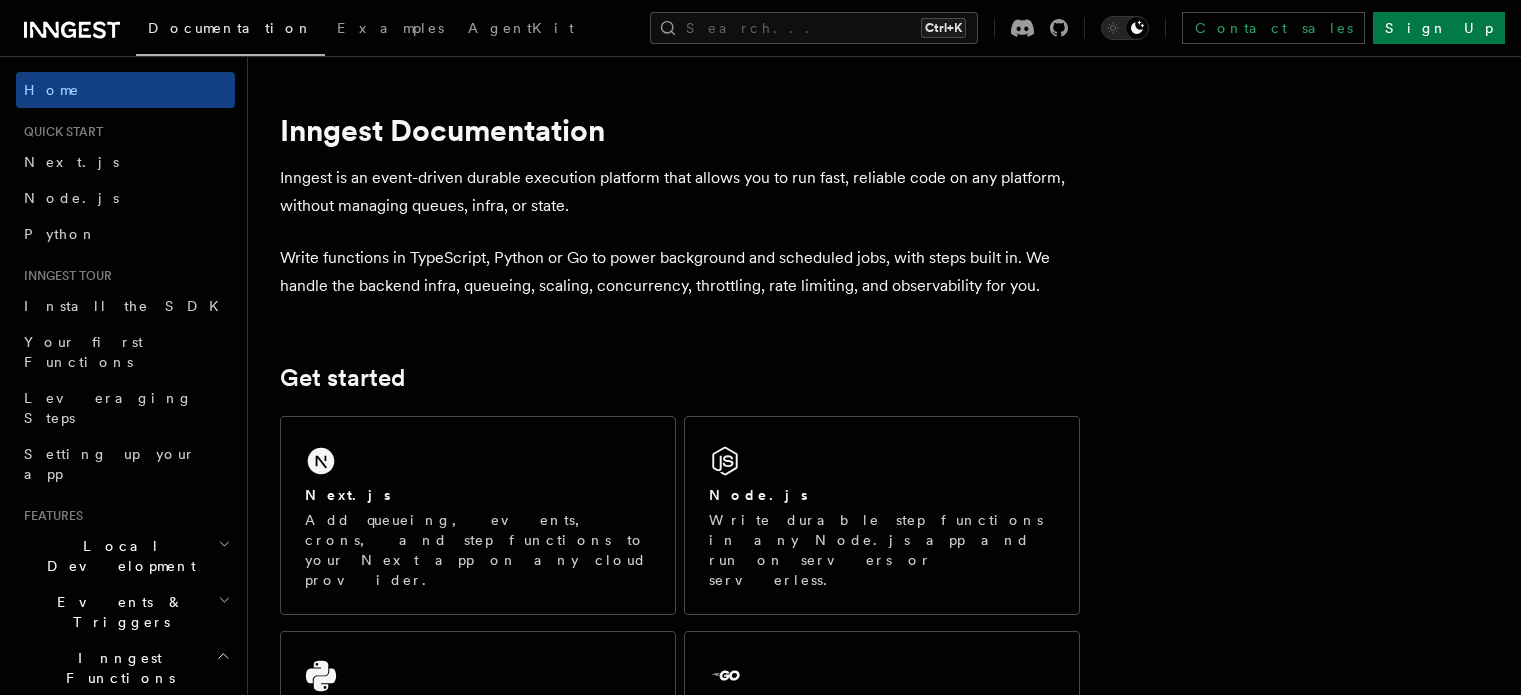 scroll, scrollTop: 0, scrollLeft: 0, axis: both 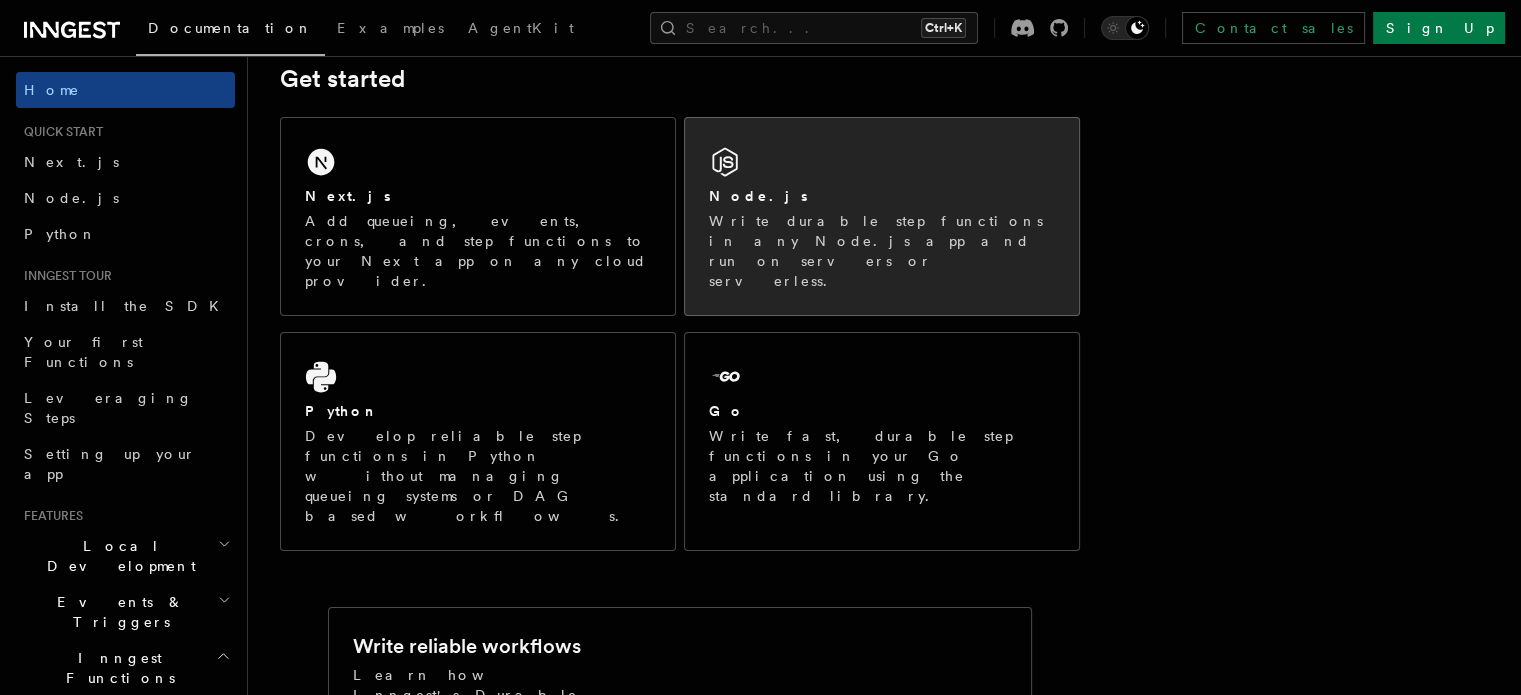 click on "Node.js Write durable step functions in any Node.js app and run on servers or serverless." at bounding box center (882, 216) 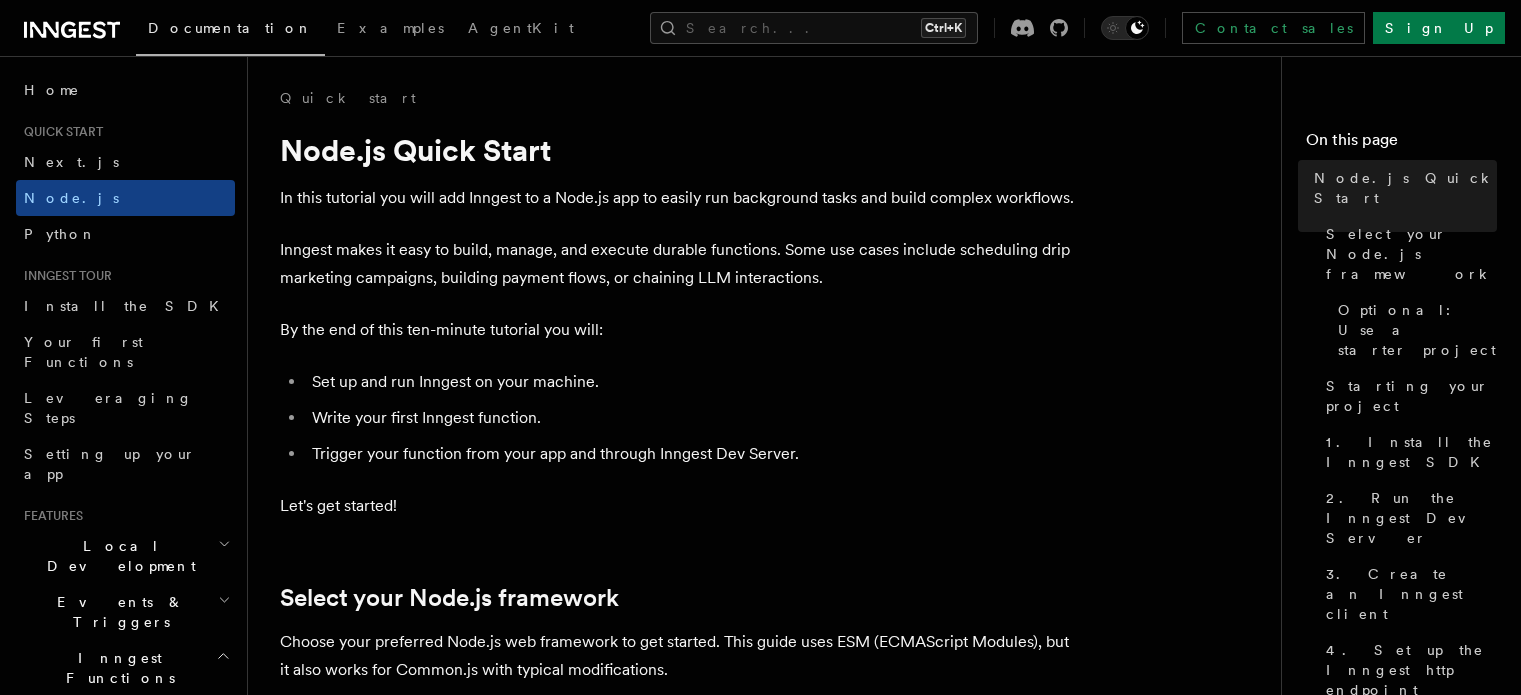 scroll, scrollTop: 0, scrollLeft: 0, axis: both 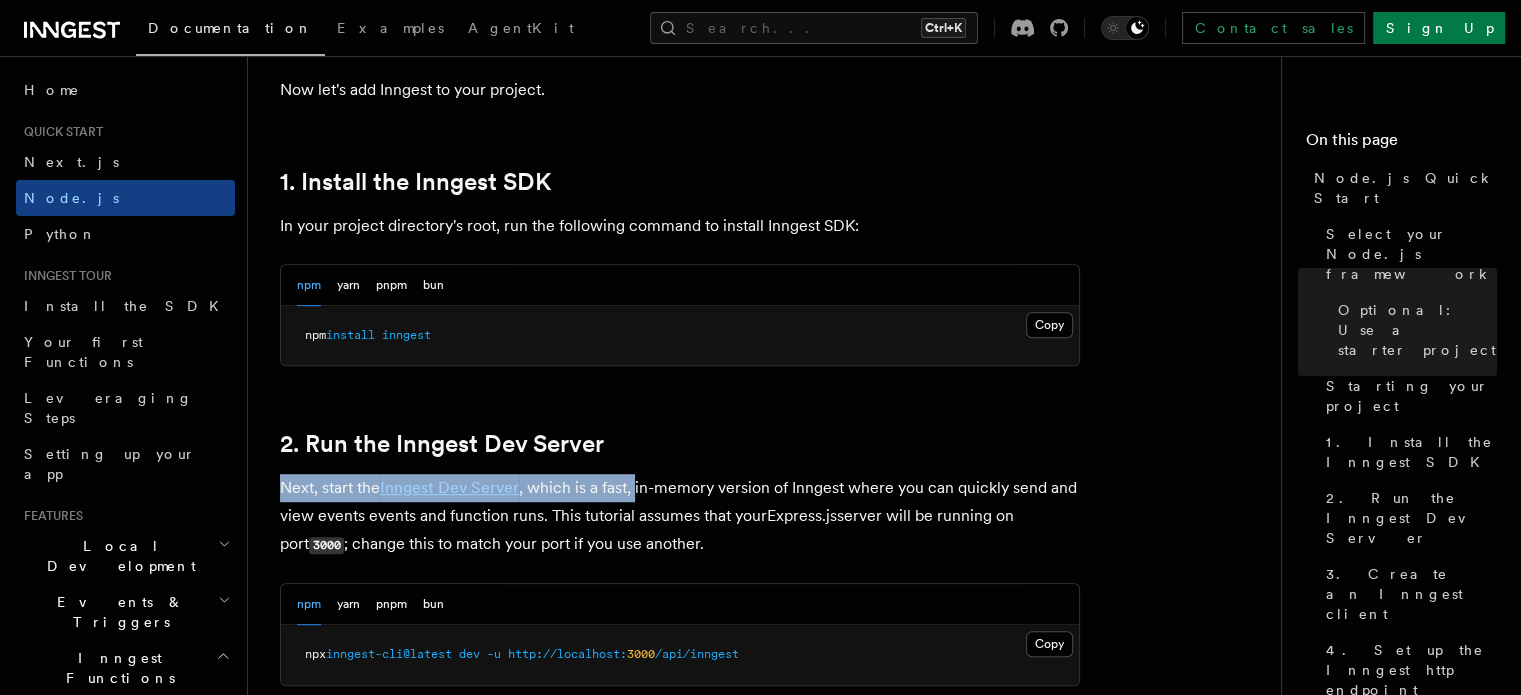 drag, startPoint x: 273, startPoint y: 492, endPoint x: 638, endPoint y: 468, distance: 365.78818 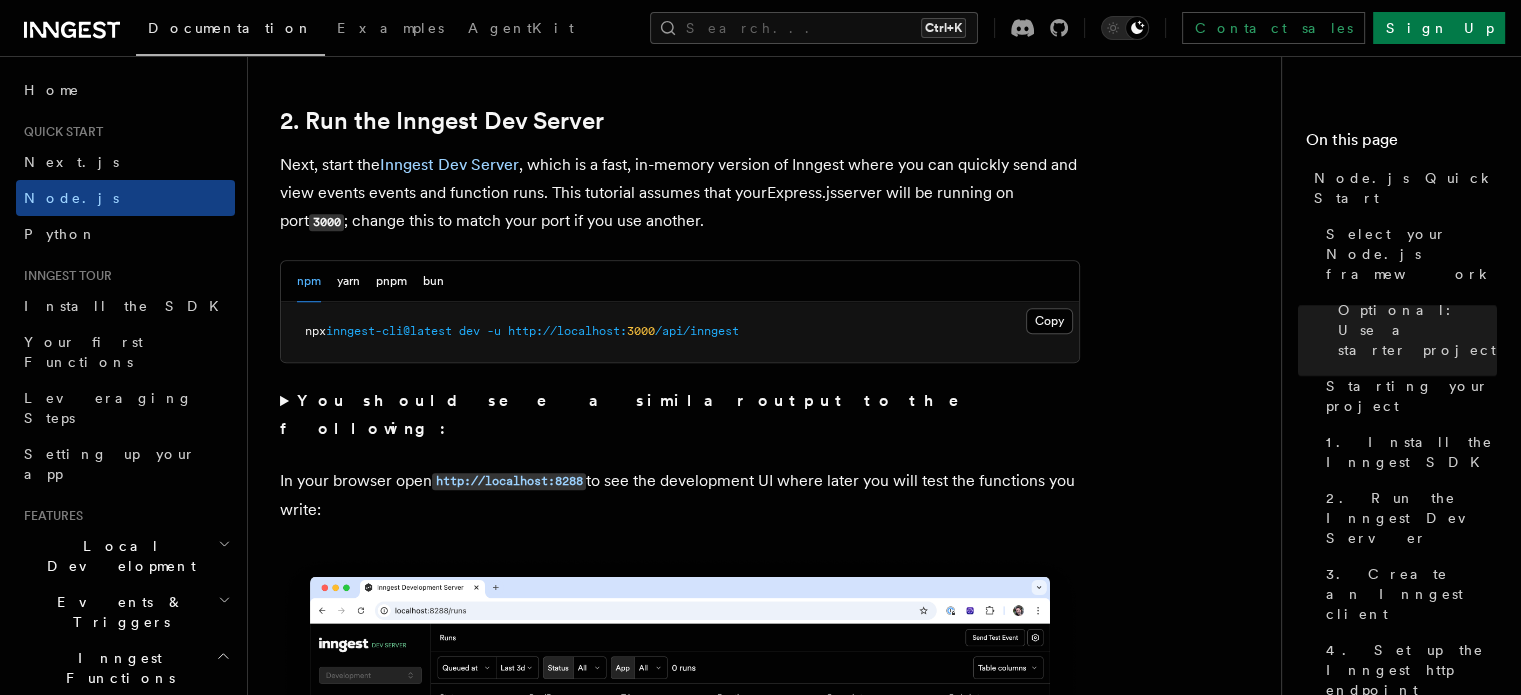 scroll, scrollTop: 1543, scrollLeft: 0, axis: vertical 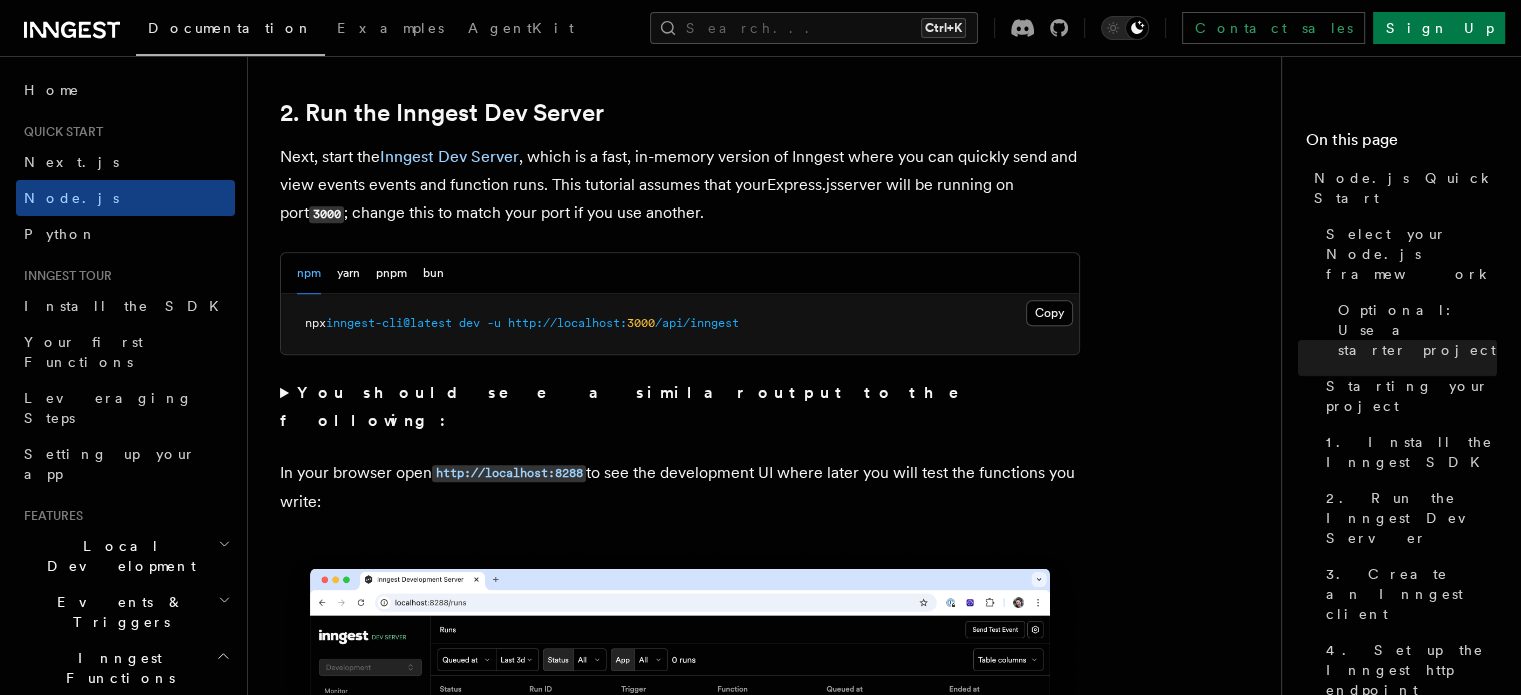 click on "You should see a similar output to the following:" at bounding box center (680, 407) 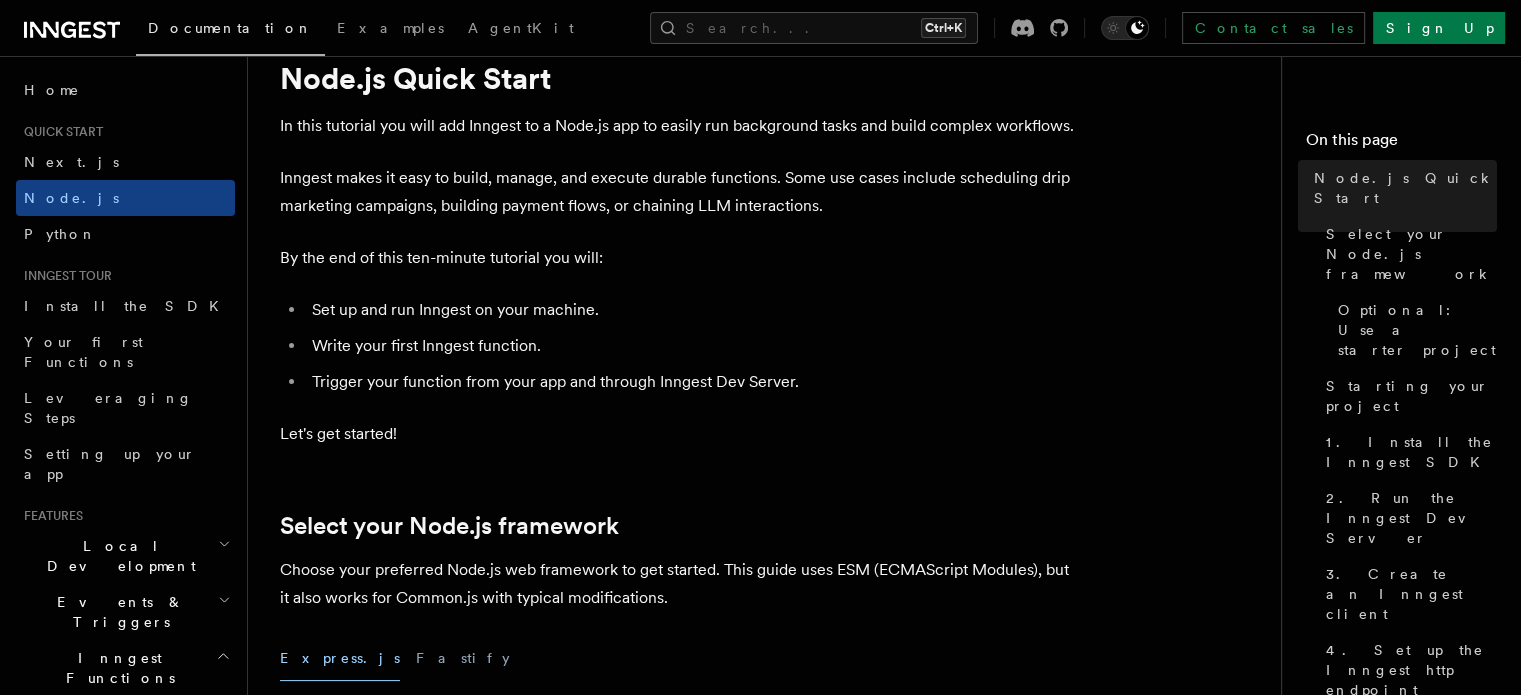 scroll, scrollTop: 115, scrollLeft: 0, axis: vertical 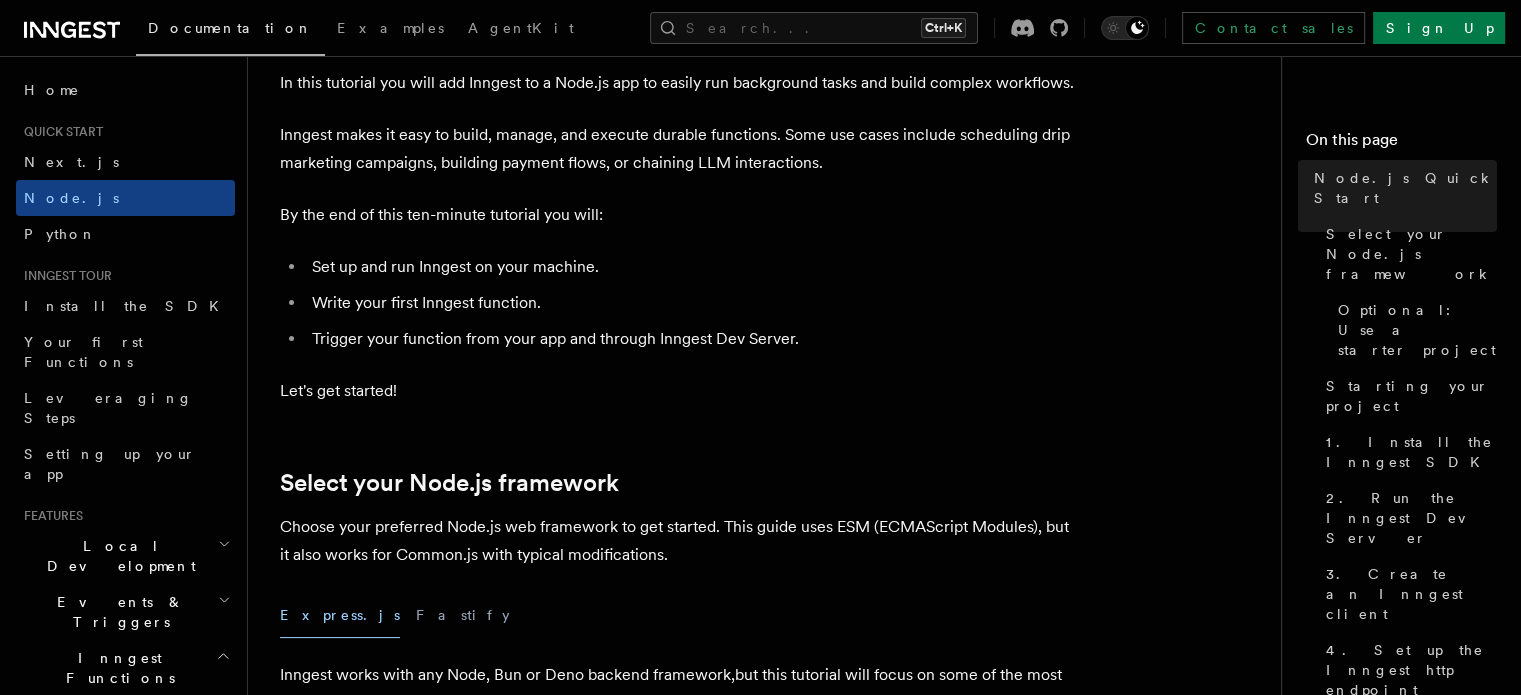click on "Quick start Node.js Quick Start
In this tutorial you will add Inngest to a Node.js app to easily run background tasks and build complex workflows.
Inngest makes it easy to build, manage, and execute durable functions. Some use cases include scheduling drip marketing campaigns, building payment flows, or chaining LLM interactions.
By the end of this ten-minute tutorial you will:
Set up and run Inngest on your machine.
Write your first Inngest function.
Trigger your function from your app and through Inngest Dev Server.
Let's get started!
Select your Node.js framework
Choose your preferred Node.js web framework to get started. This guide uses ESM (ECMAScript Modules), but it also works for Common.js with typical modifications.
Express.js Fastify Inngest works with any Node, Bun or Deno backend framework,but this tutorial will focus on some of the most popular frameworks. Optional: Use a starter project Starting your project tsx  or  nodemon  for automatically restarting on file save: tsx" at bounding box center (772, 6876) 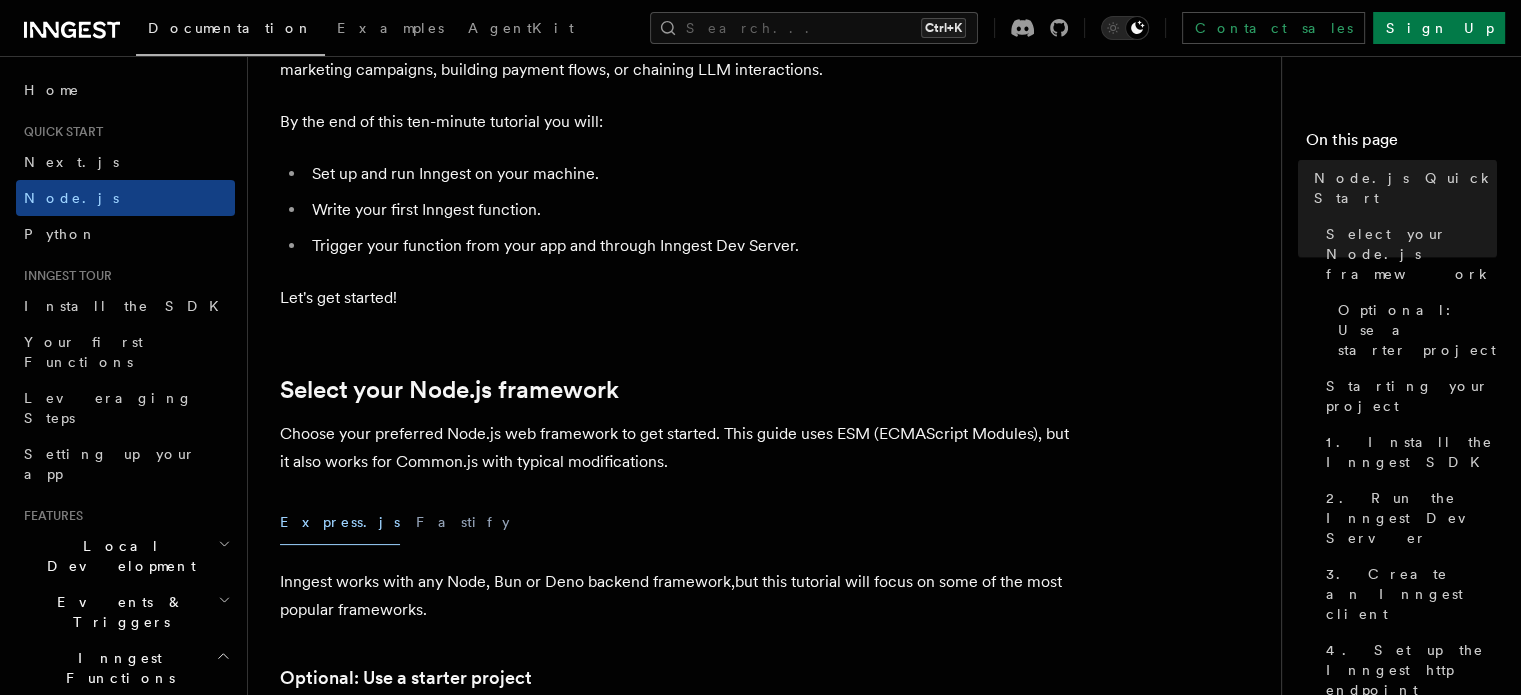 scroll, scrollTop: 227, scrollLeft: 0, axis: vertical 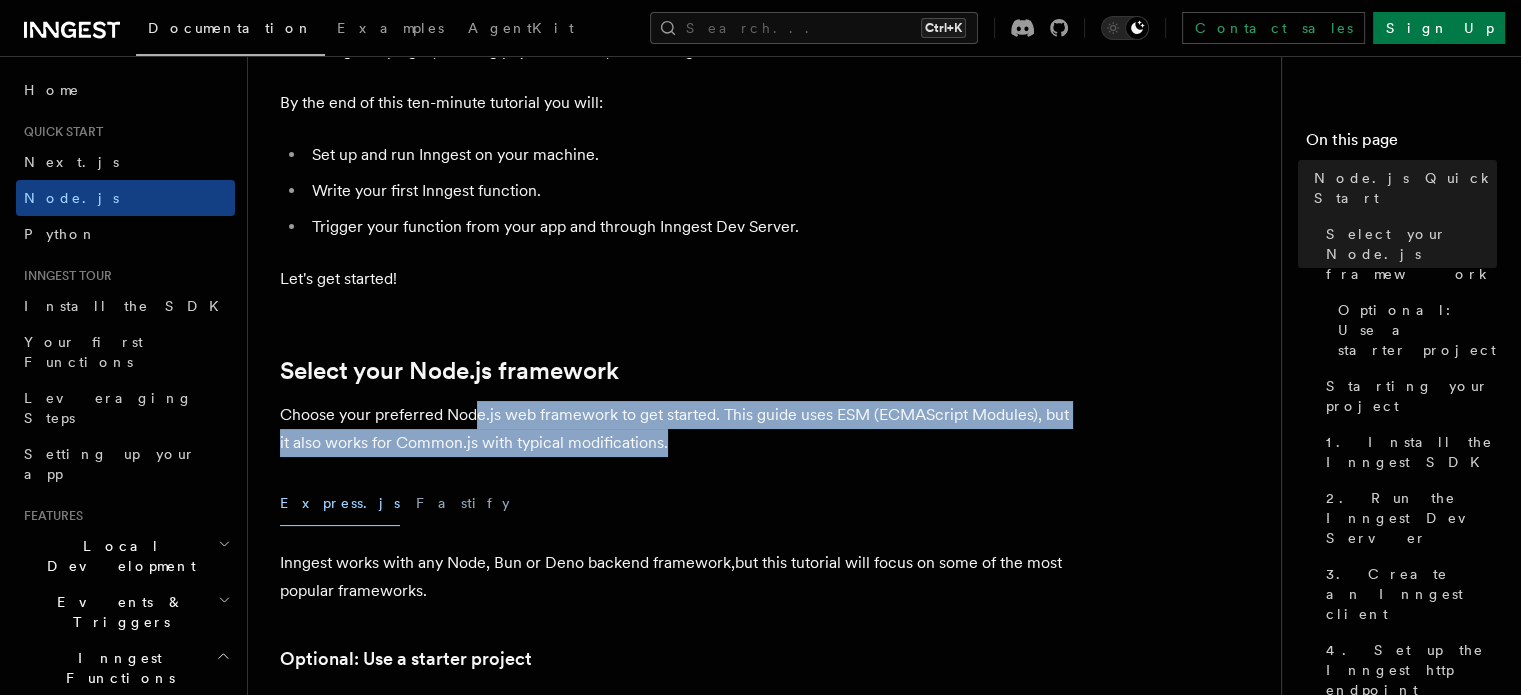 drag, startPoint x: 474, startPoint y: 403, endPoint x: 722, endPoint y: 431, distance: 249.57564 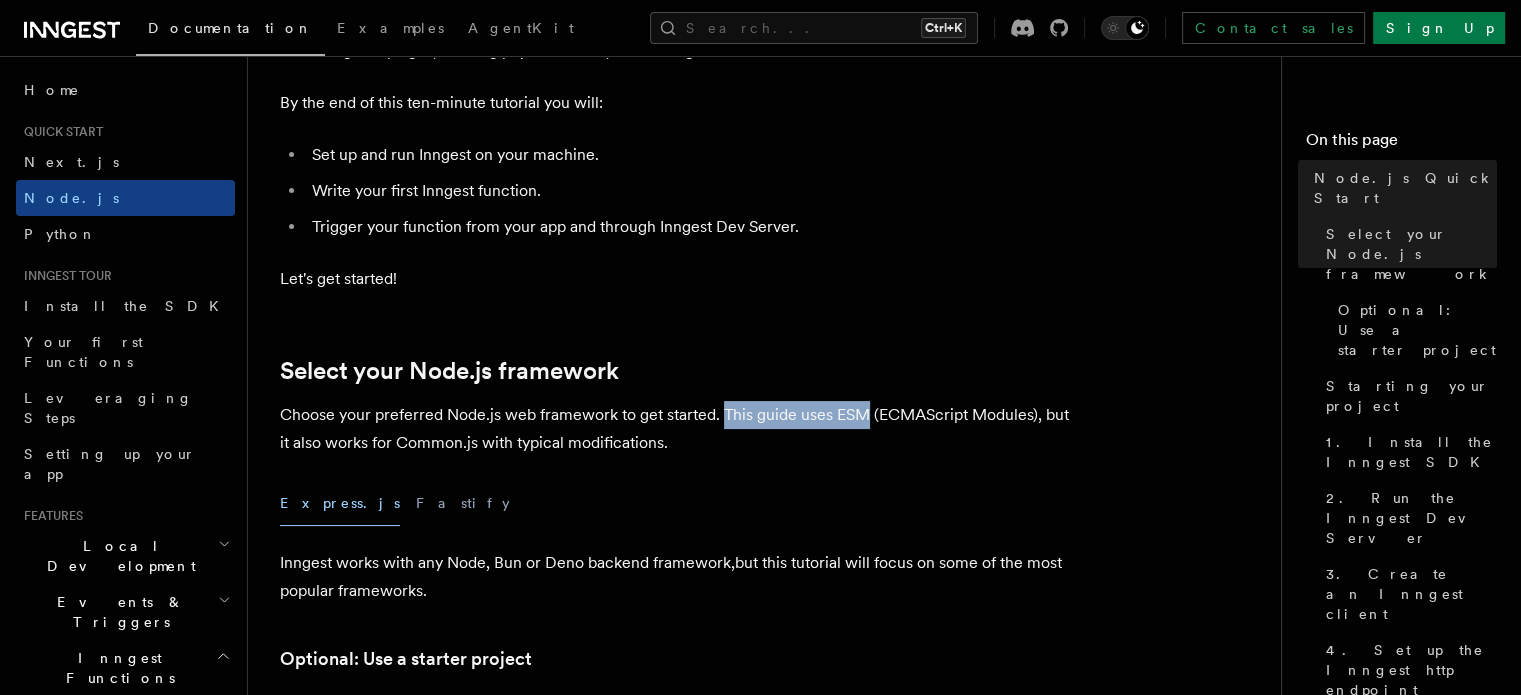 drag, startPoint x: 723, startPoint y: 402, endPoint x: 864, endPoint y: 421, distance: 142.27438 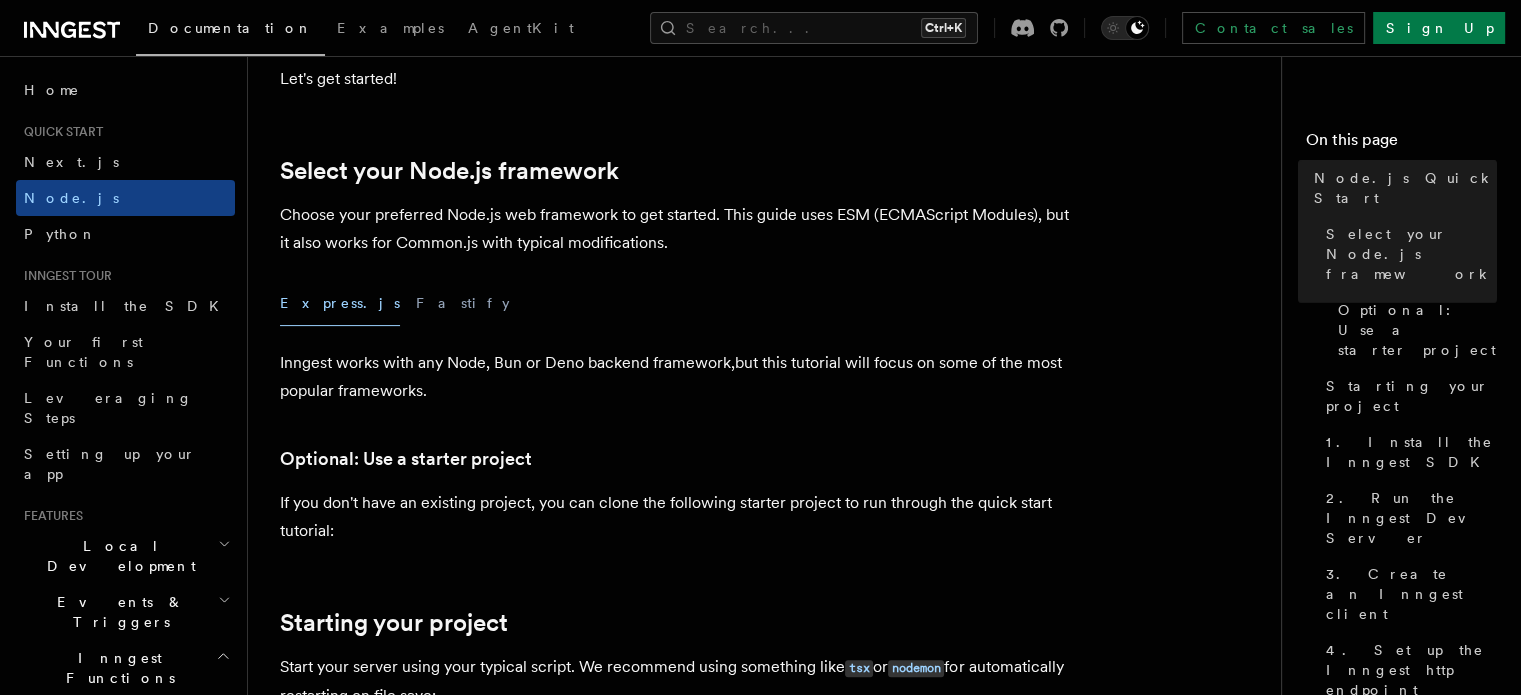 scroll, scrollTop: 428, scrollLeft: 0, axis: vertical 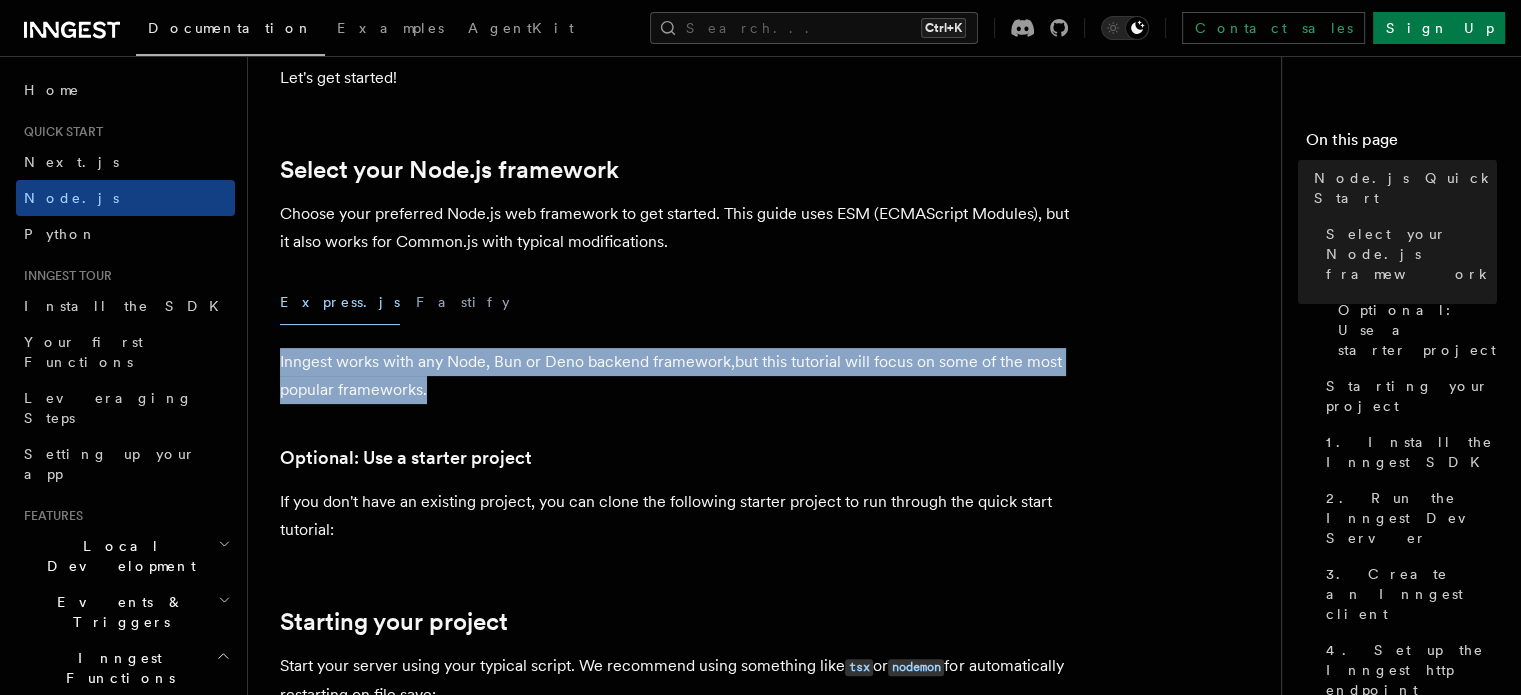 drag, startPoint x: 279, startPoint y: 363, endPoint x: 573, endPoint y: 385, distance: 294.822 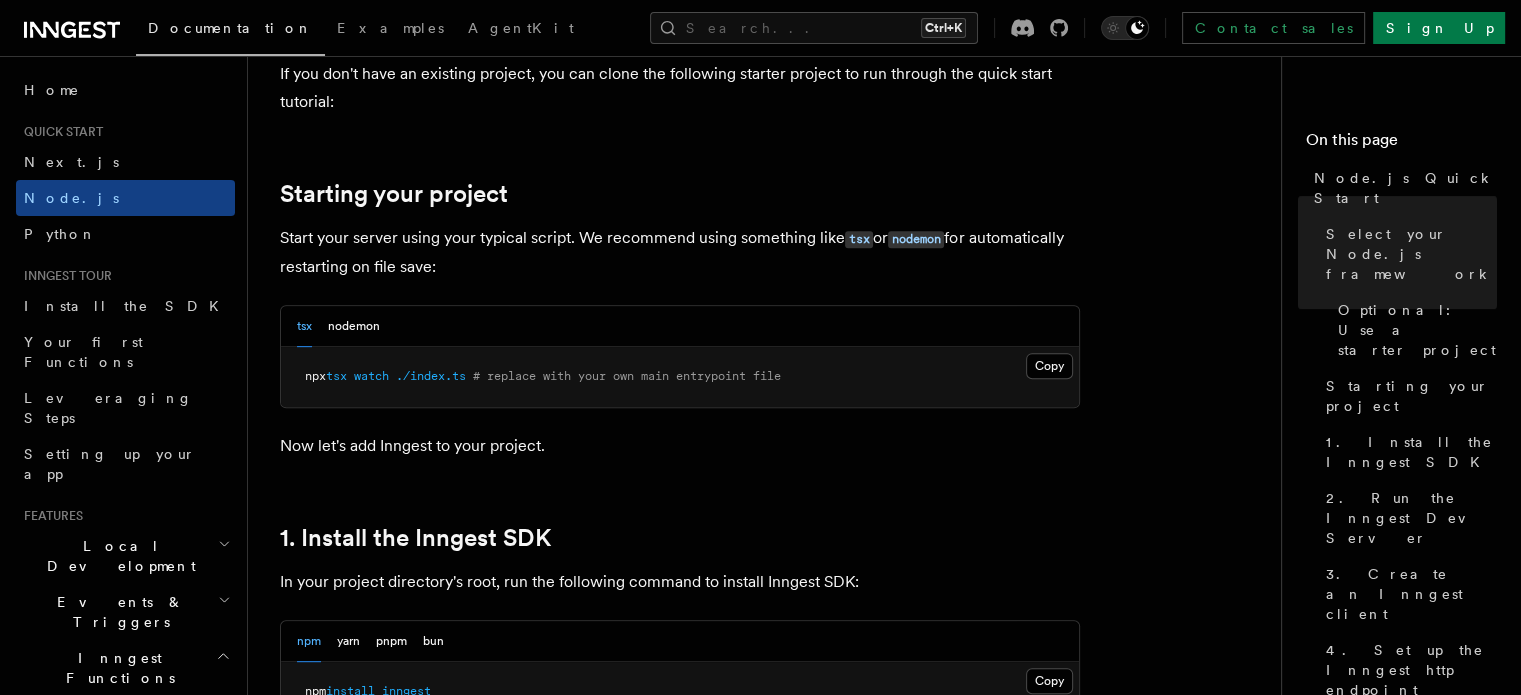 scroll, scrollTop: 864, scrollLeft: 0, axis: vertical 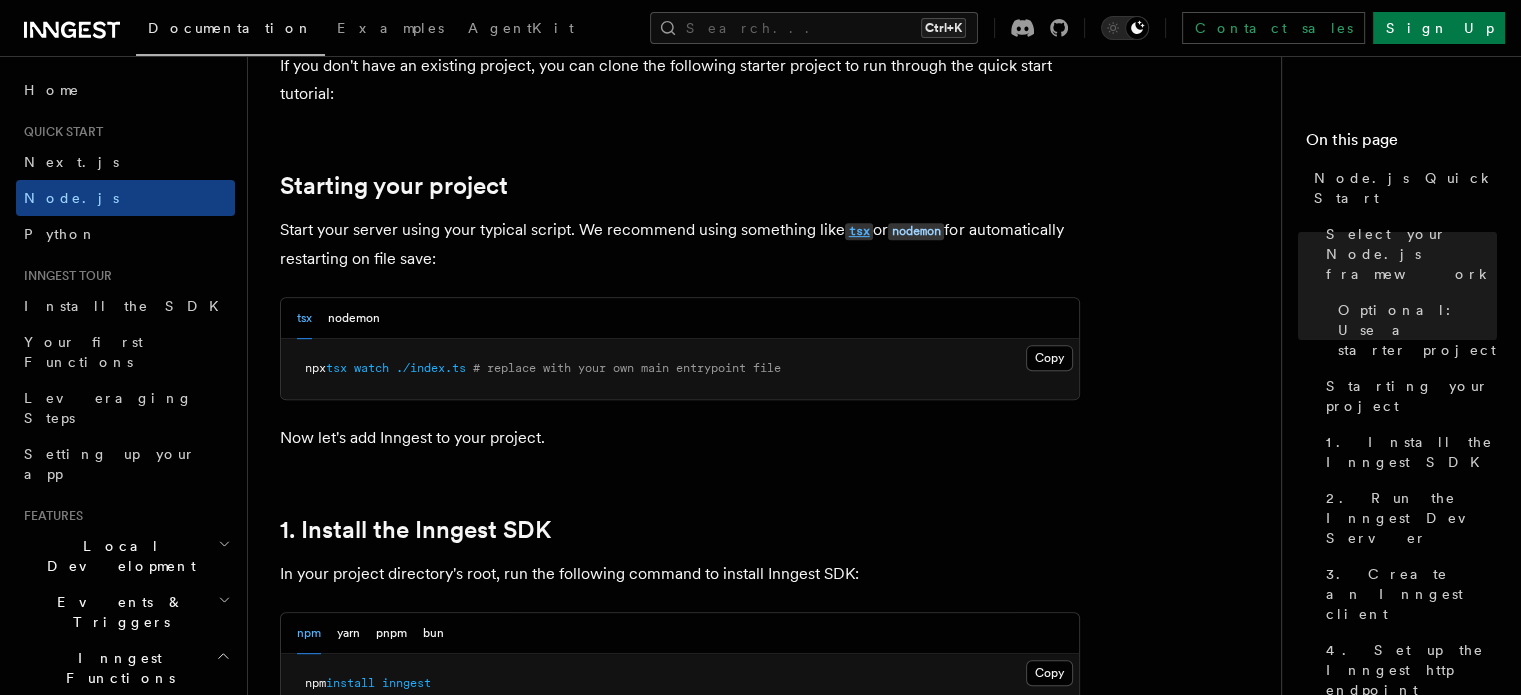 click on "tsx" at bounding box center (859, 231) 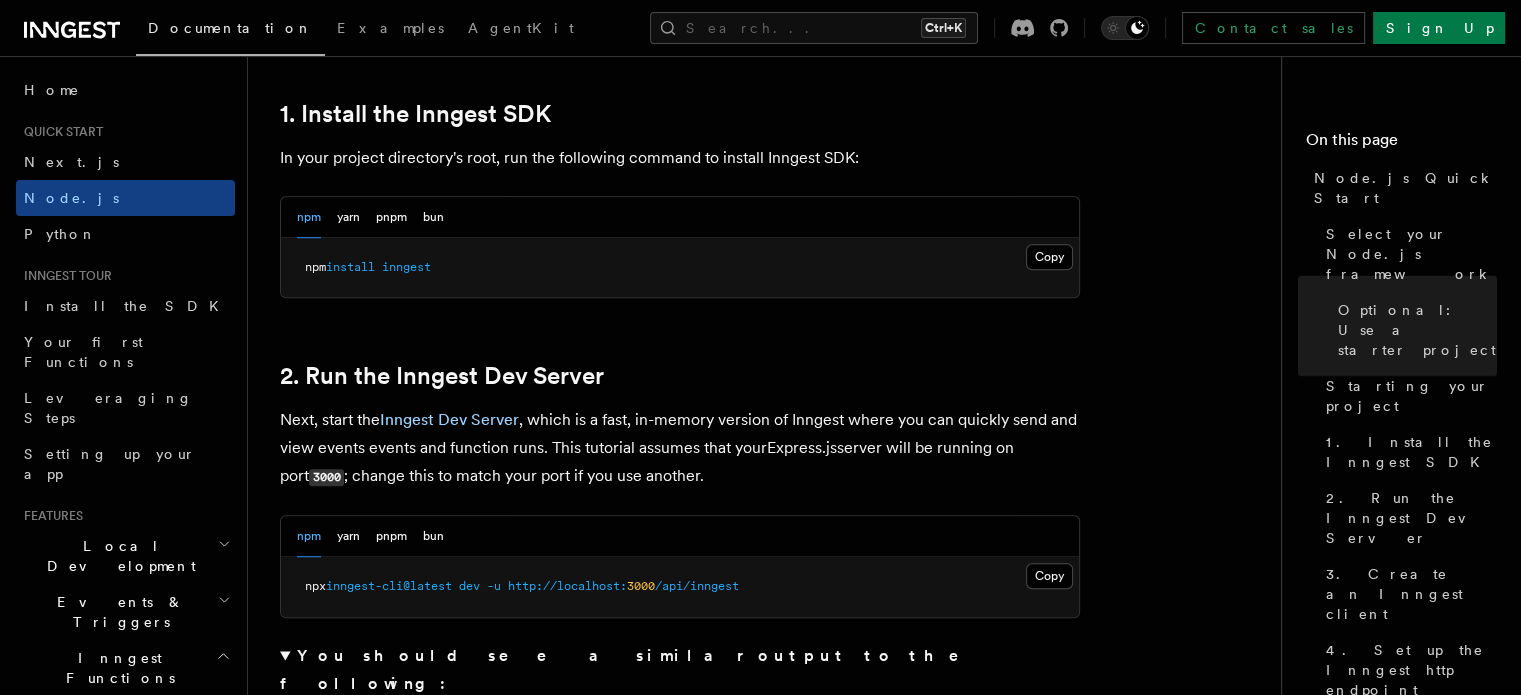 scroll, scrollTop: 1284, scrollLeft: 0, axis: vertical 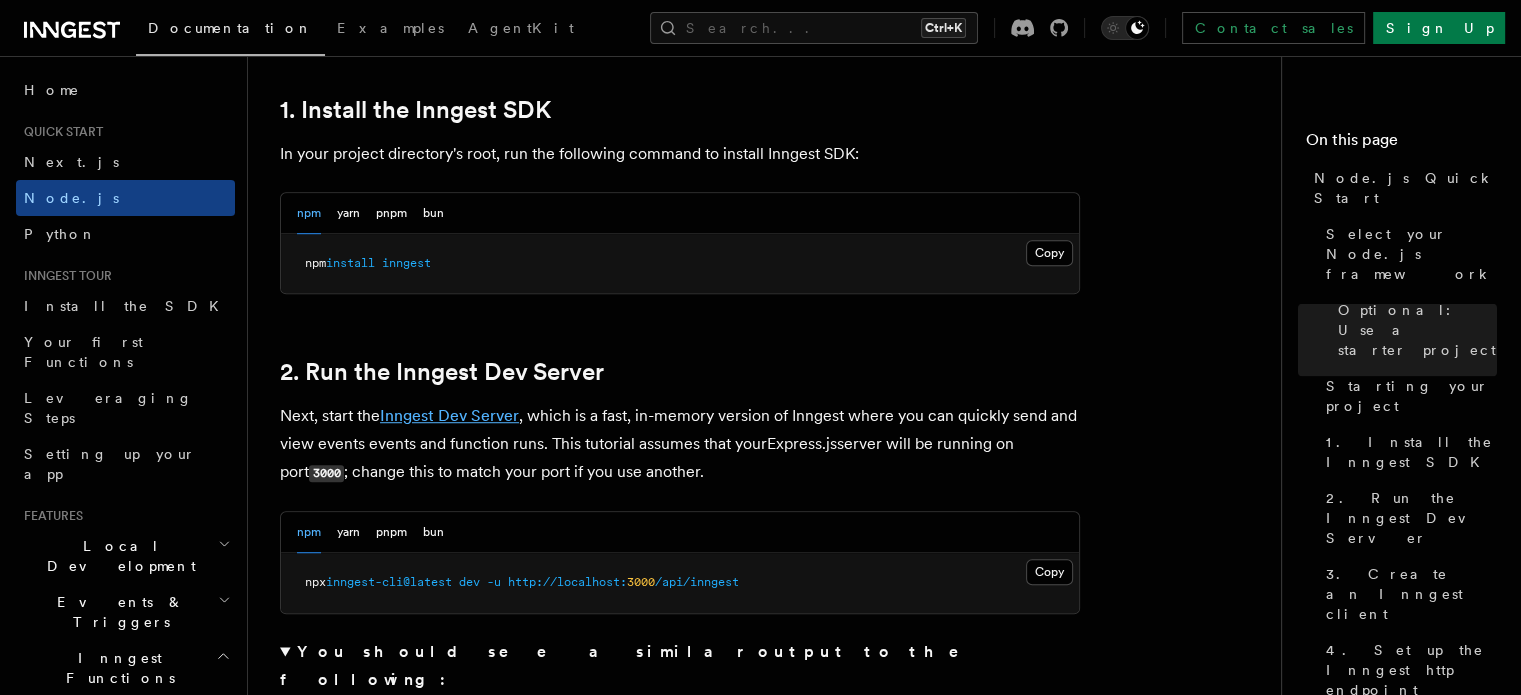 click on "Inngest Dev Server" at bounding box center [449, 415] 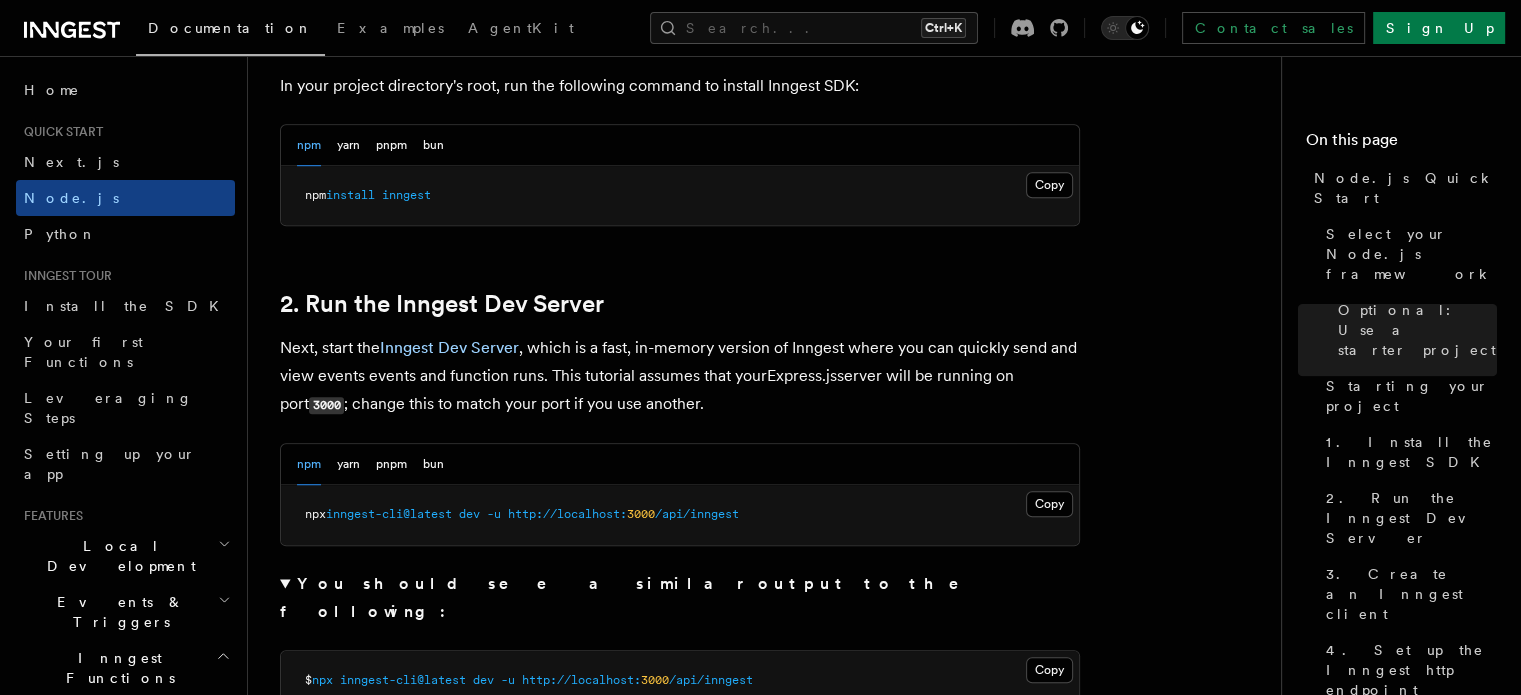 scroll, scrollTop: 1363, scrollLeft: 0, axis: vertical 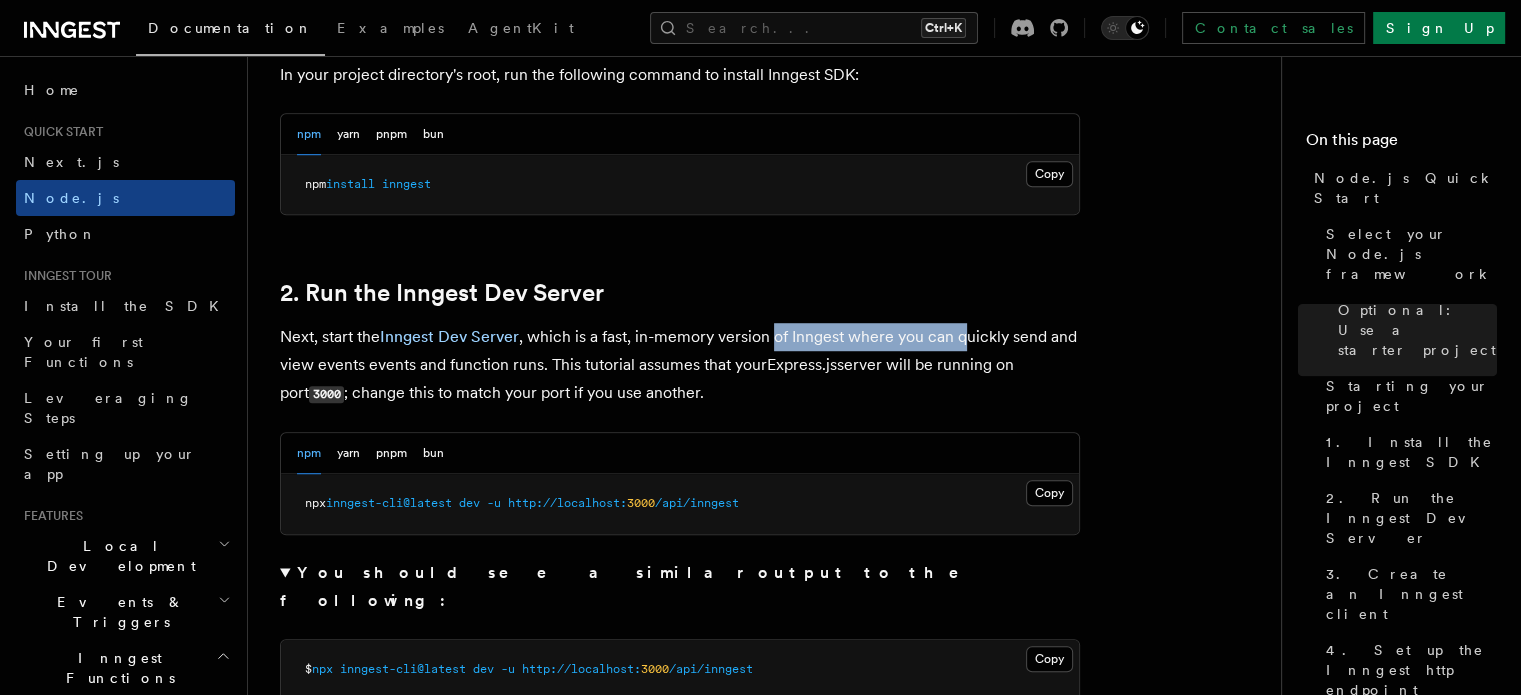 drag, startPoint x: 776, startPoint y: 344, endPoint x: 973, endPoint y: 335, distance: 197.20547 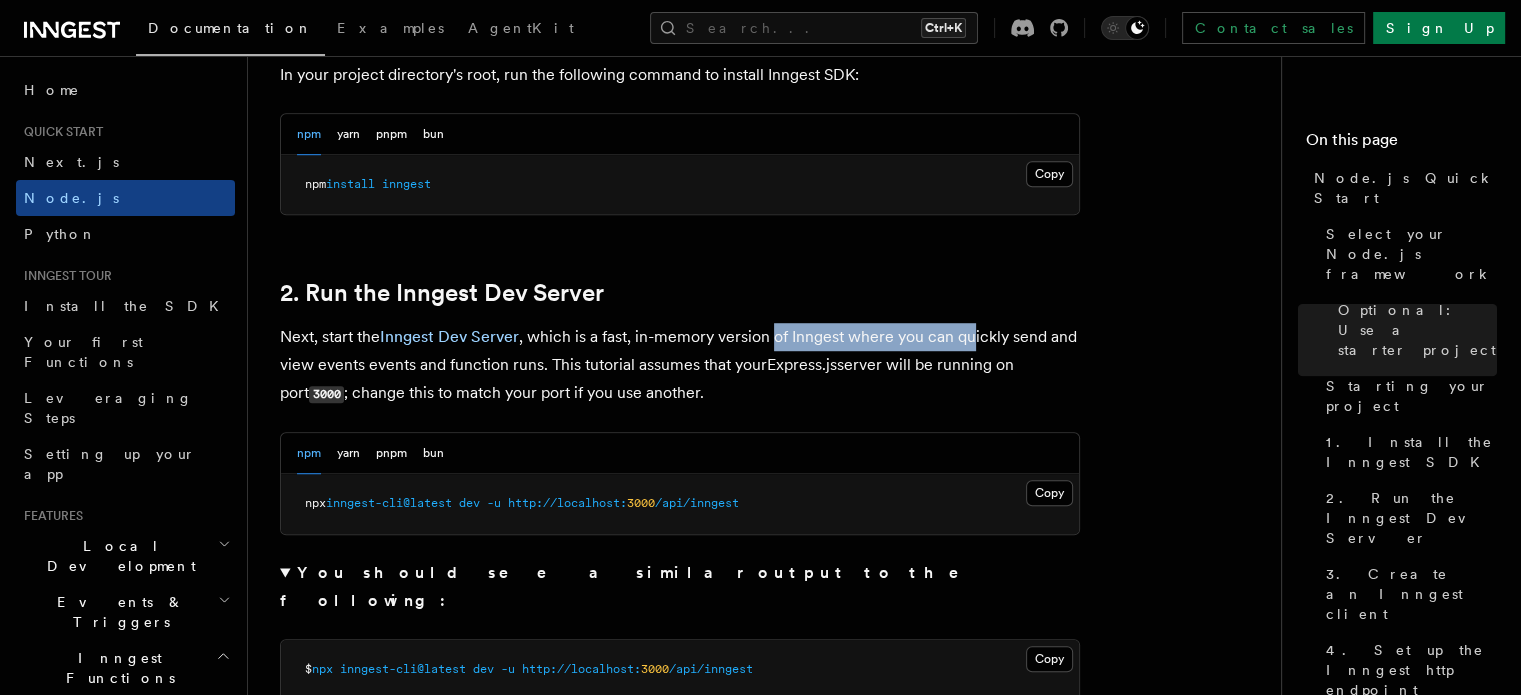 click on "Next, start the  Inngest Dev Server , which is a fast, in-memory version of Inngest where you can quickly send and view events events and function runs. This tutorial assumes that your  Express.js  server will be running on port  3000 ; change this to match your port if you use another." at bounding box center [680, 365] 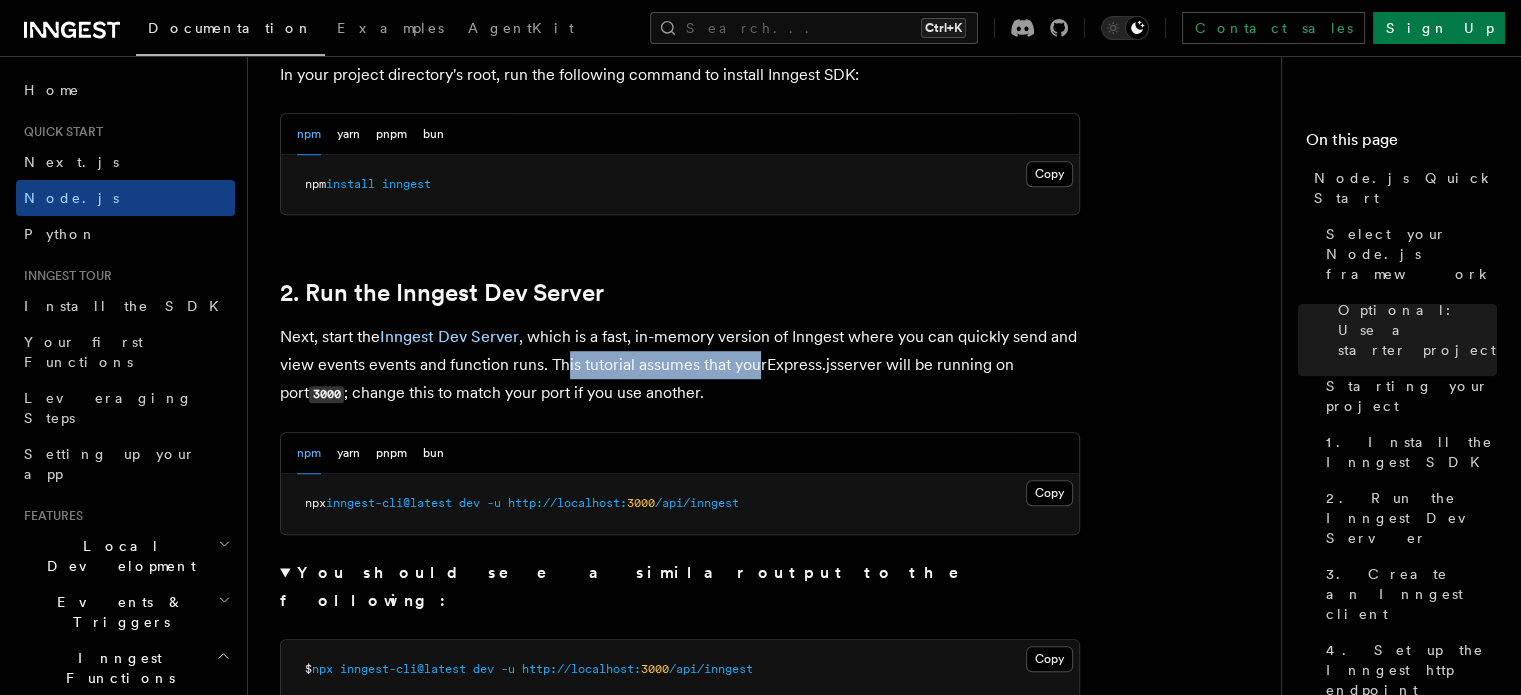 drag, startPoint x: 564, startPoint y: 367, endPoint x: 756, endPoint y: 365, distance: 192.01042 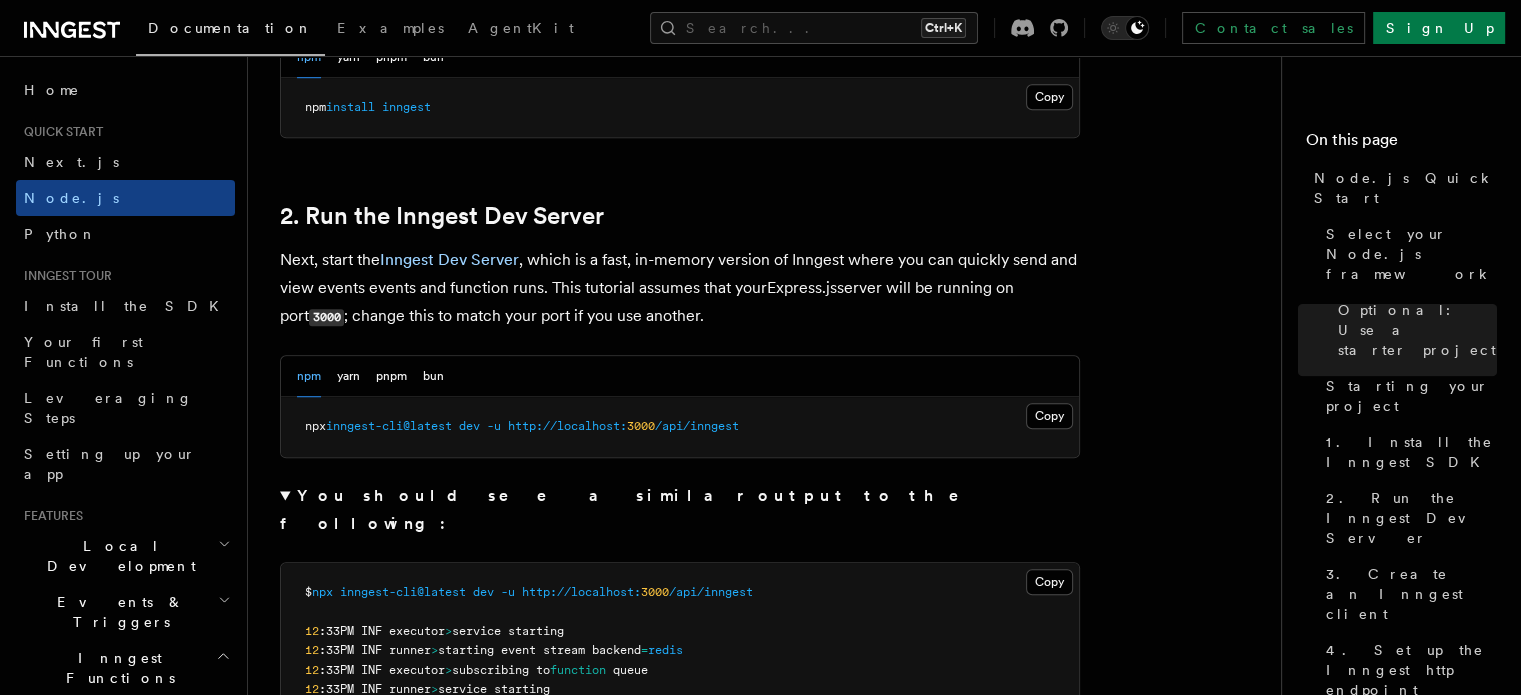 scroll, scrollTop: 1444, scrollLeft: 0, axis: vertical 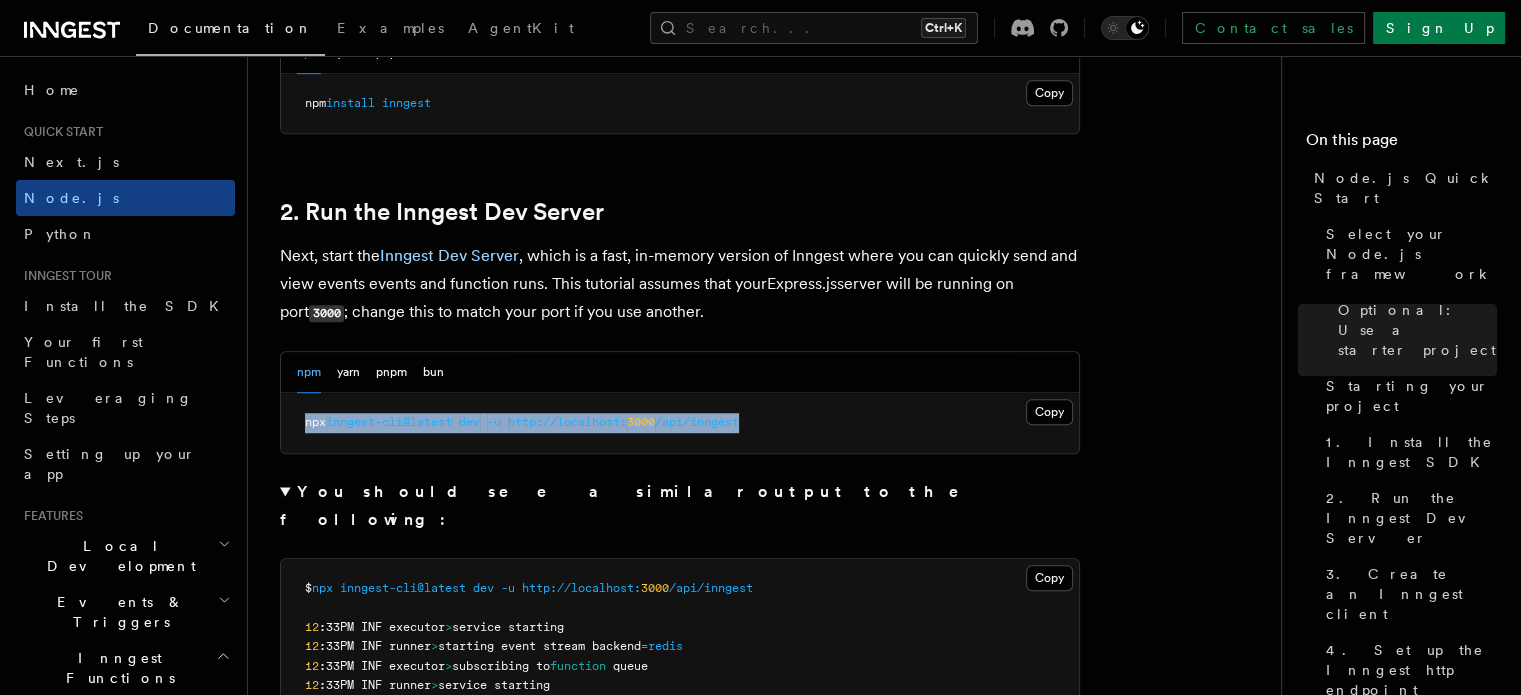 drag, startPoint x: 297, startPoint y: 421, endPoint x: 776, endPoint y: 412, distance: 479.08453 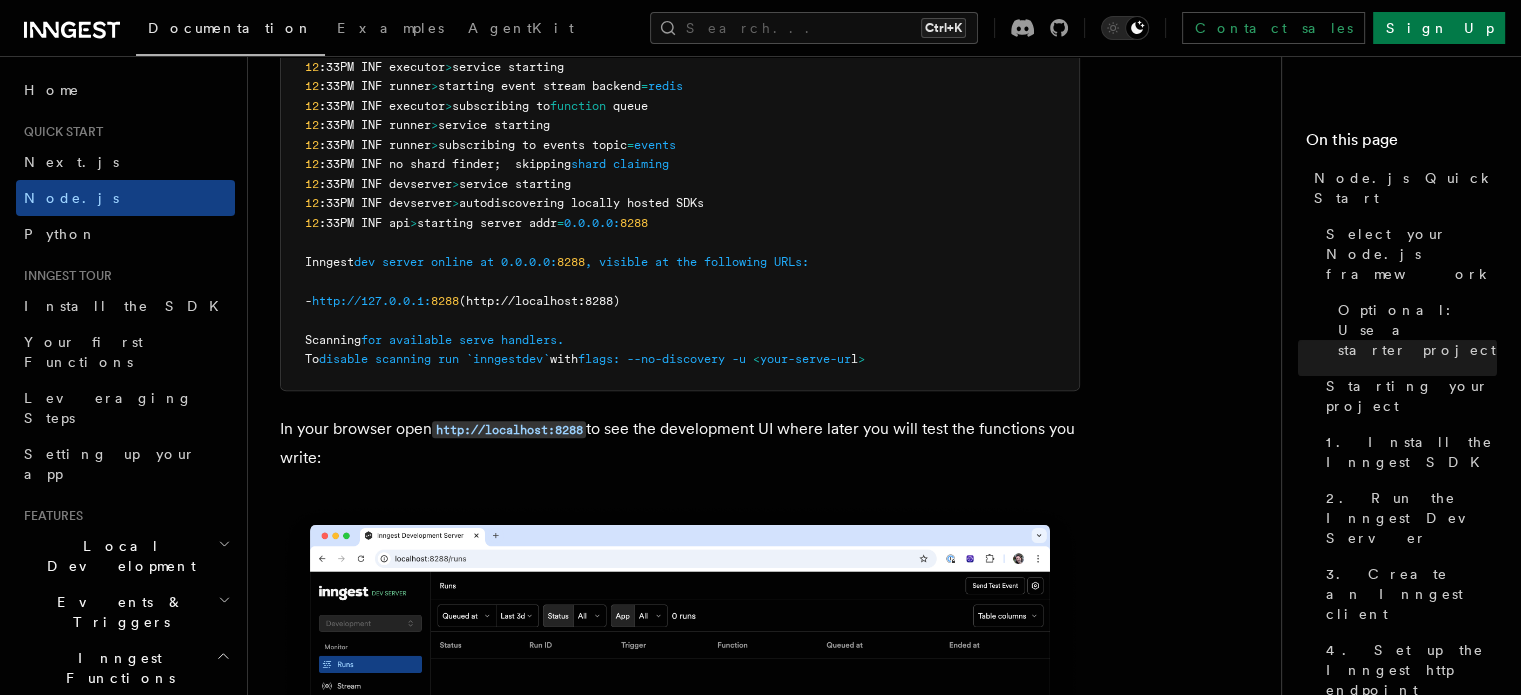 scroll, scrollTop: 2006, scrollLeft: 0, axis: vertical 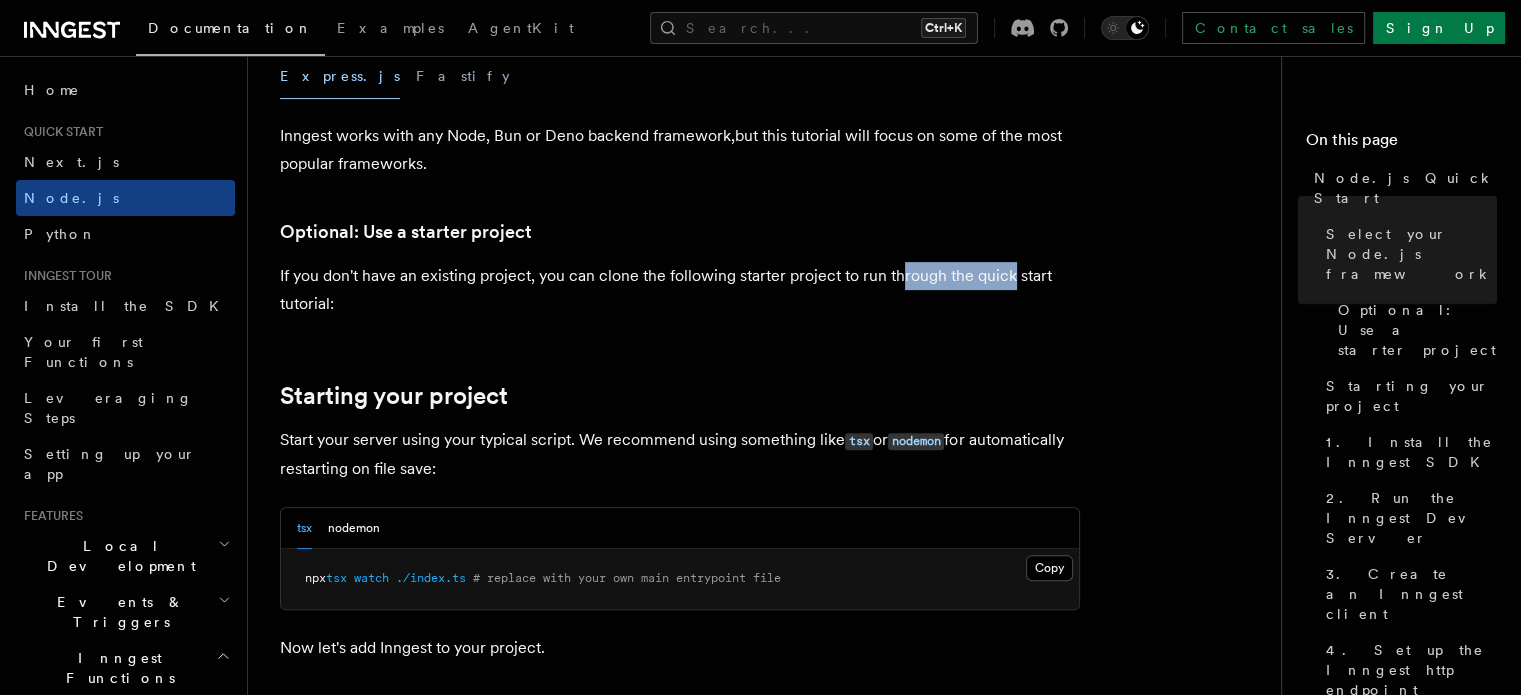 drag, startPoint x: 898, startPoint y: 264, endPoint x: 1012, endPoint y: 281, distance: 115.260574 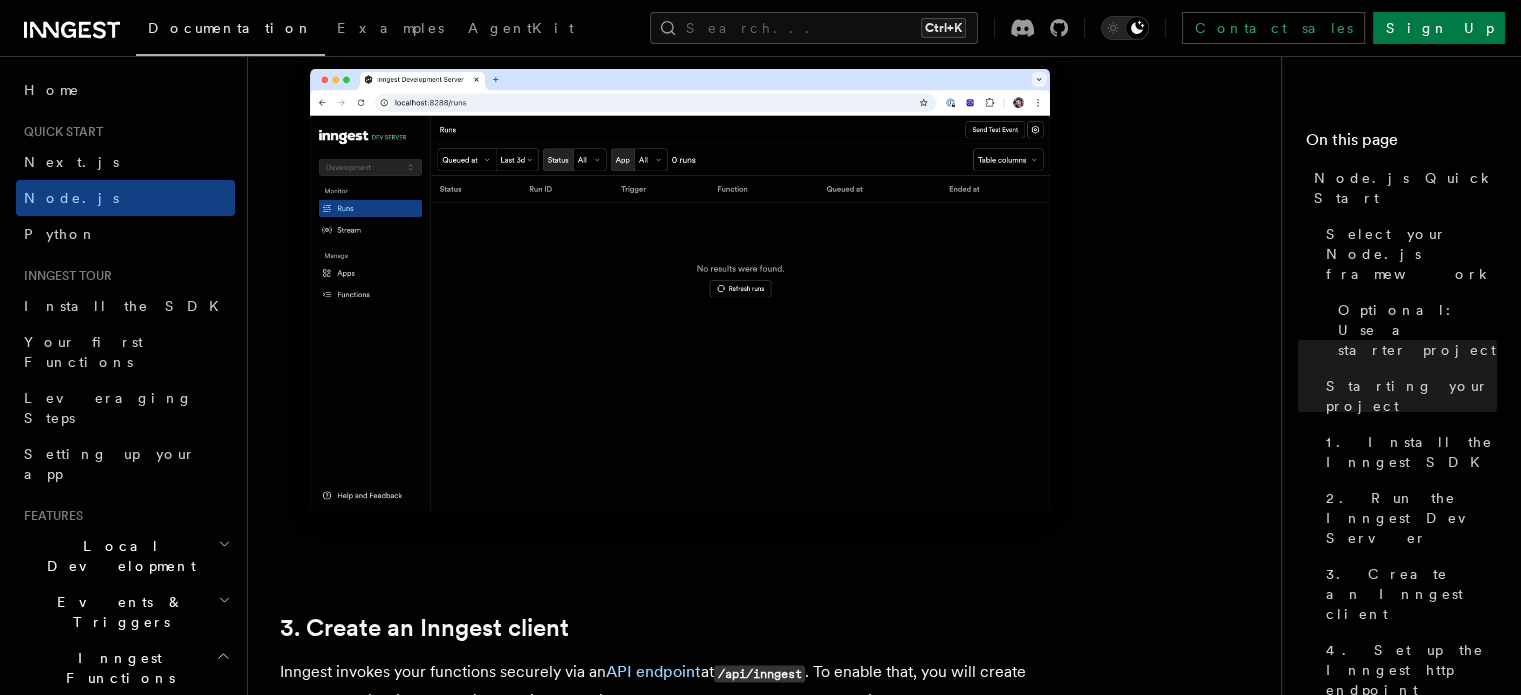 scroll, scrollTop: 2572, scrollLeft: 0, axis: vertical 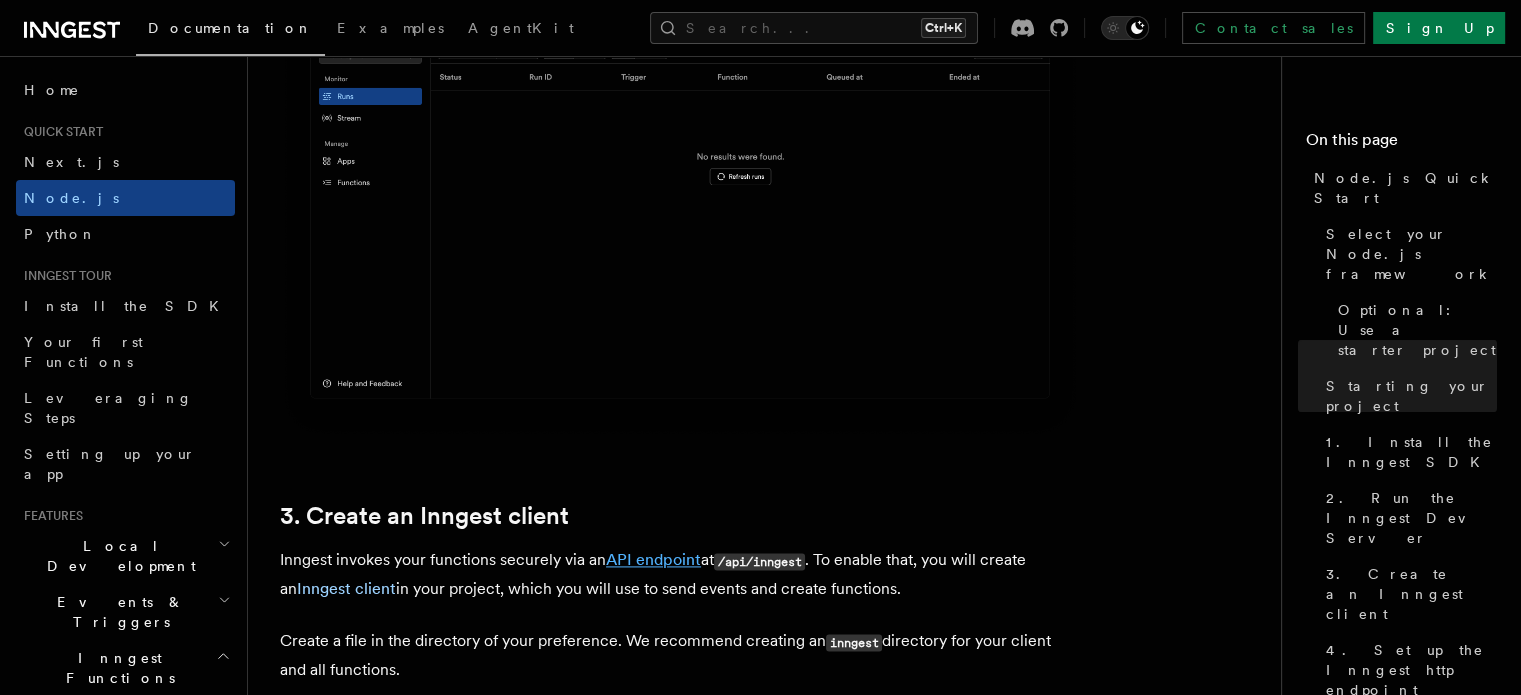 click on "API endpoint" at bounding box center [653, 559] 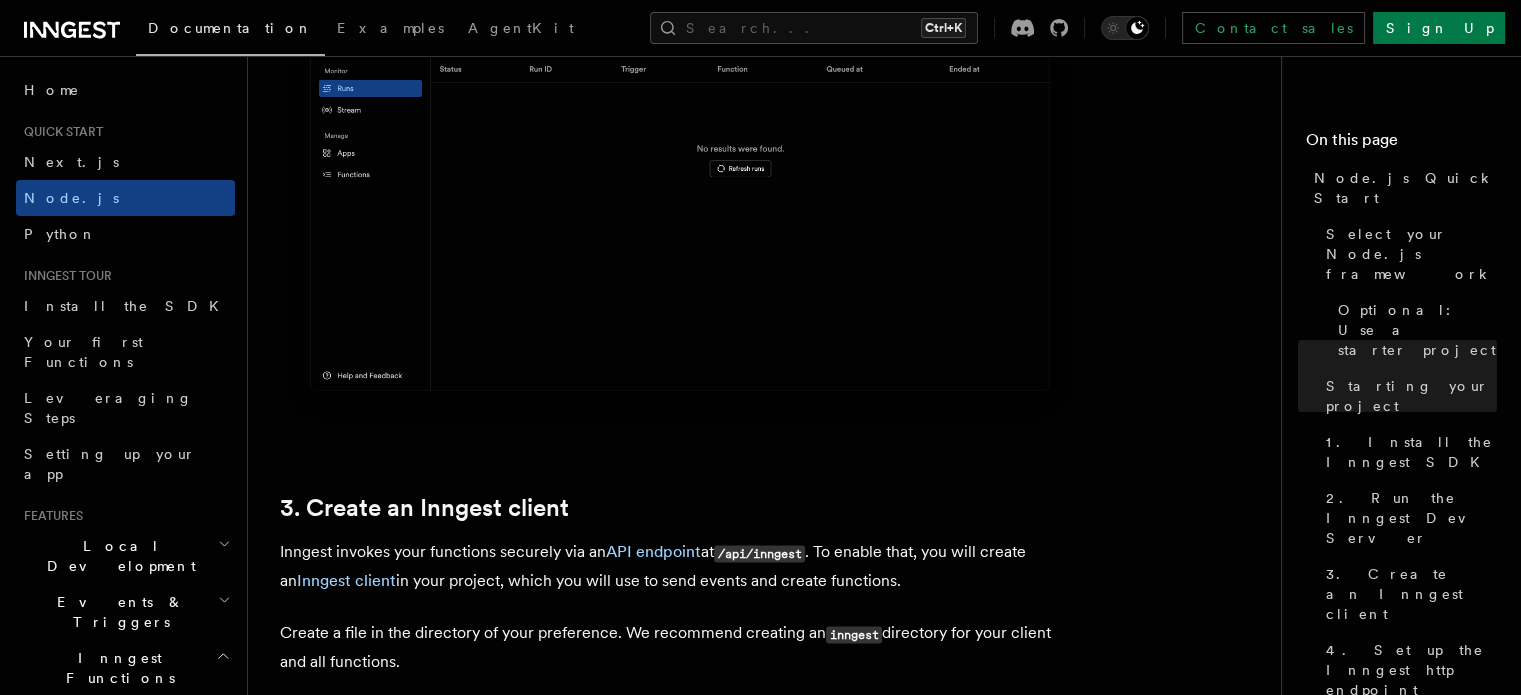 scroll, scrollTop: 2582, scrollLeft: 0, axis: vertical 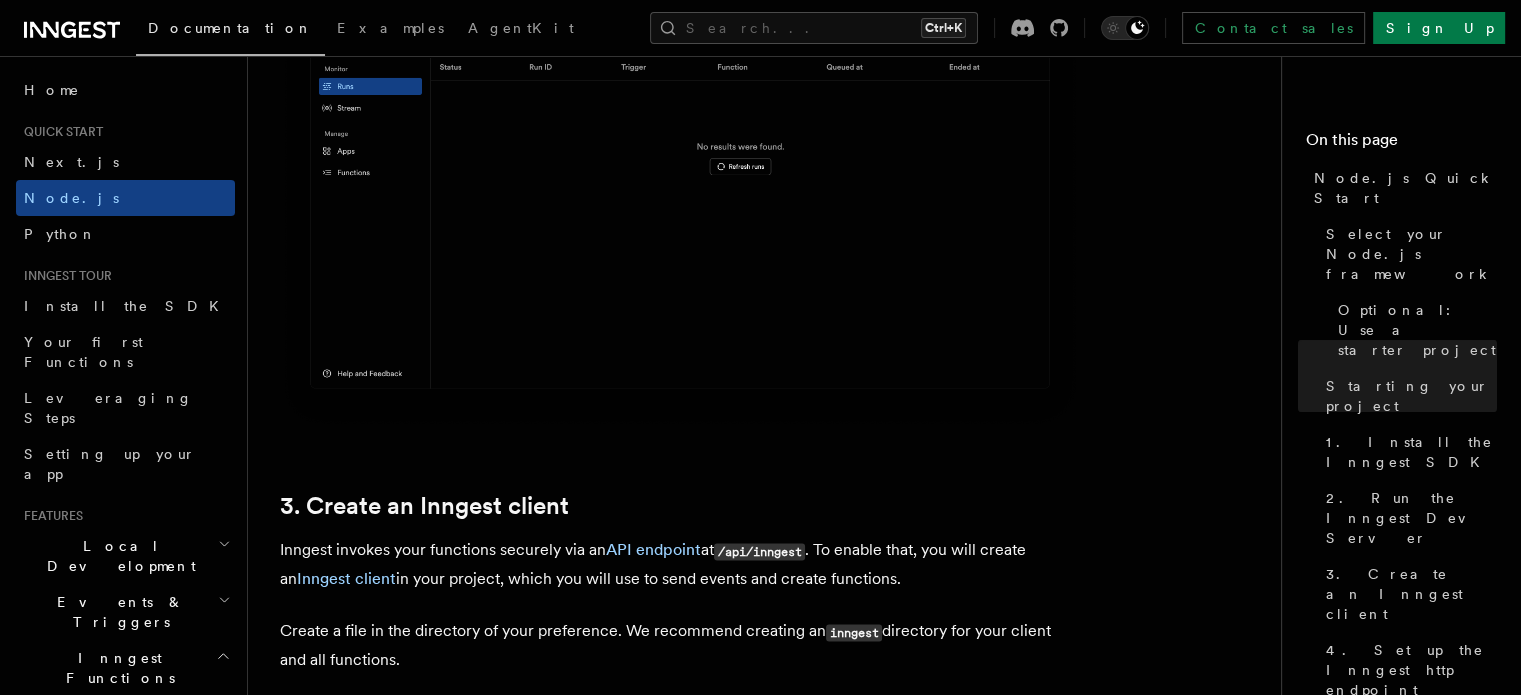 click on "Inngest invokes your functions securely via an  API endpoint  at  /api/inngest . To enable that, you will create an  Inngest client  in your project, which you will use to send events and create functions." at bounding box center [680, 564] 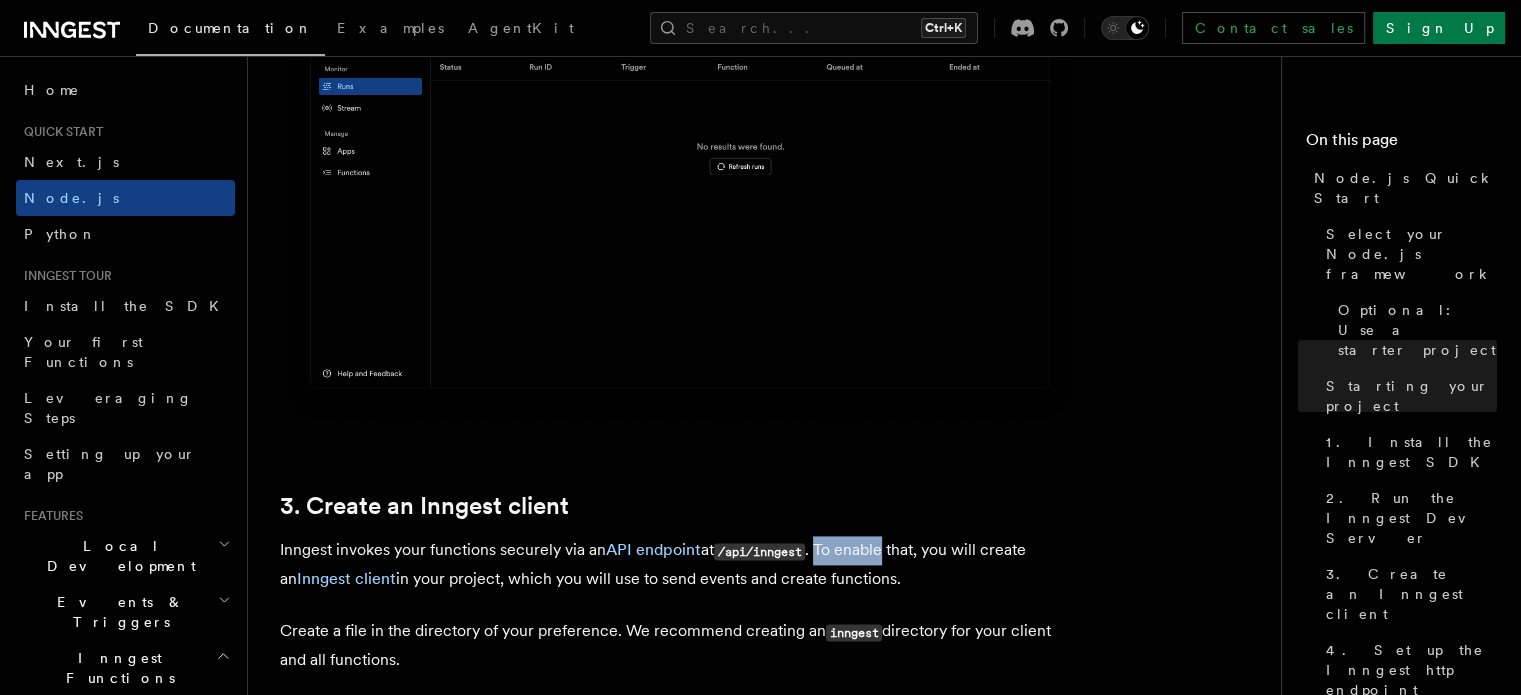 drag, startPoint x: 824, startPoint y: 518, endPoint x: 860, endPoint y: 523, distance: 36.345562 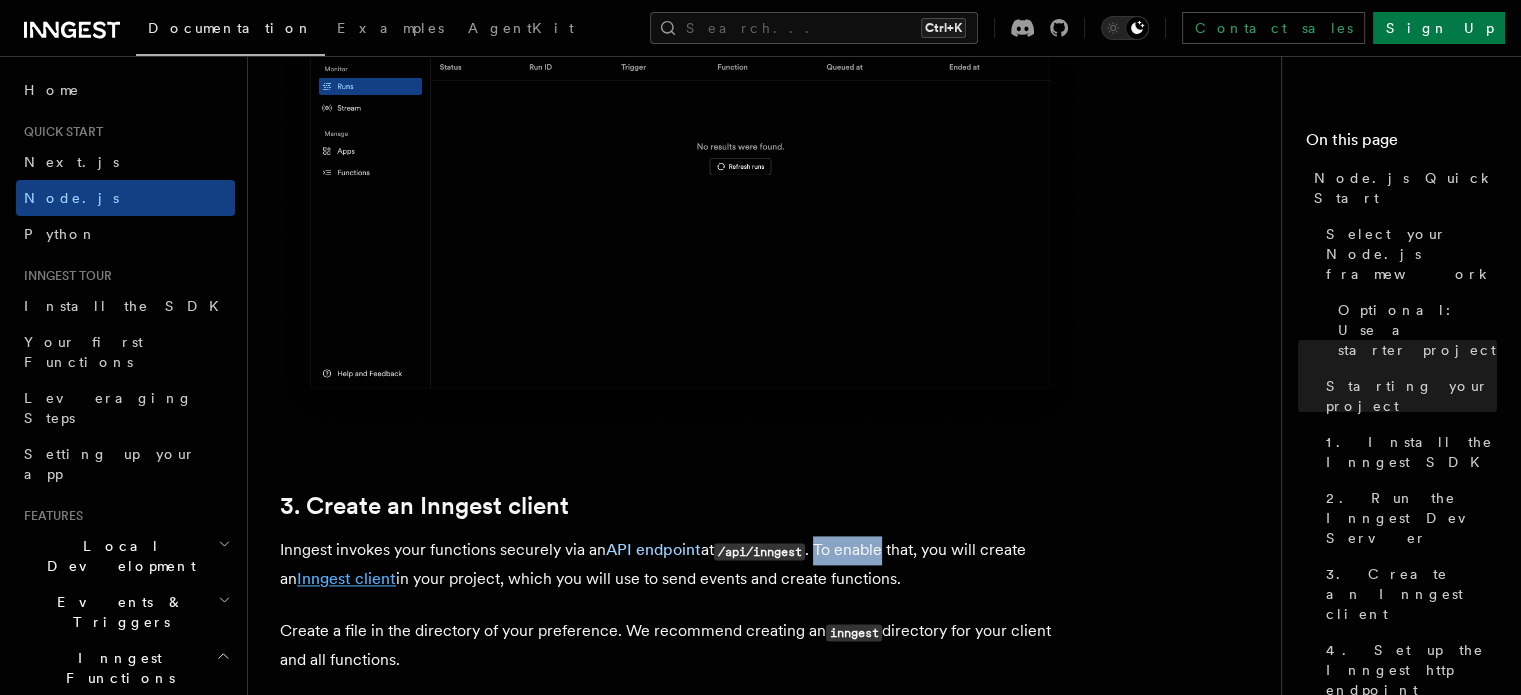 click on "Inngest client" at bounding box center [346, 578] 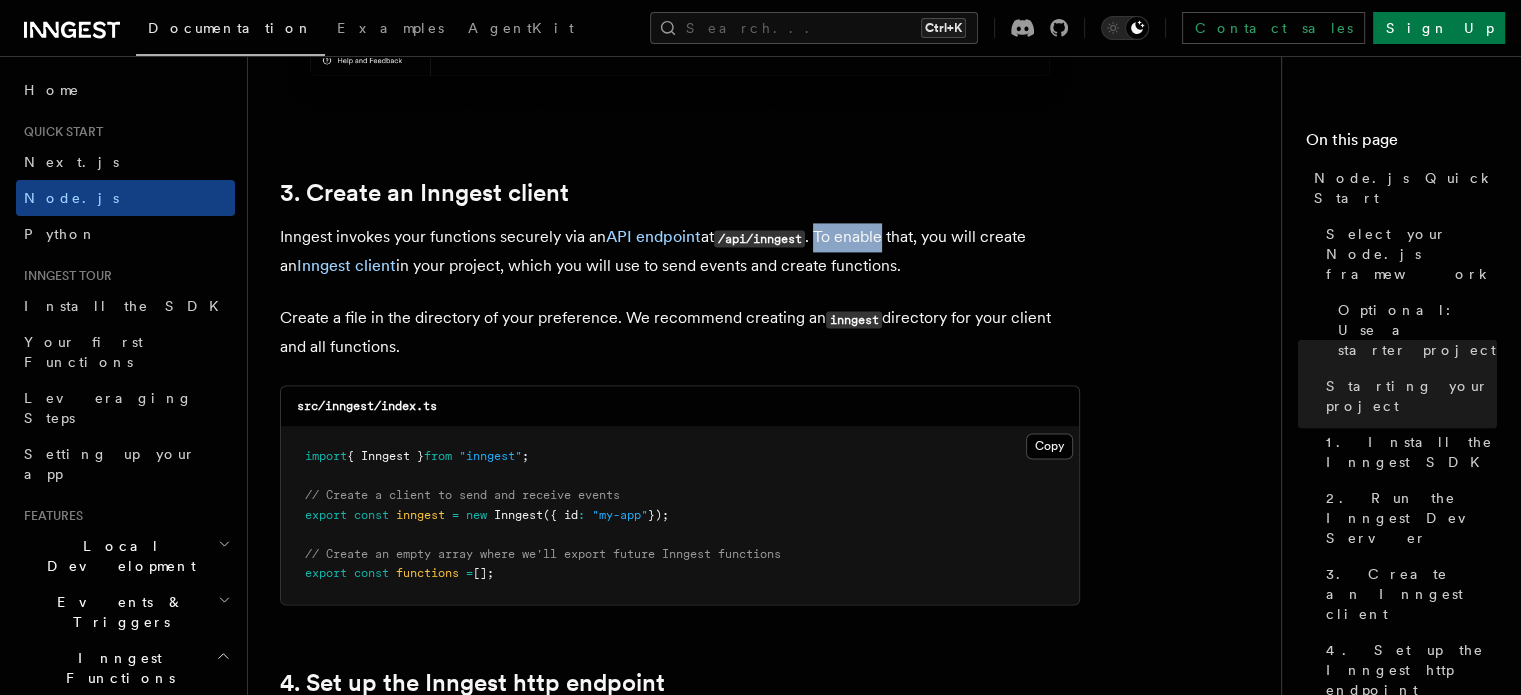 scroll, scrollTop: 2900, scrollLeft: 0, axis: vertical 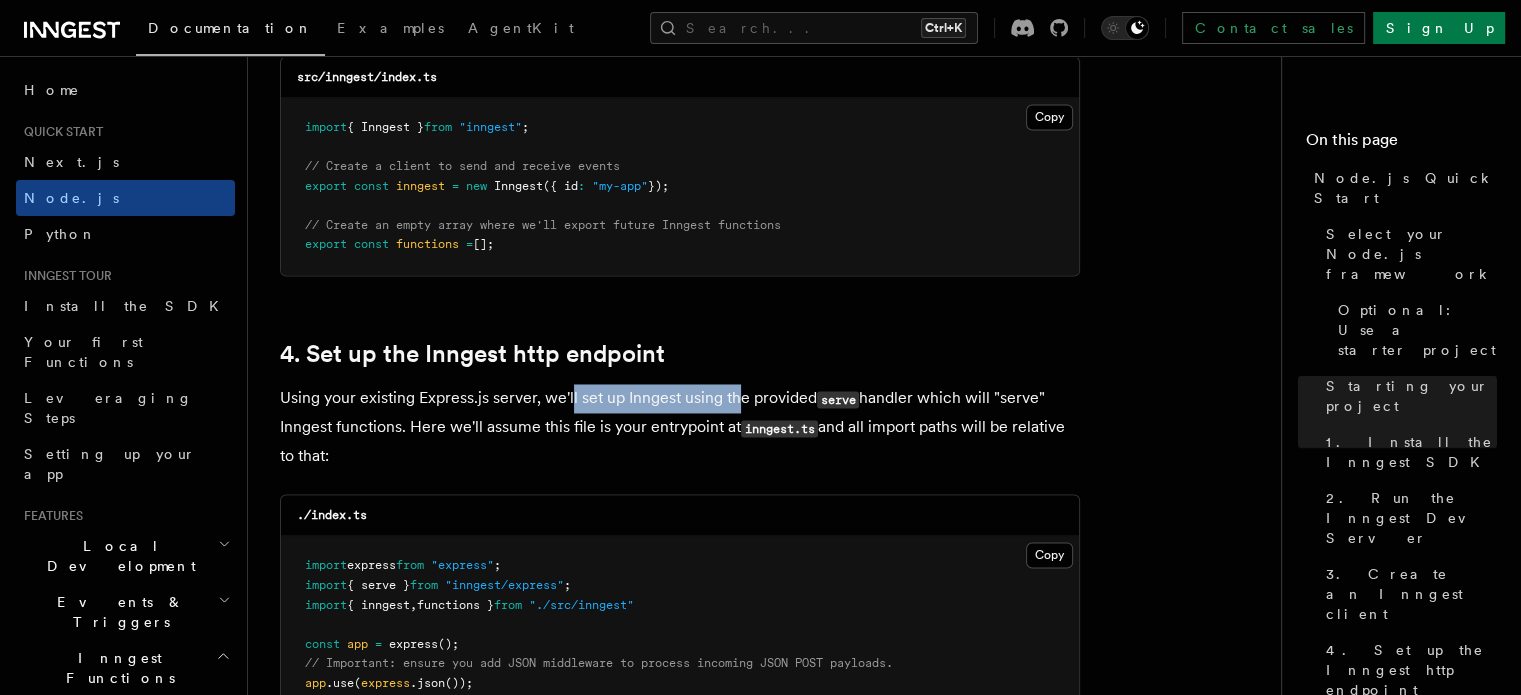 drag, startPoint x: 569, startPoint y: 362, endPoint x: 740, endPoint y: 371, distance: 171.23668 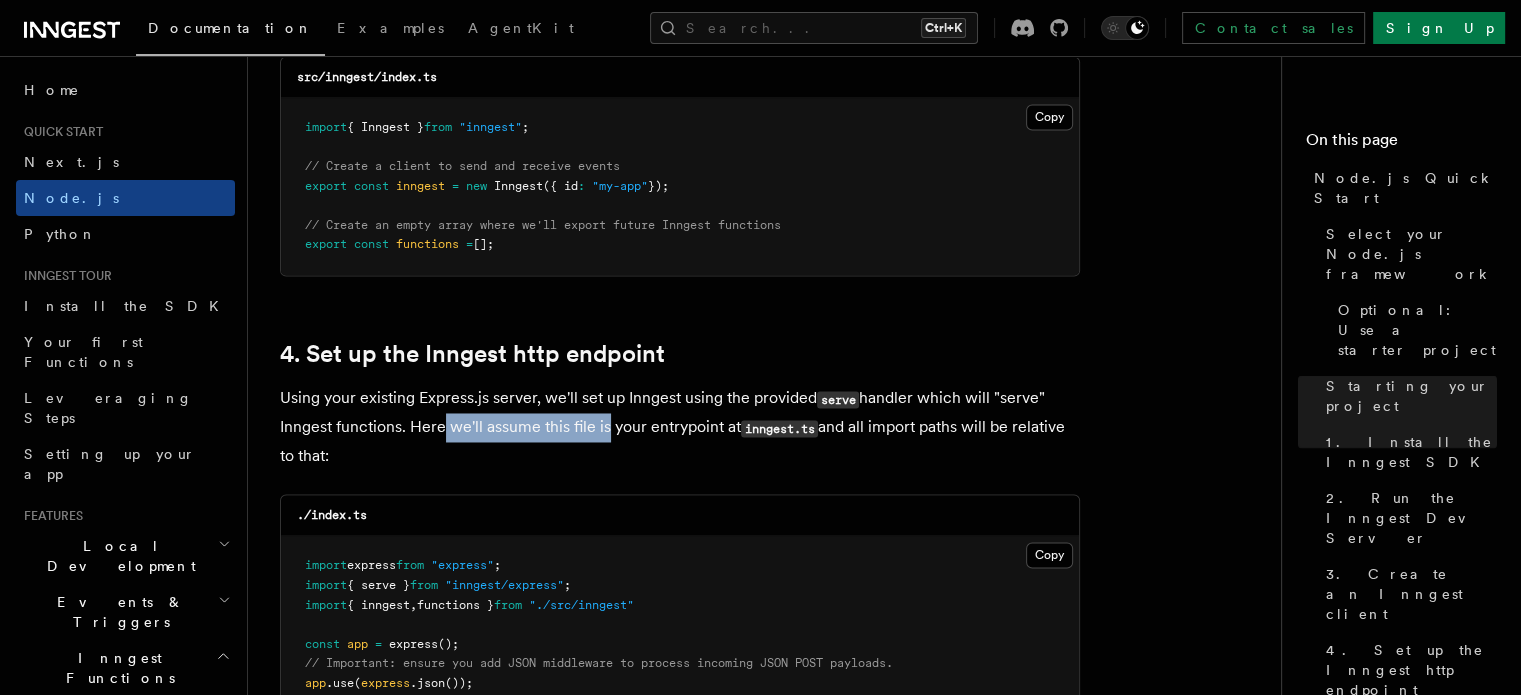drag, startPoint x: 433, startPoint y: 401, endPoint x: 610, endPoint y: 397, distance: 177.0452 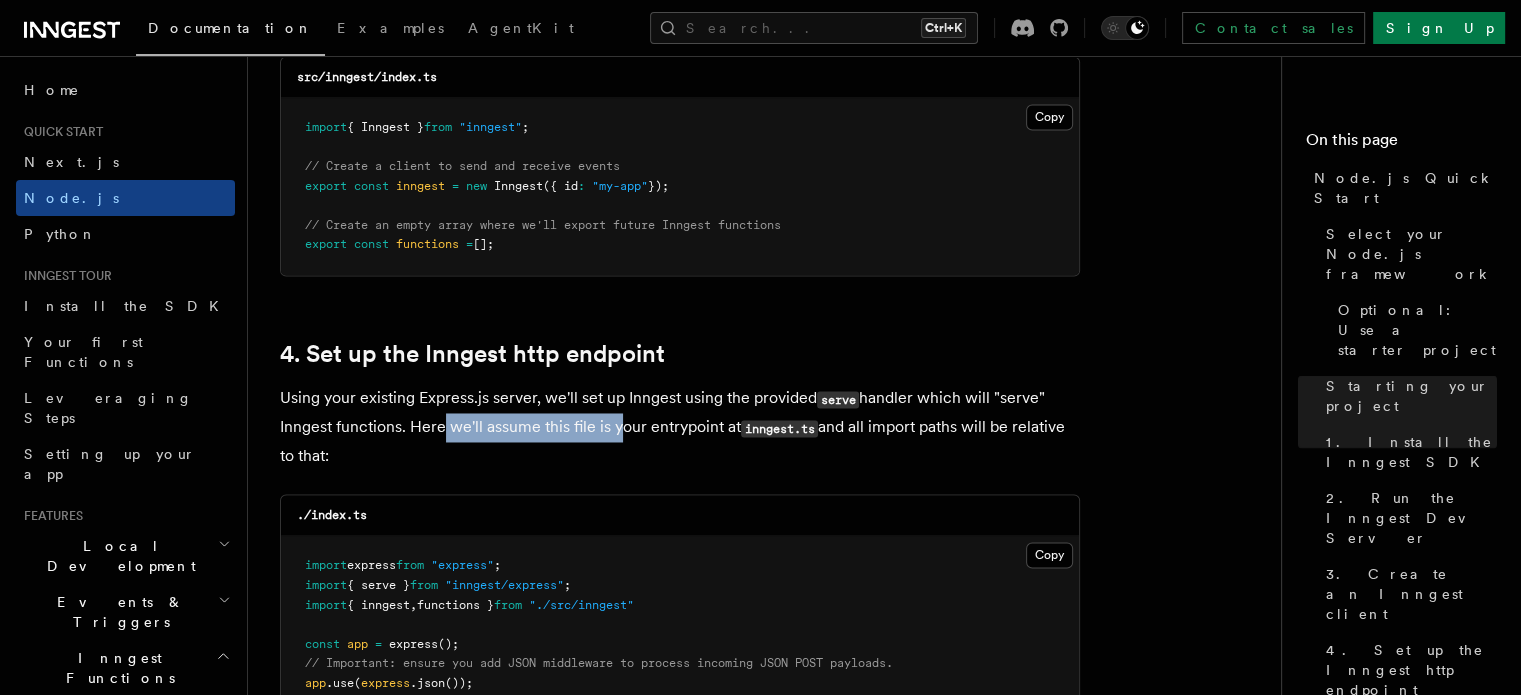 click on "Using your existing Express.js server, we'll set up Inngest using the provided  serve  handler which will "serve" Inngest functions. Here we'll assume this file is your entrypoint at  inngest.ts  and all import paths will be relative to that:" at bounding box center (680, 427) 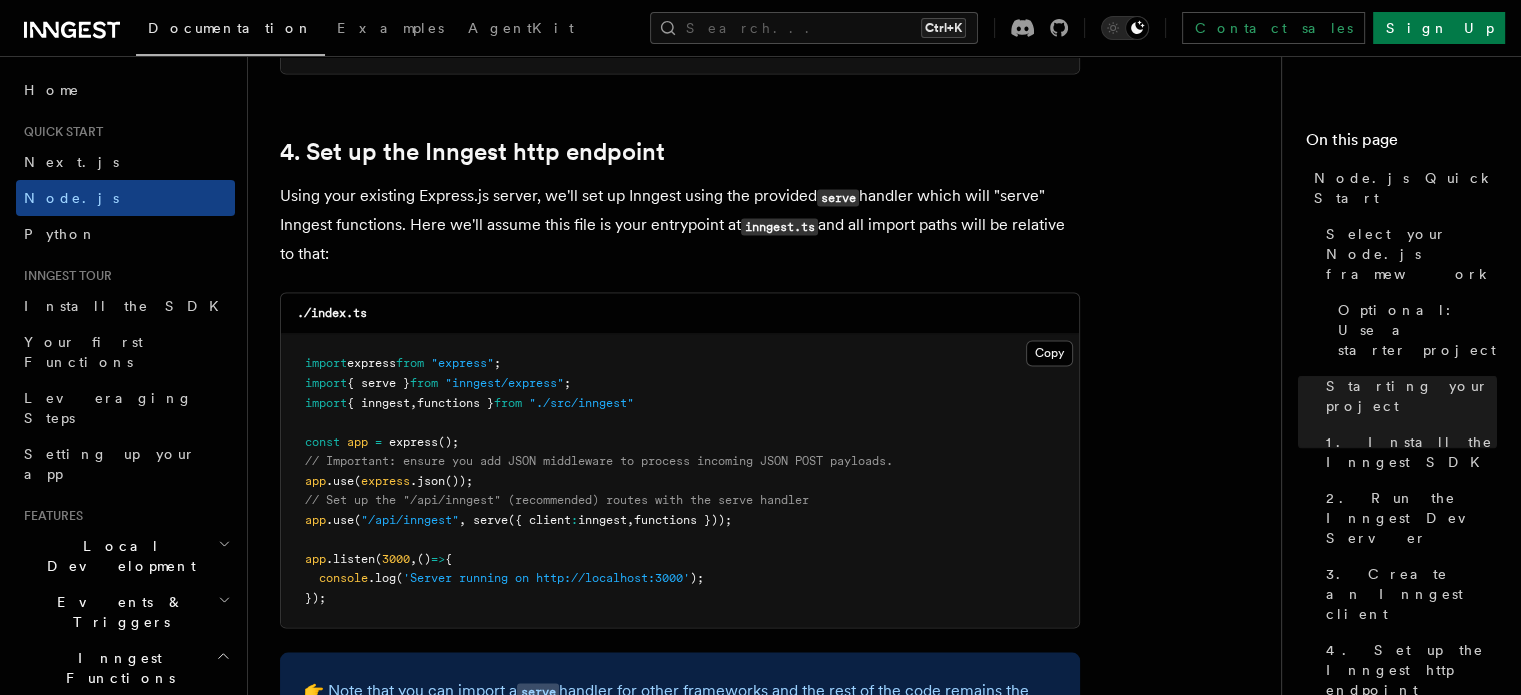 scroll, scrollTop: 3435, scrollLeft: 0, axis: vertical 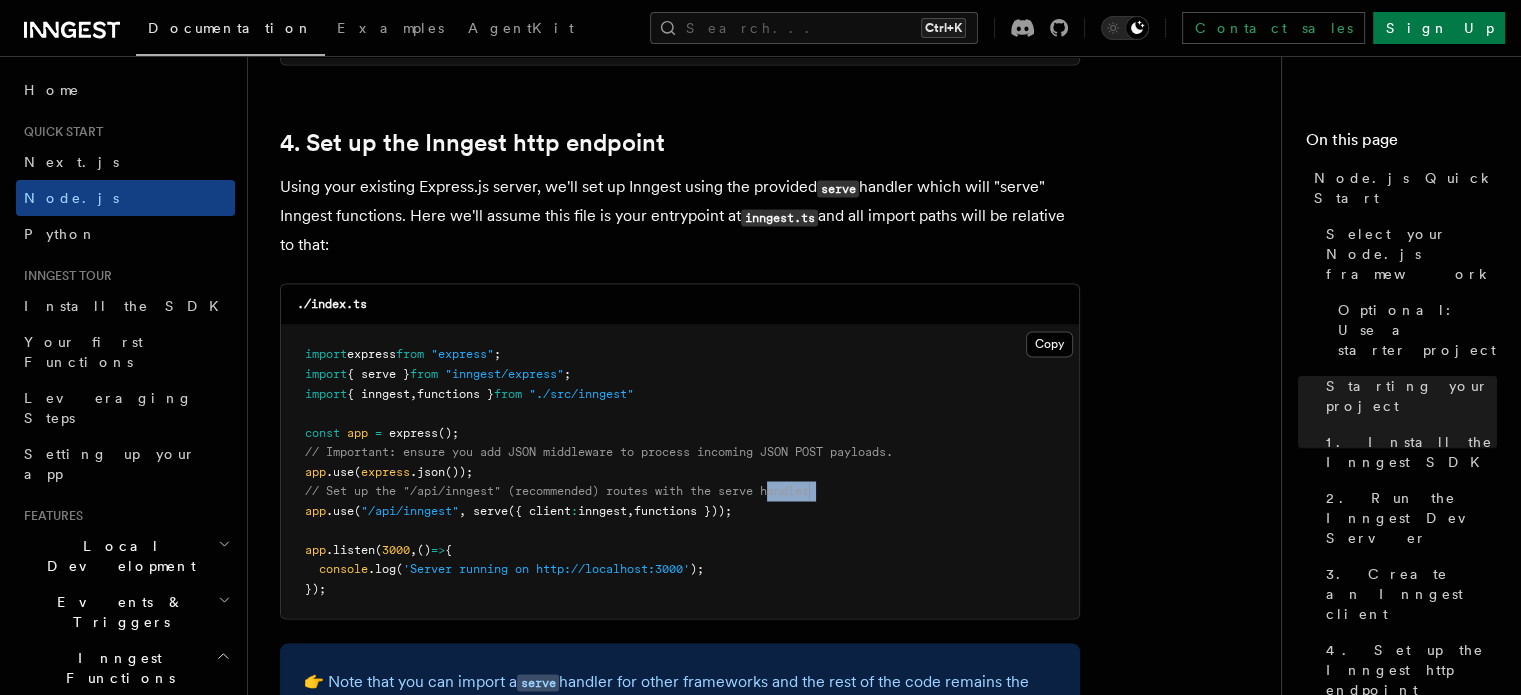 drag, startPoint x: 295, startPoint y: 483, endPoint x: 780, endPoint y: 474, distance: 485.0835 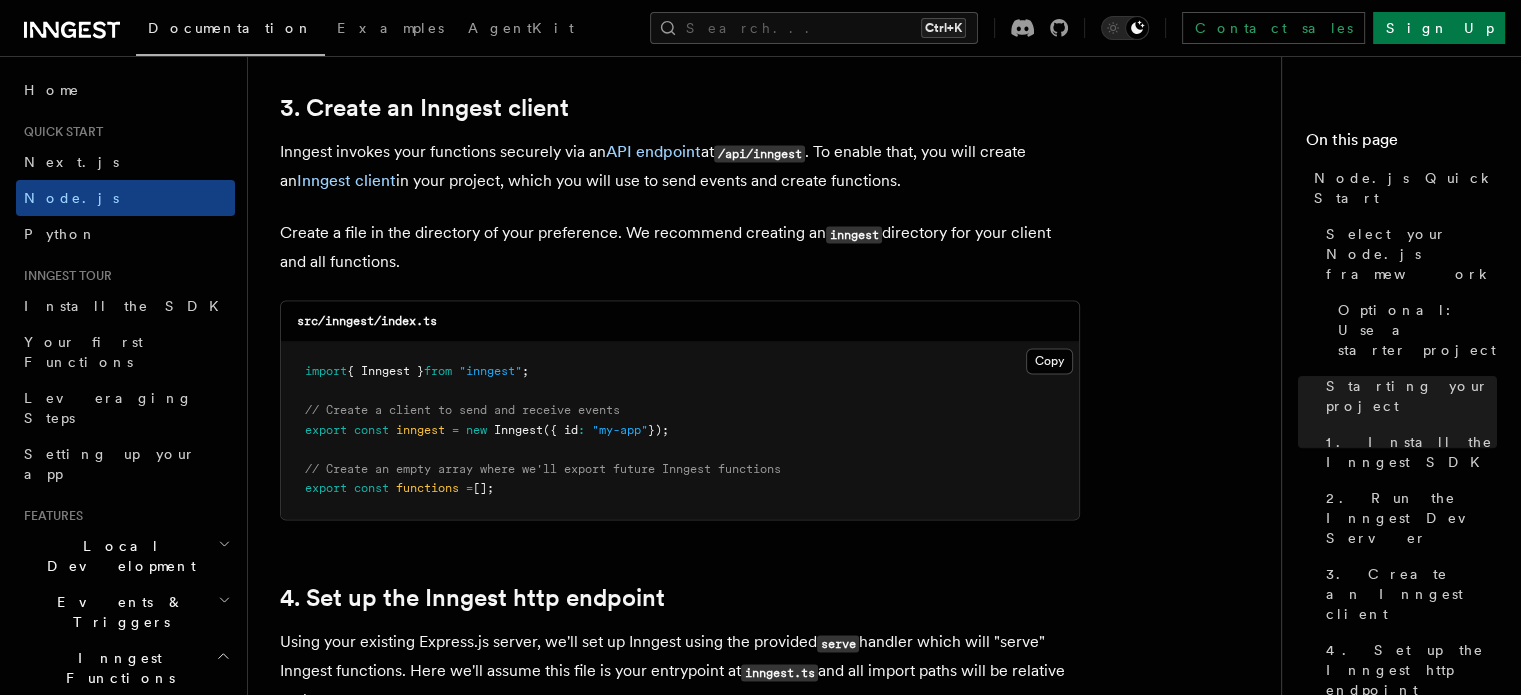 scroll, scrollTop: 3546, scrollLeft: 0, axis: vertical 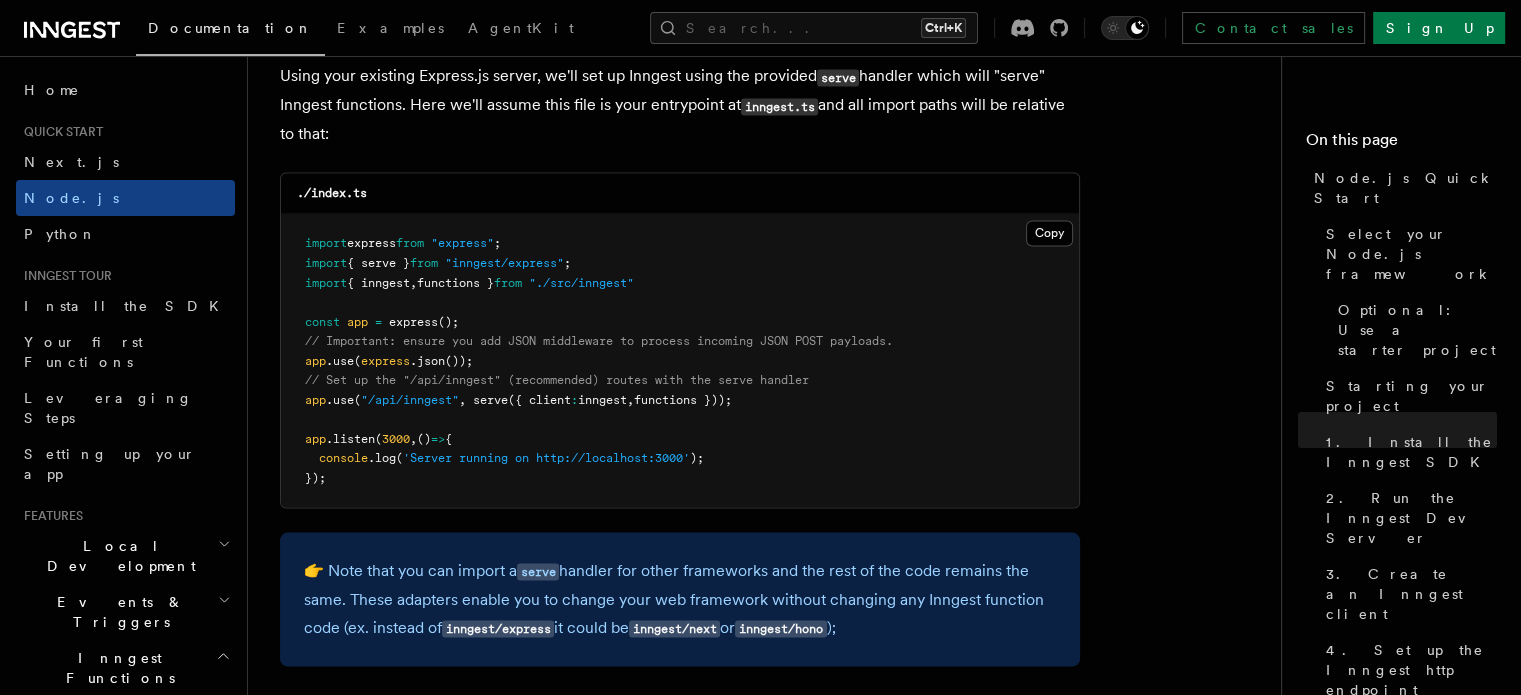 click on "import  express  from   "express" ;
import  { serve }  from   "inngest/express" ;
import  { inngest ,  functions }  from   "./src/inngest"
const   app   =   express ();
// Important: ensure you add JSON middleware to process incoming JSON POST payloads.
app .use ( express .json ());
// Set up the "/api/inngest" (recommended) routes with the serve handler
app .use ( "/api/inngest" ,   serve ({ client :  inngest ,  functions }));
app .listen ( 3000 ,  ()  =>  {
console .log ( 'Server running on http://localhost:3000' );
});" at bounding box center (680, 361) 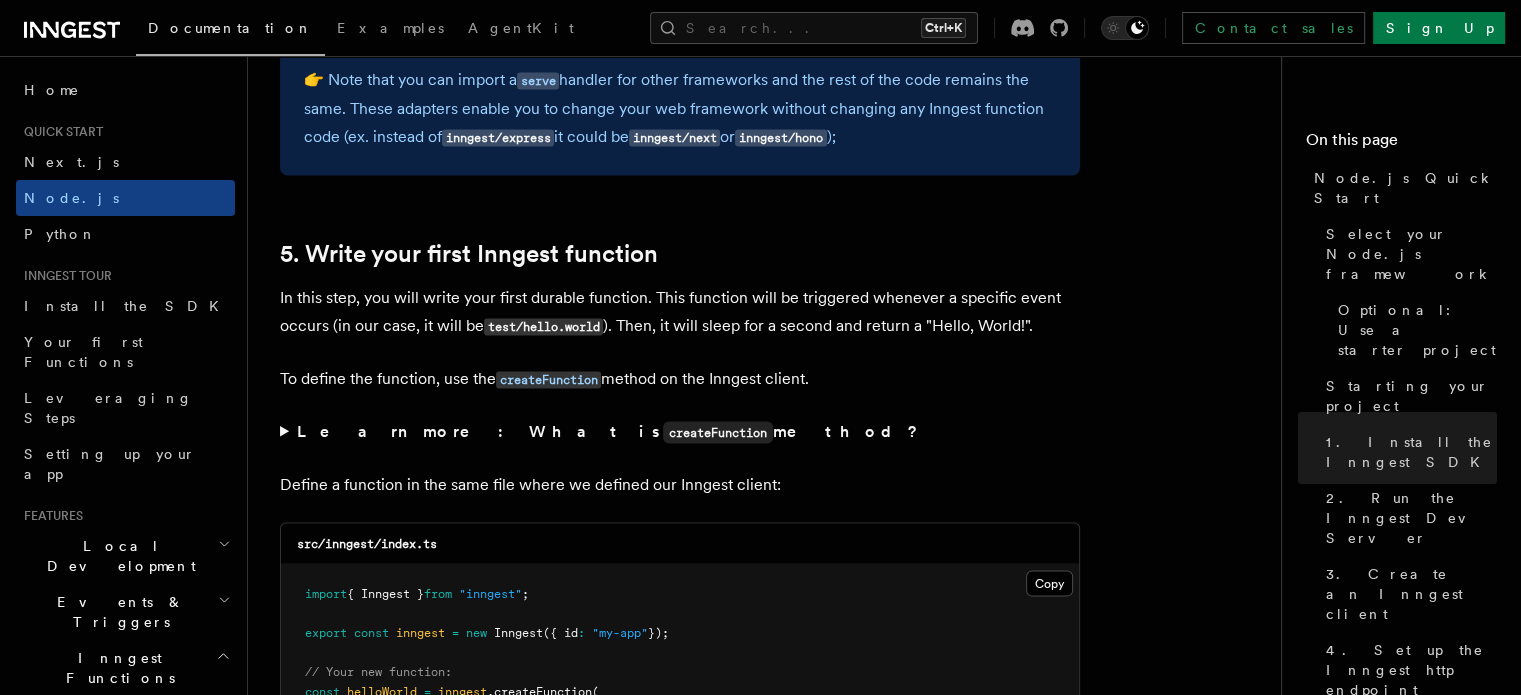 scroll, scrollTop: 4042, scrollLeft: 0, axis: vertical 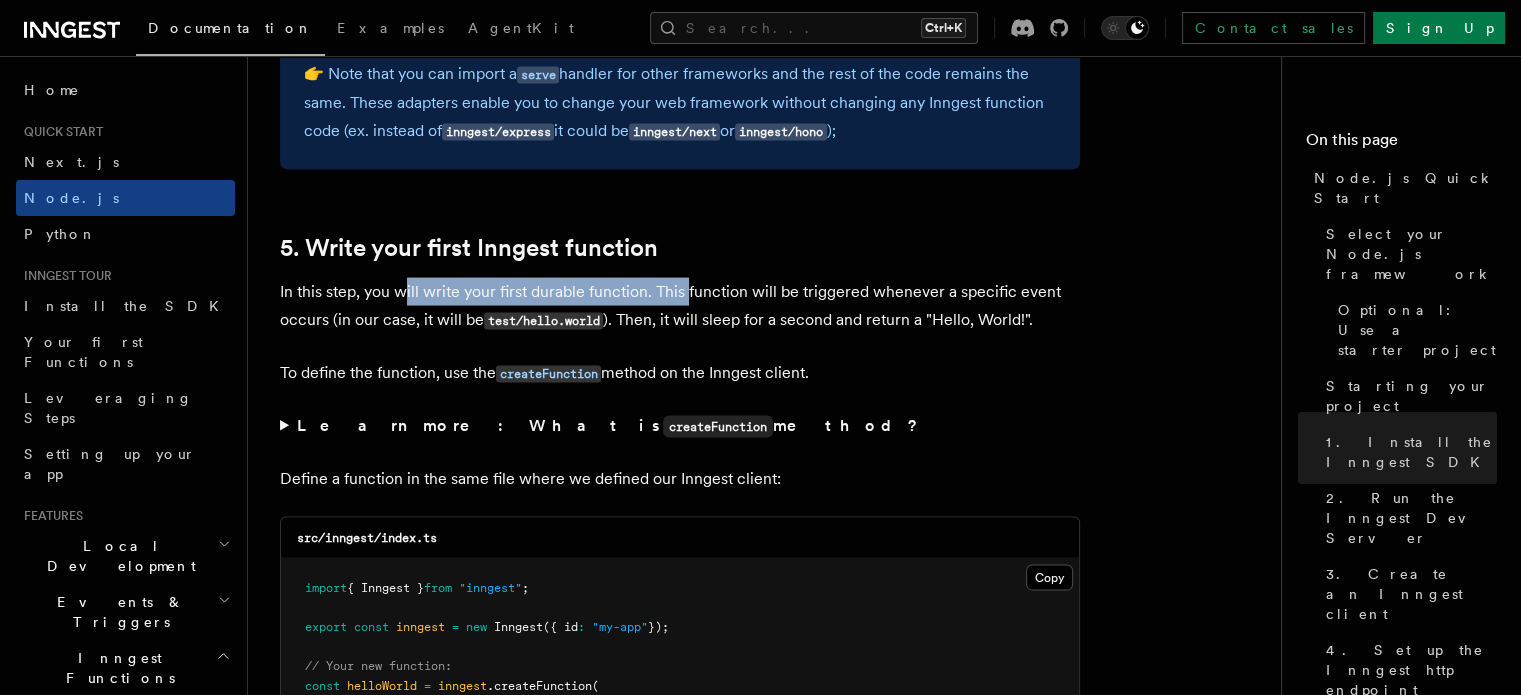 drag, startPoint x: 403, startPoint y: 270, endPoint x: 690, endPoint y: 263, distance: 287.08536 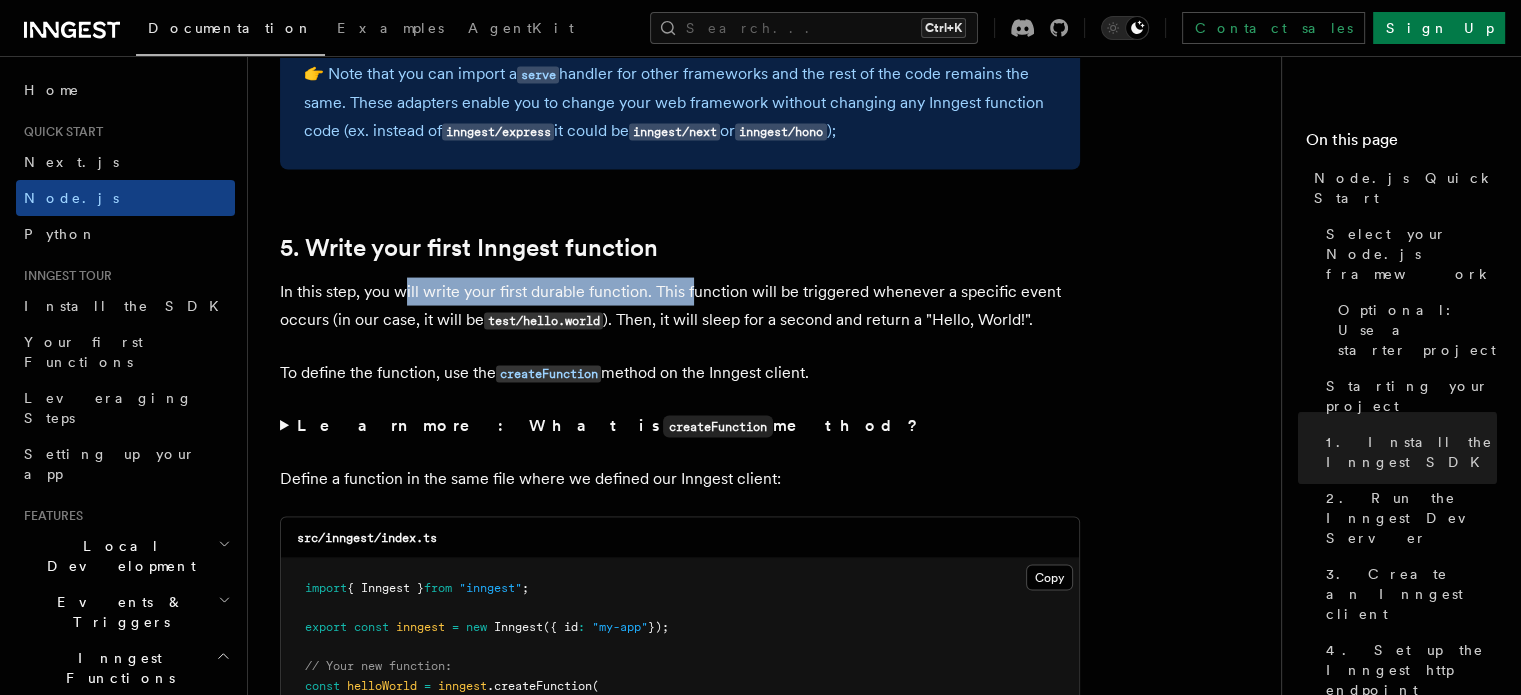 click on "In this step, you will write your first durable function. This function will be triggered whenever a specific event occurs (in our case, it will be  test/hello.world ). Then, it will sleep for a second and return a "Hello, World!"." at bounding box center (680, 306) 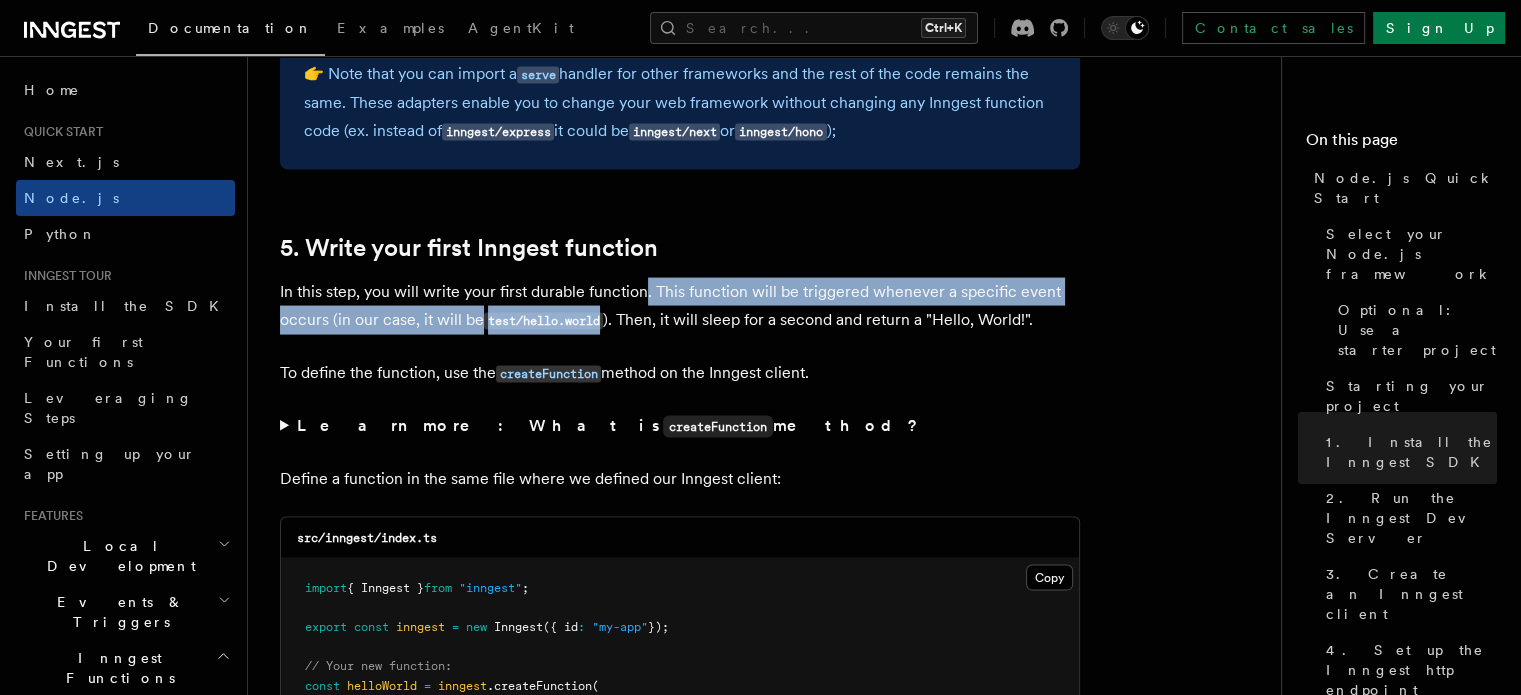 drag, startPoint x: 644, startPoint y: 267, endPoint x: 608, endPoint y: 299, distance: 48.166378 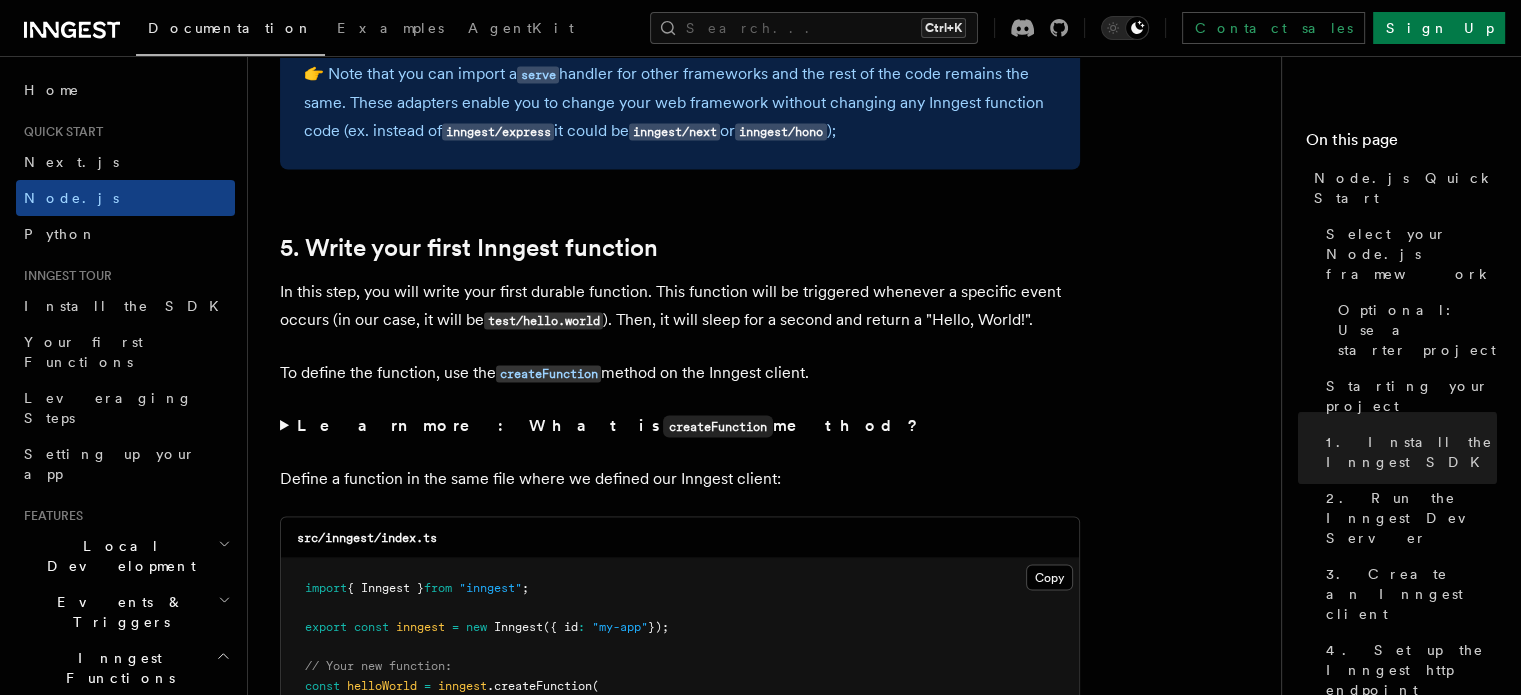 click on "In this step, you will write your first durable function. This function will be triggered whenever a specific event occurs (in our case, it will be  test/hello.world ). Then, it will sleep for a second and return a "Hello, World!"." at bounding box center [680, 306] 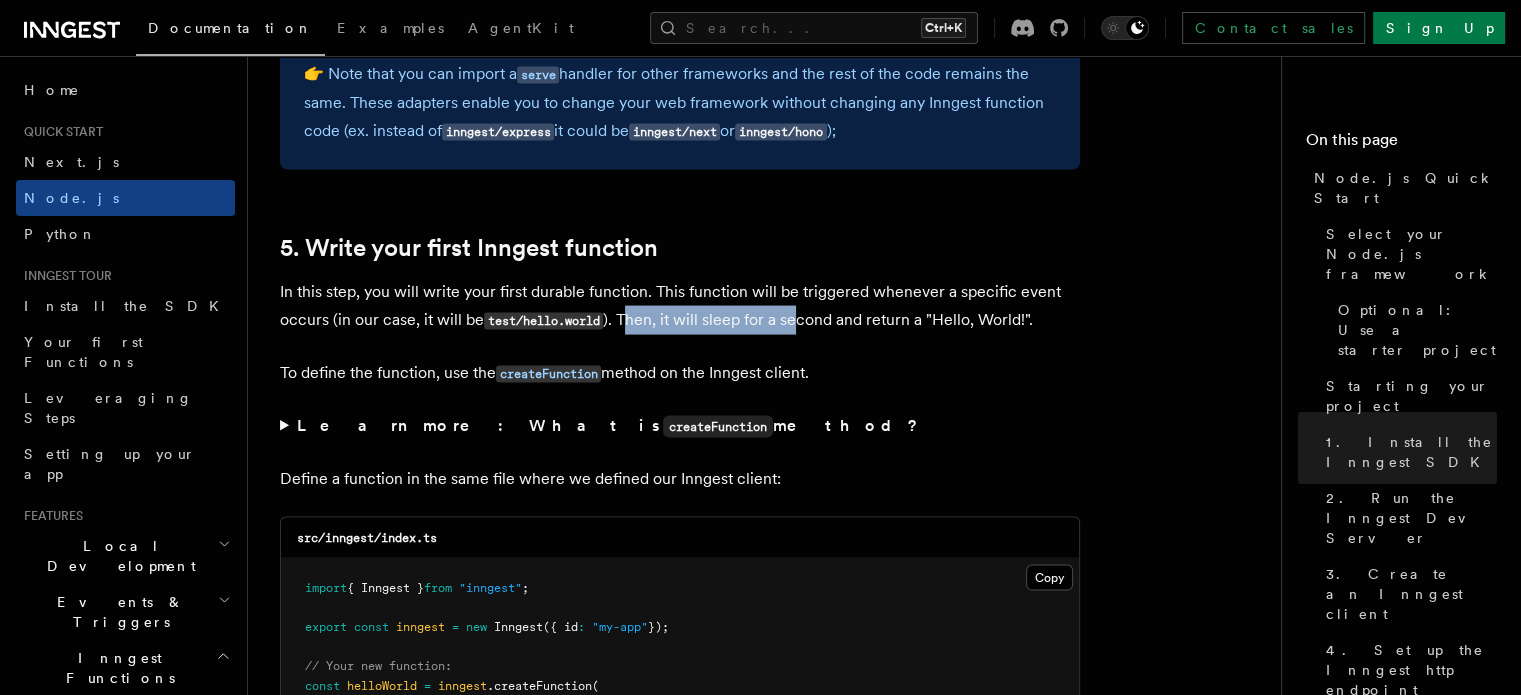 drag, startPoint x: 627, startPoint y: 291, endPoint x: 803, endPoint y: 295, distance: 176.04546 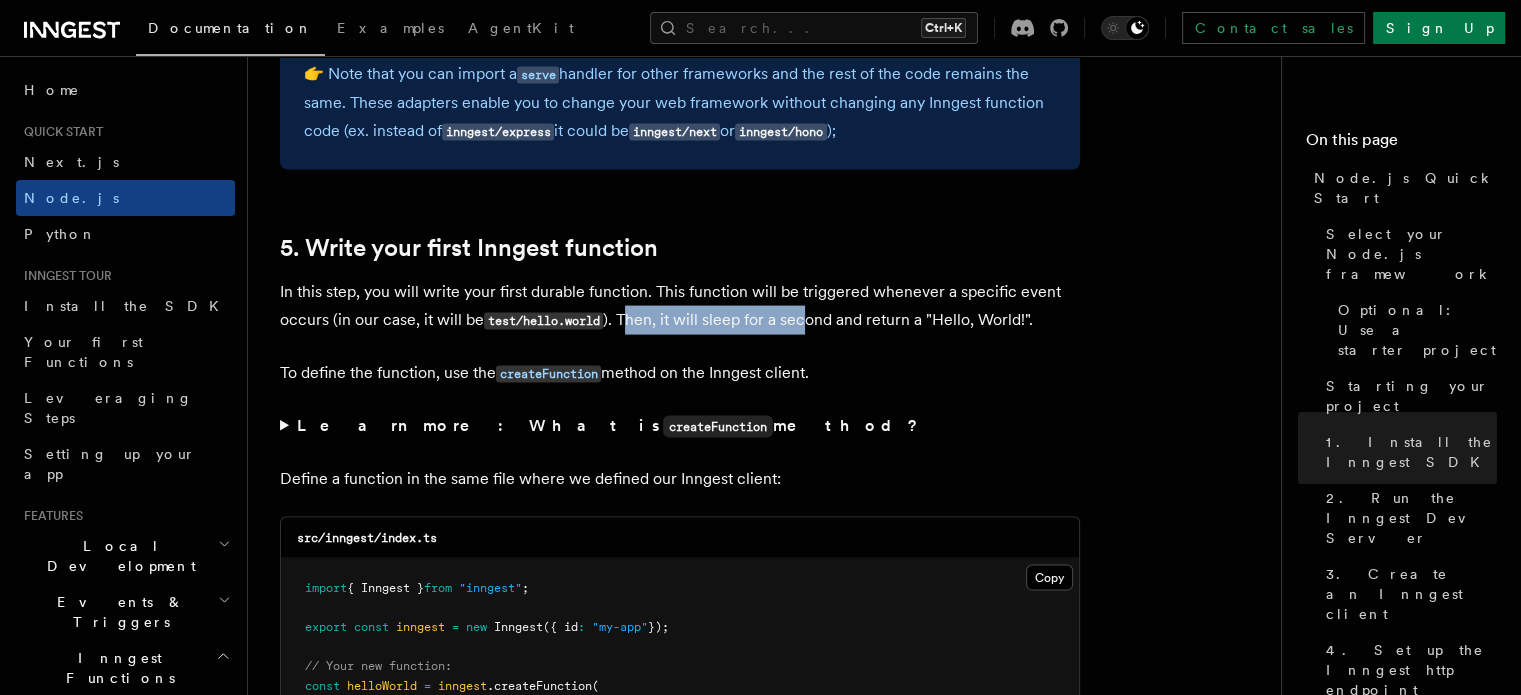 click on "In this step, you will write your first durable function. This function will be triggered whenever a specific event occurs (in our case, it will be  test/hello.world ). Then, it will sleep for a second and return a "Hello, World!"." at bounding box center (680, 306) 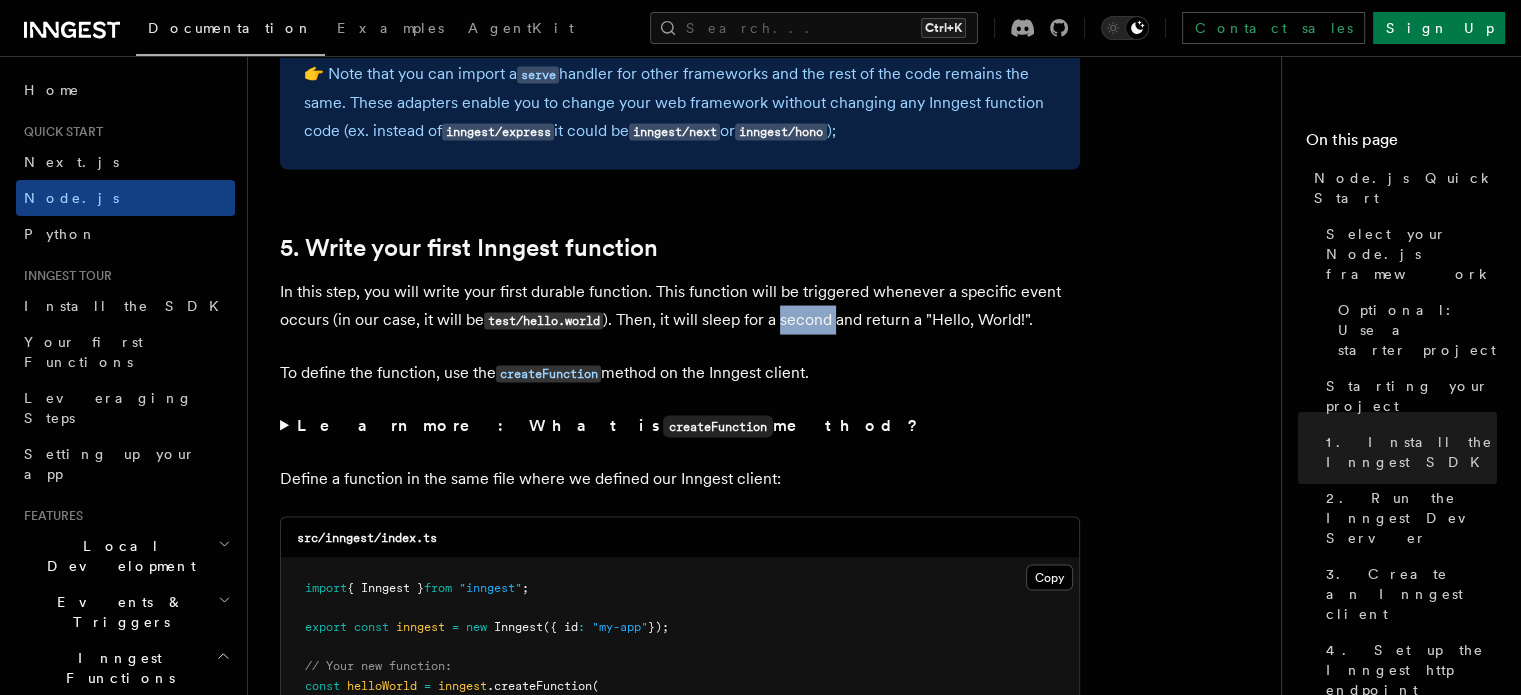 click on "In this step, you will write your first durable function. This function will be triggered whenever a specific event occurs (in our case, it will be  test/hello.world ). Then, it will sleep for a second and return a "Hello, World!"." at bounding box center (680, 306) 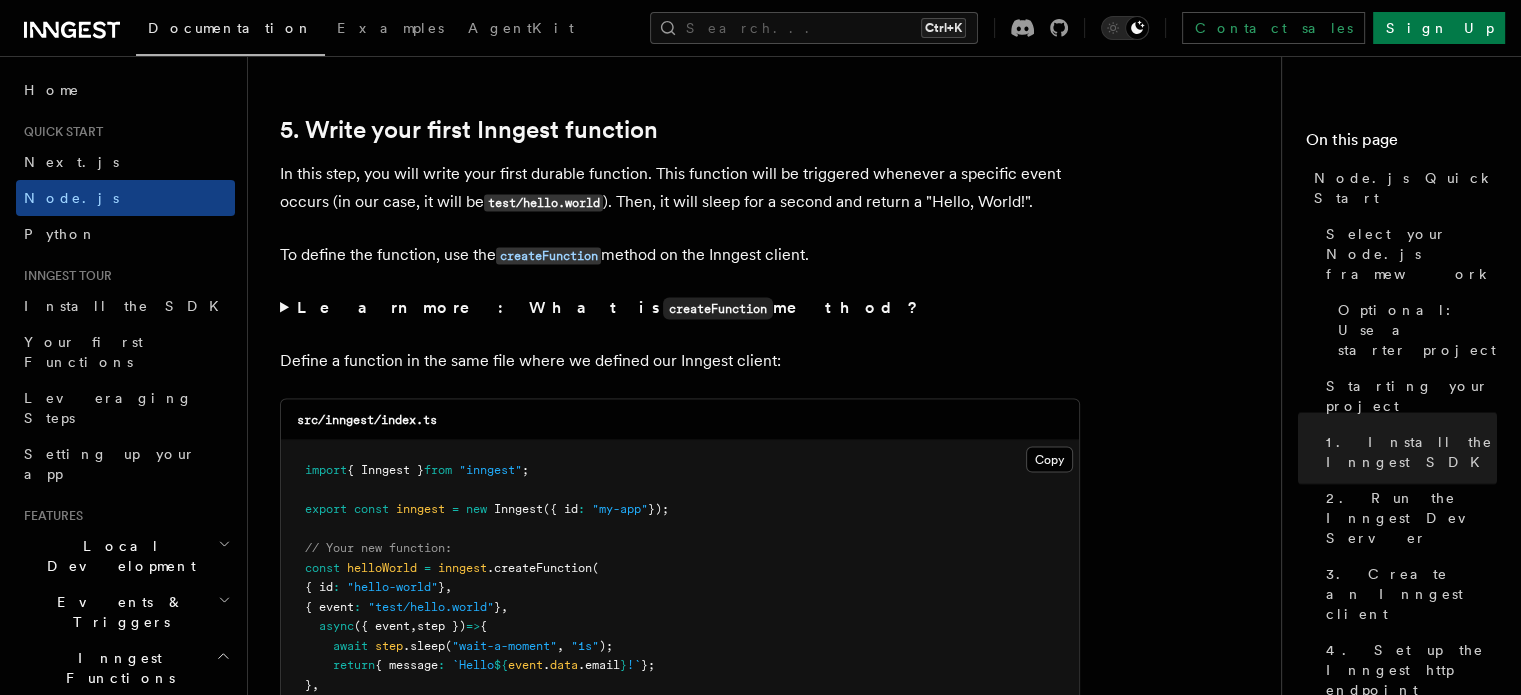 scroll, scrollTop: 4163, scrollLeft: 0, axis: vertical 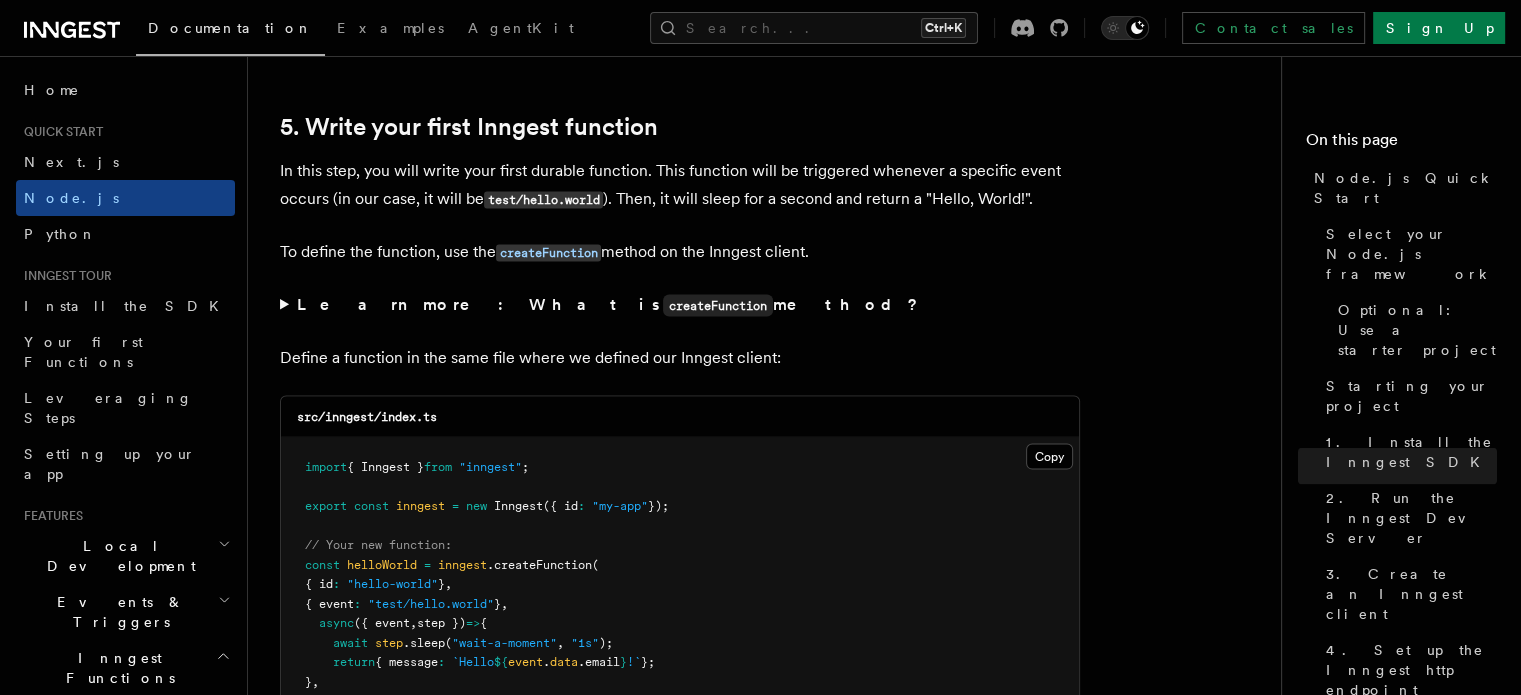 click on "Learn more: What is  createFunction  method?" at bounding box center (680, 305) 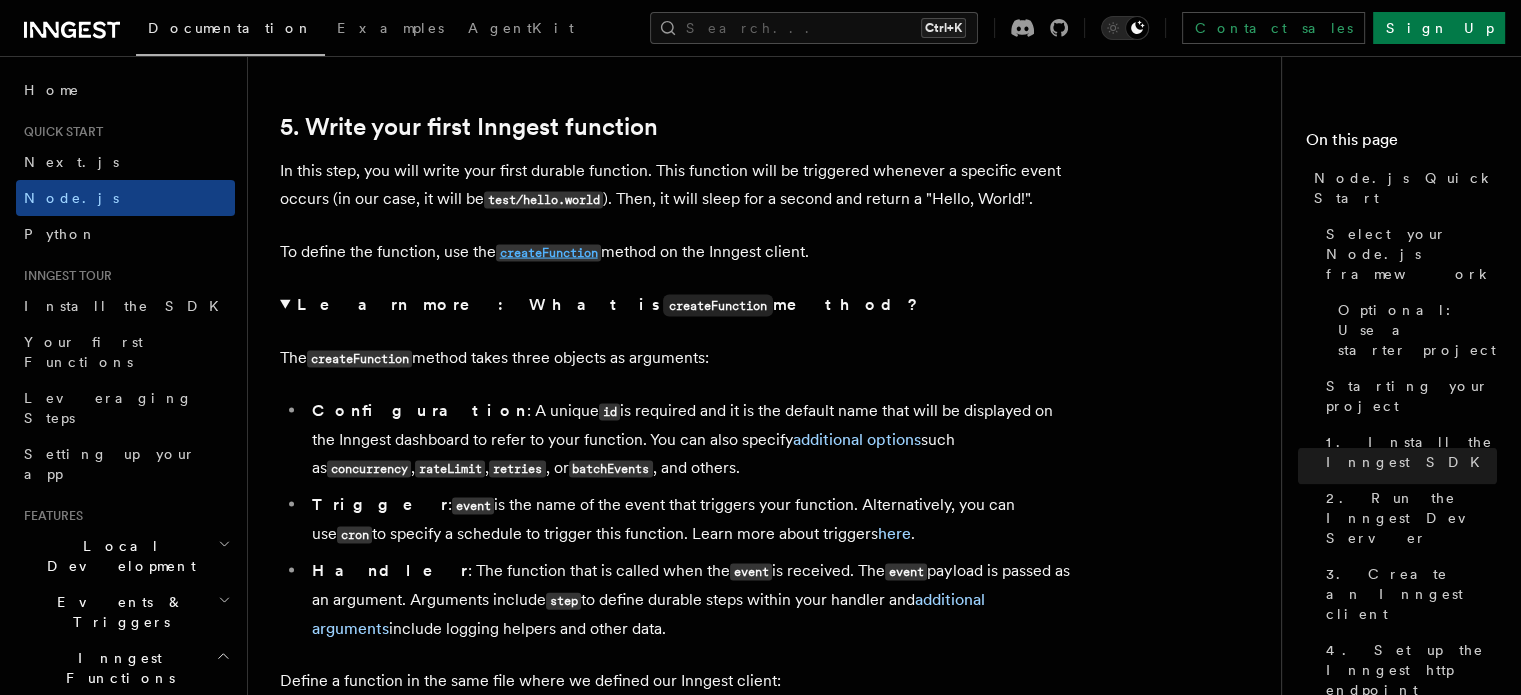 click on "createFunction" at bounding box center [548, 253] 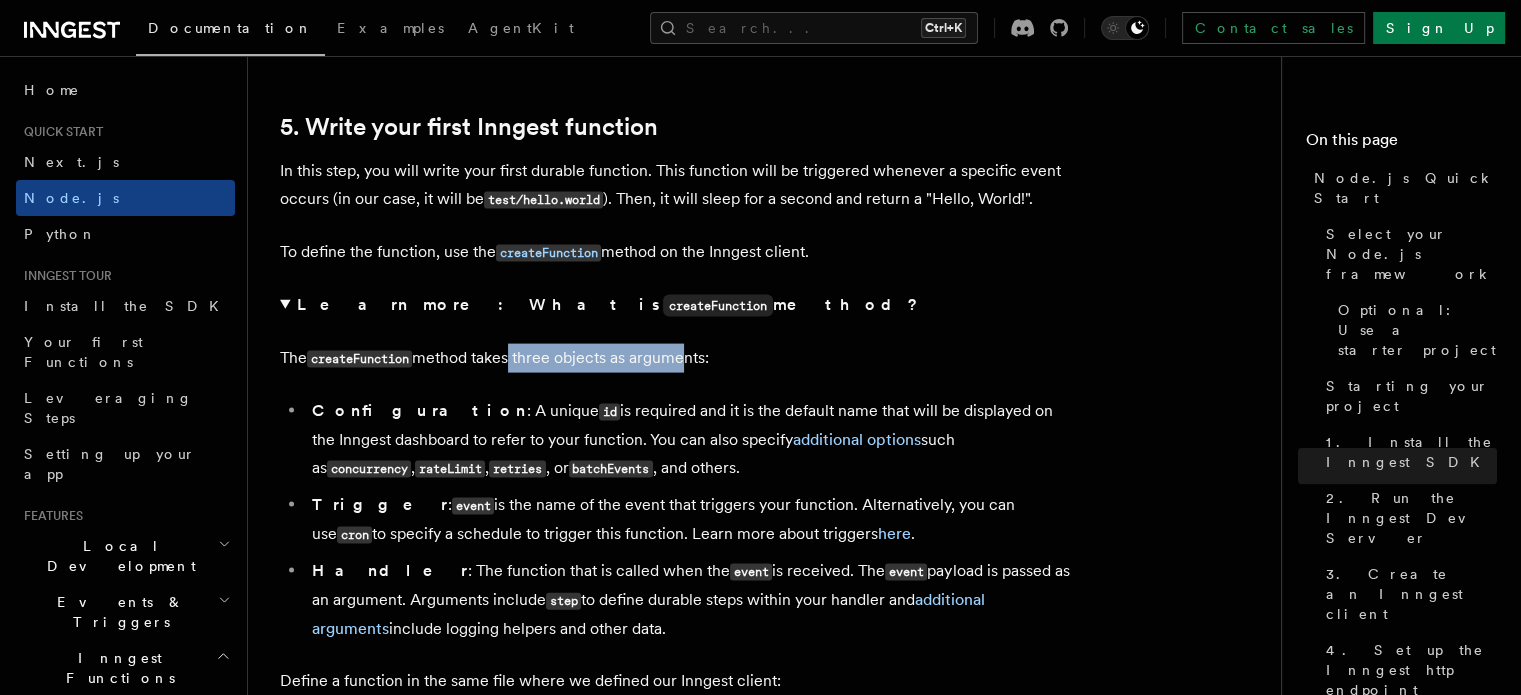 drag, startPoint x: 508, startPoint y: 323, endPoint x: 688, endPoint y: 348, distance: 181.72781 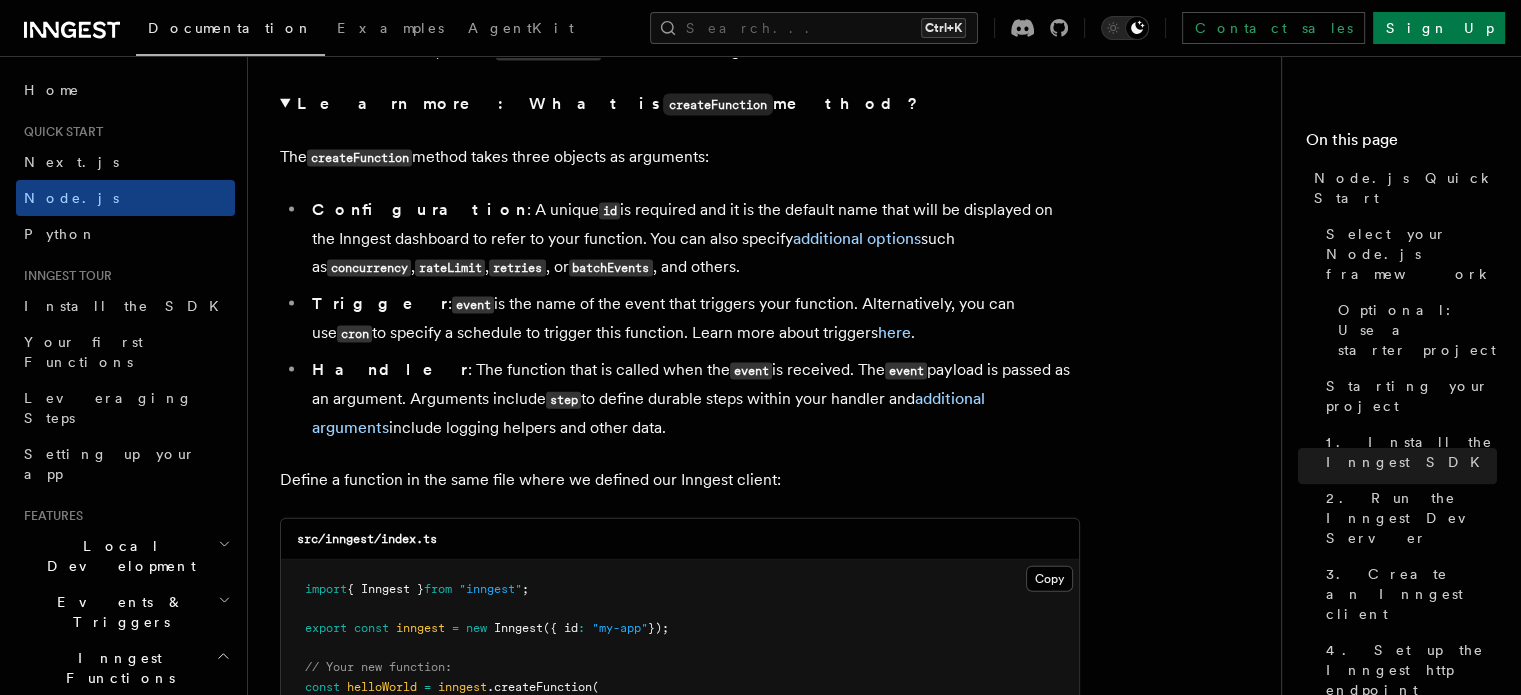 scroll, scrollTop: 4366, scrollLeft: 0, axis: vertical 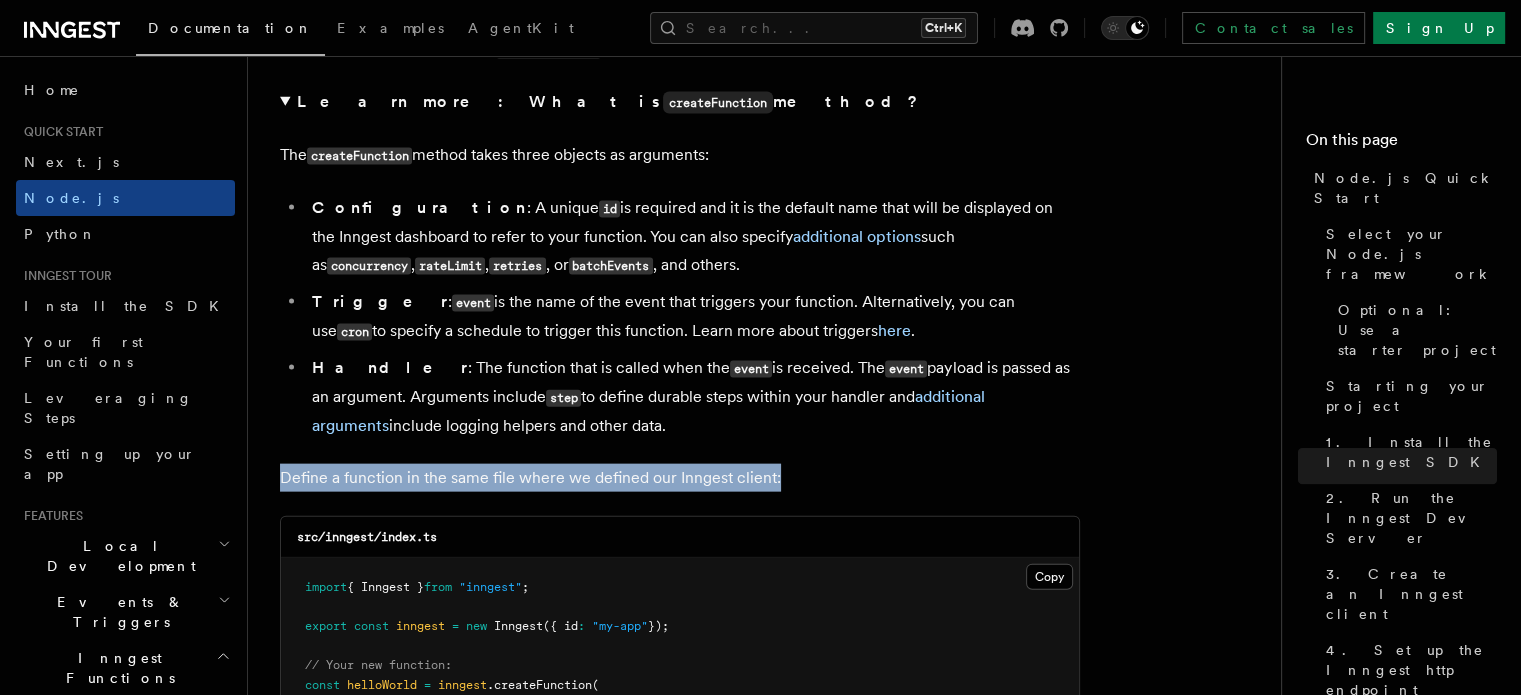 drag, startPoint x: 281, startPoint y: 459, endPoint x: 776, endPoint y: 449, distance: 495.101 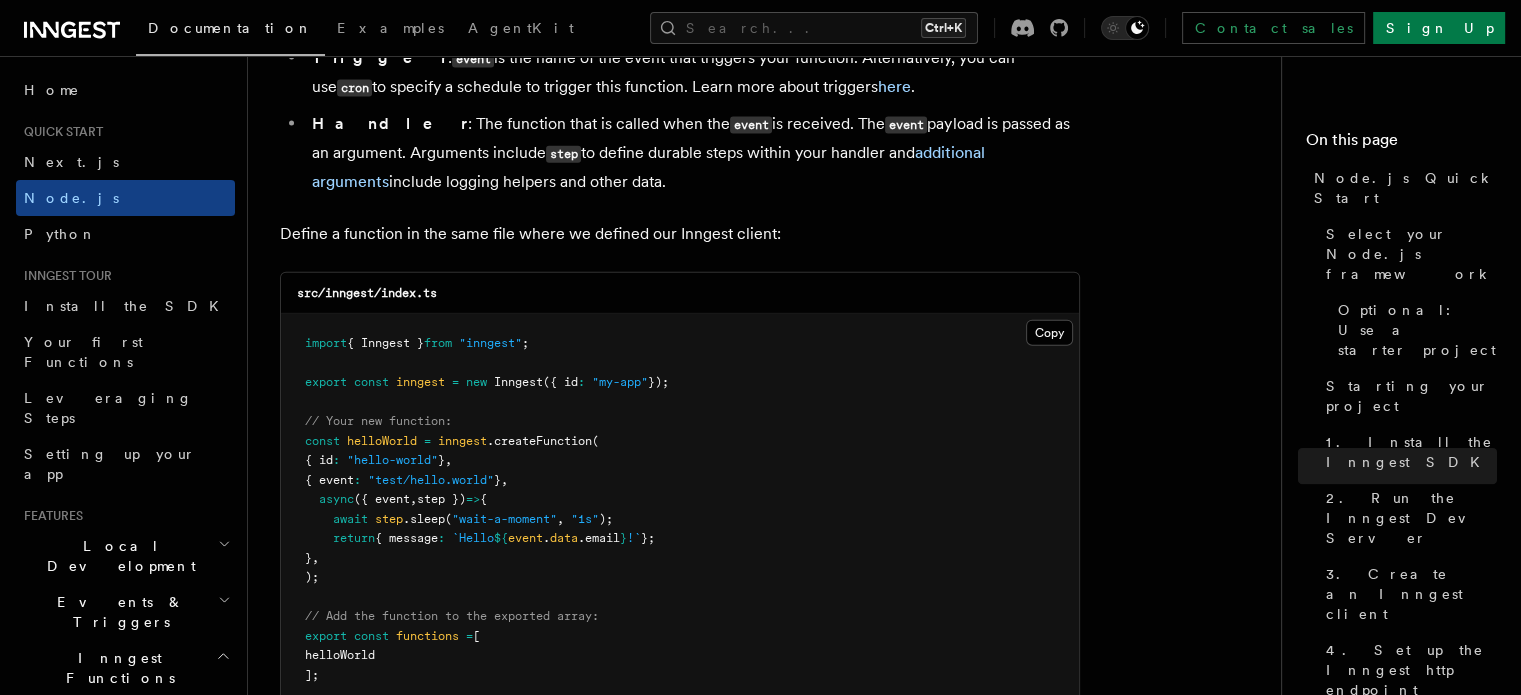 scroll, scrollTop: 4612, scrollLeft: 0, axis: vertical 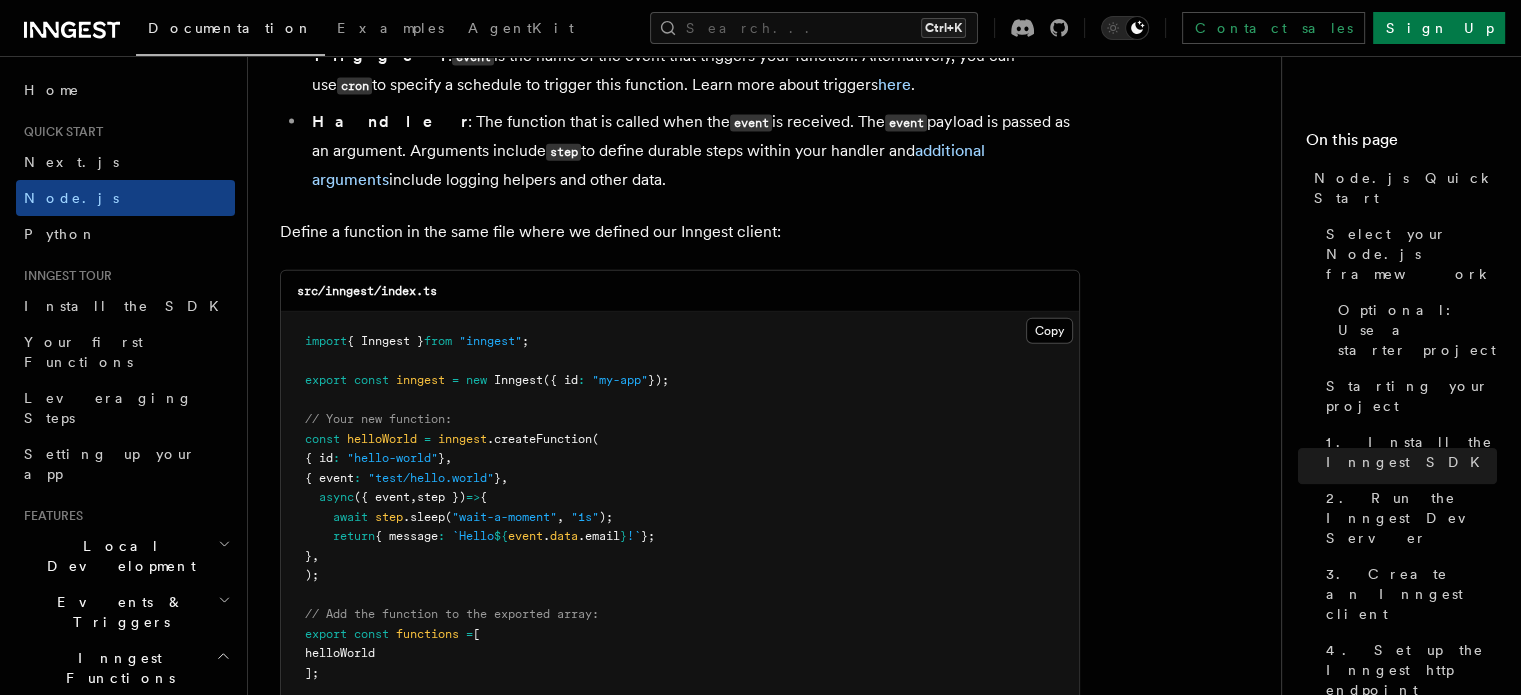 click on ".createFunction" at bounding box center (539, 439) 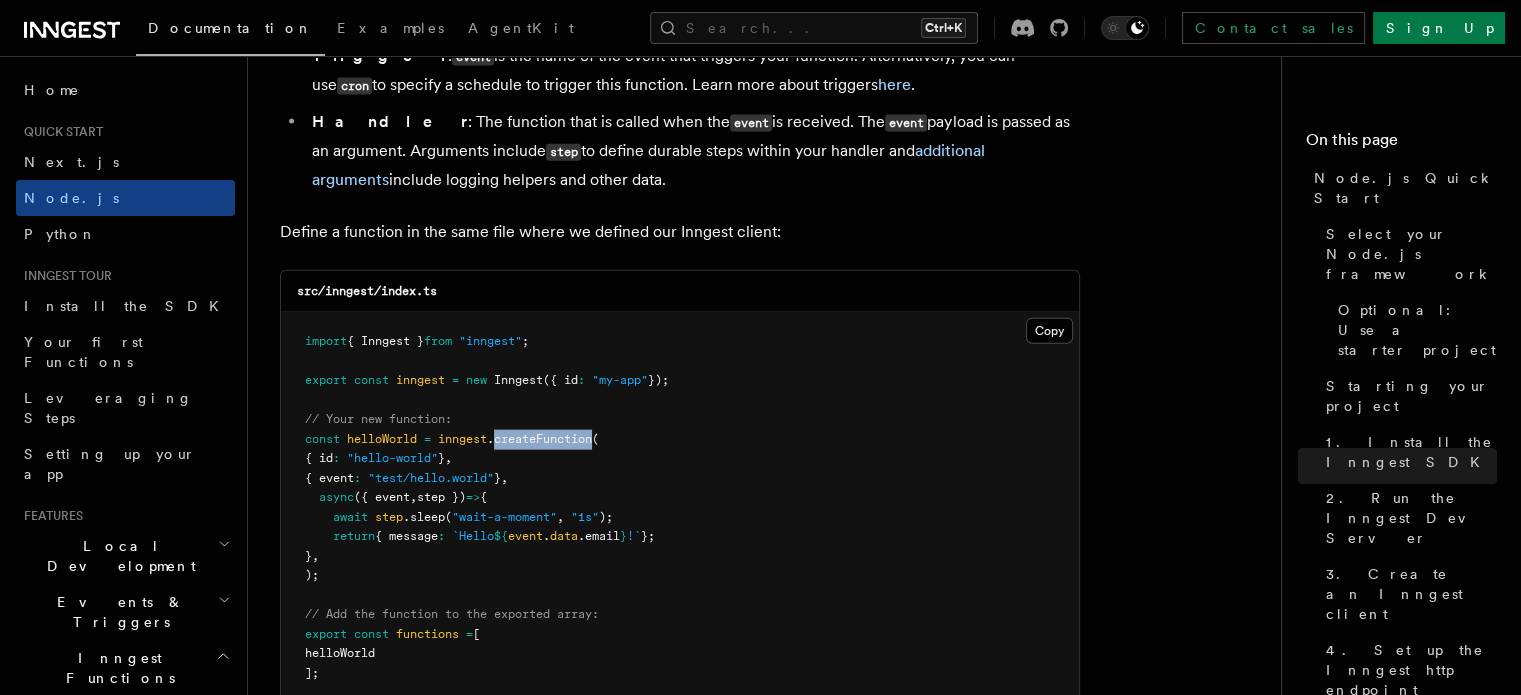 click on ".createFunction" at bounding box center (539, 439) 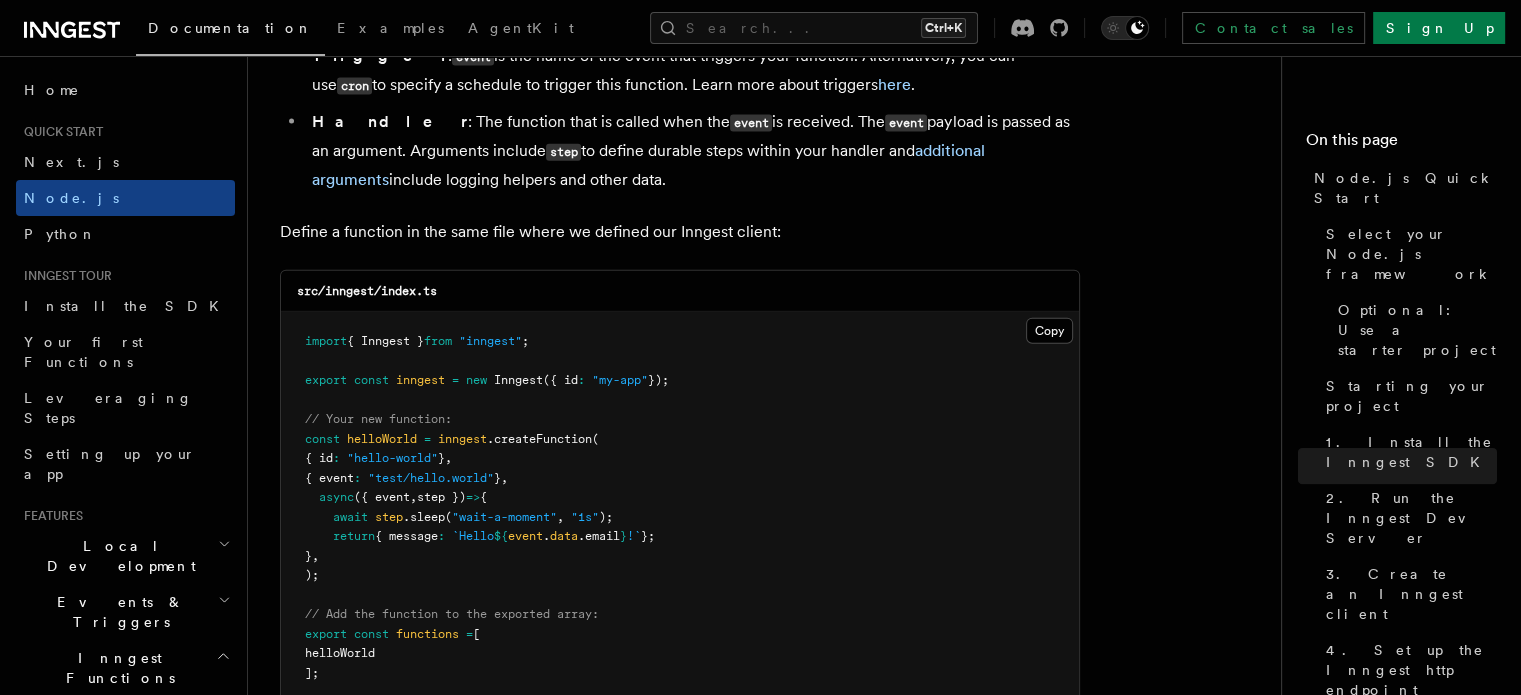 click at bounding box center [364, 478] 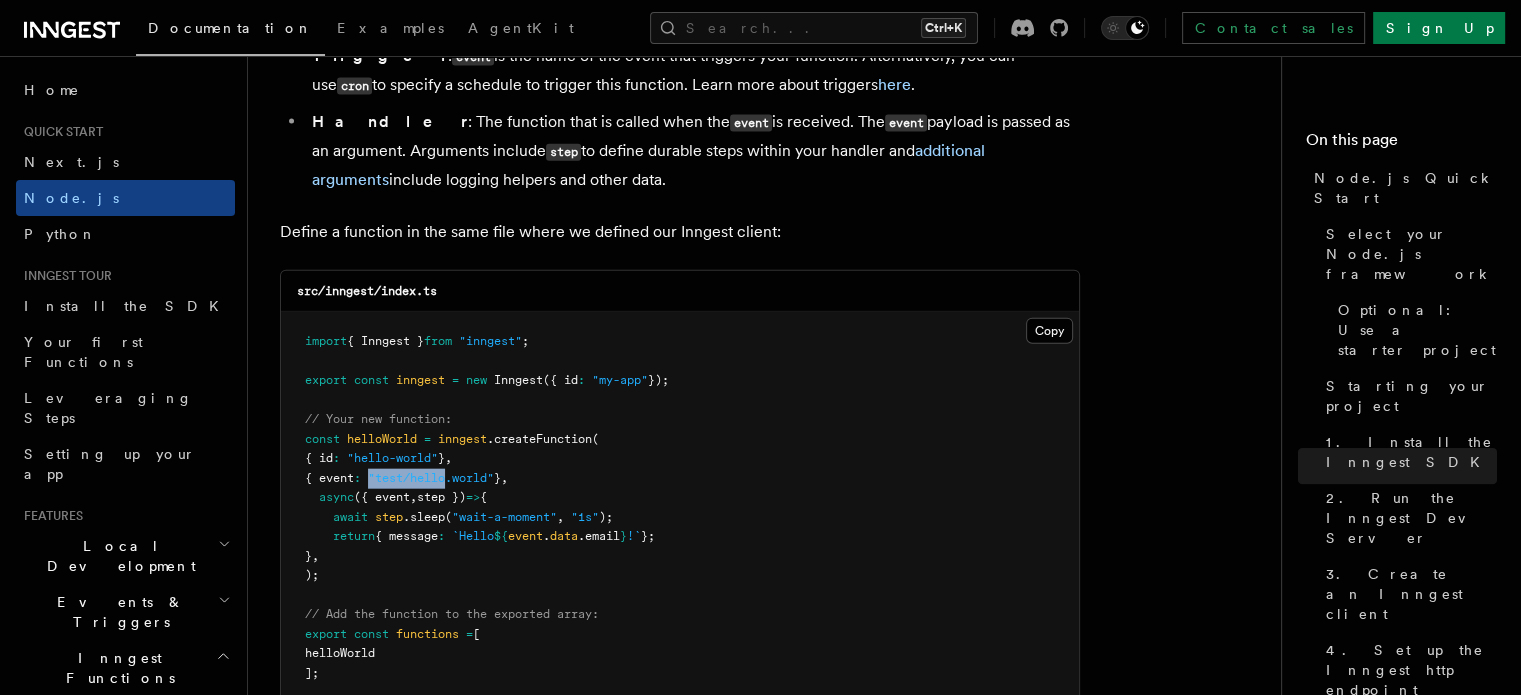 drag, startPoint x: 380, startPoint y: 459, endPoint x: 452, endPoint y: 463, distance: 72.11102 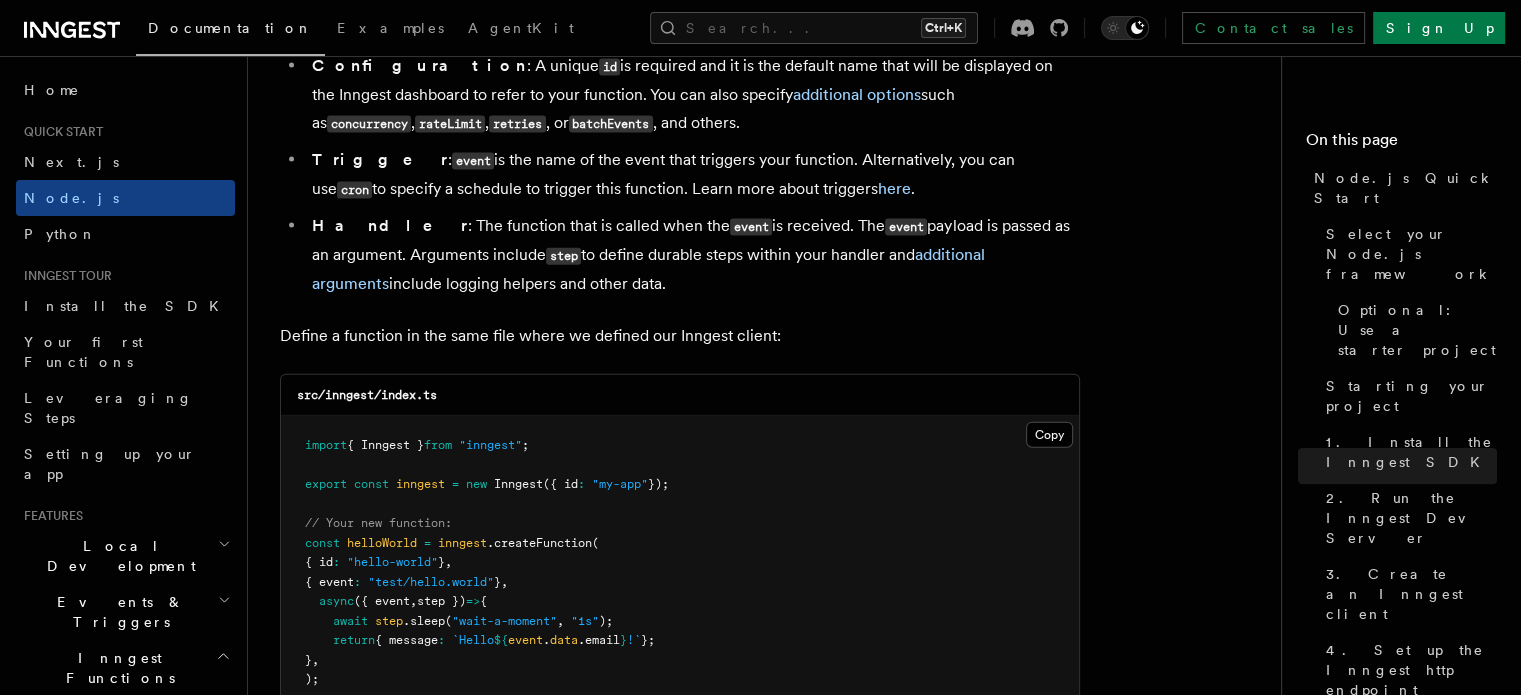 scroll, scrollTop: 4508, scrollLeft: 0, axis: vertical 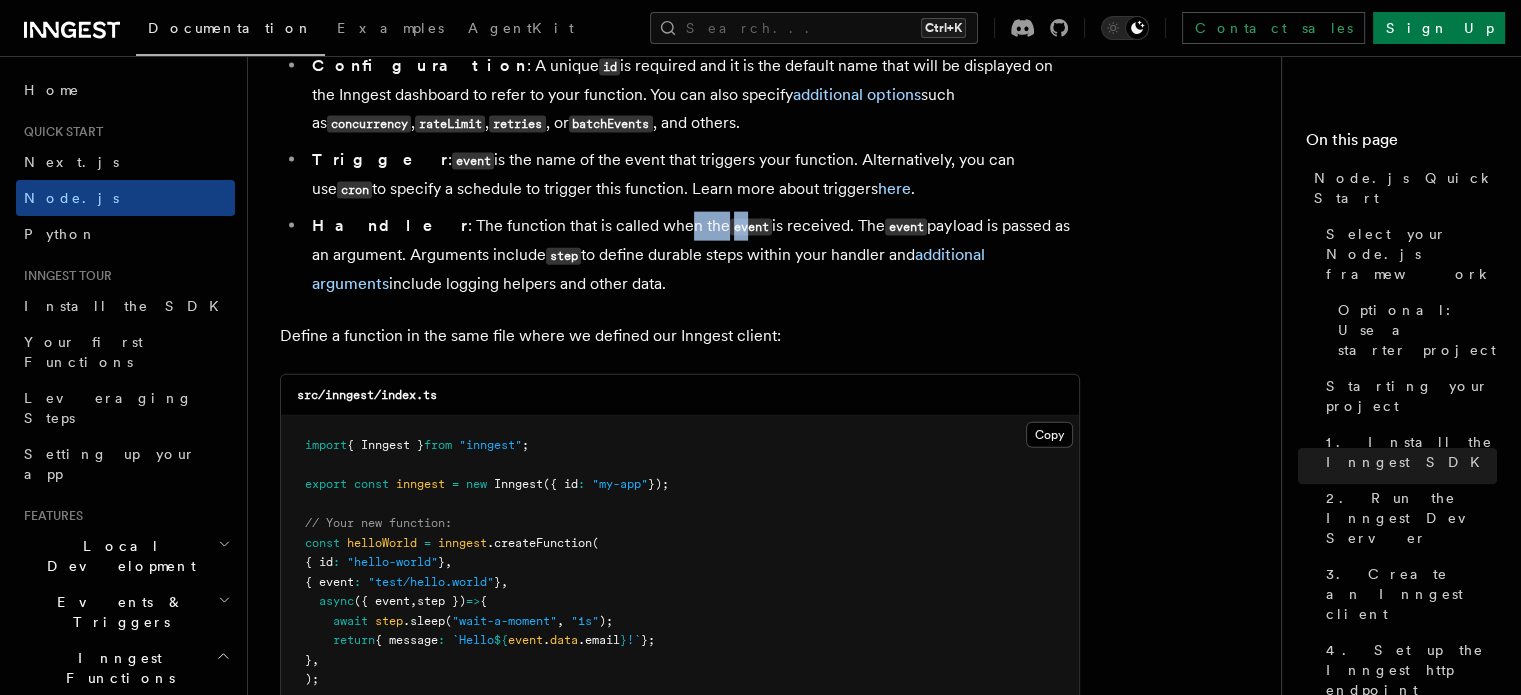 drag, startPoint x: 598, startPoint y: 211, endPoint x: 655, endPoint y: 208, distance: 57.07889 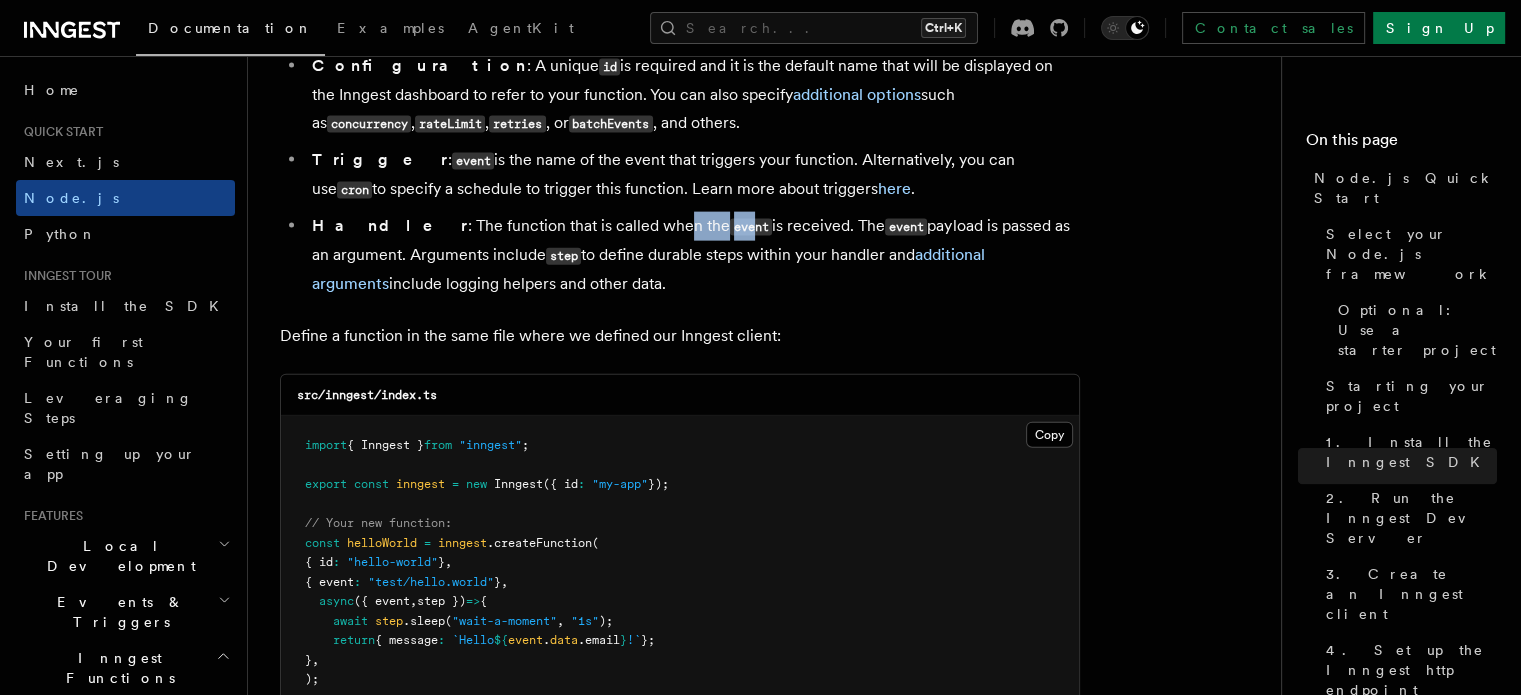 click on "event" at bounding box center [751, 227] 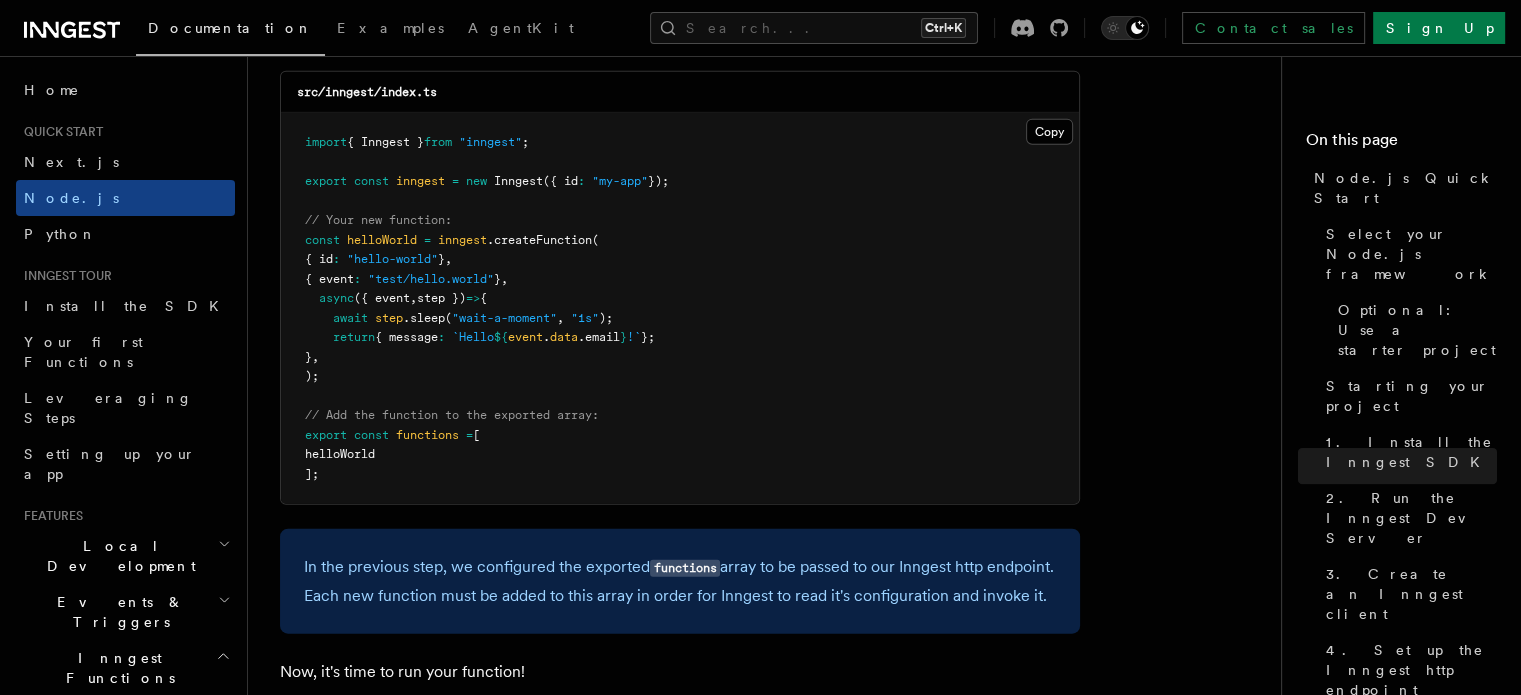 scroll, scrollTop: 4839, scrollLeft: 0, axis: vertical 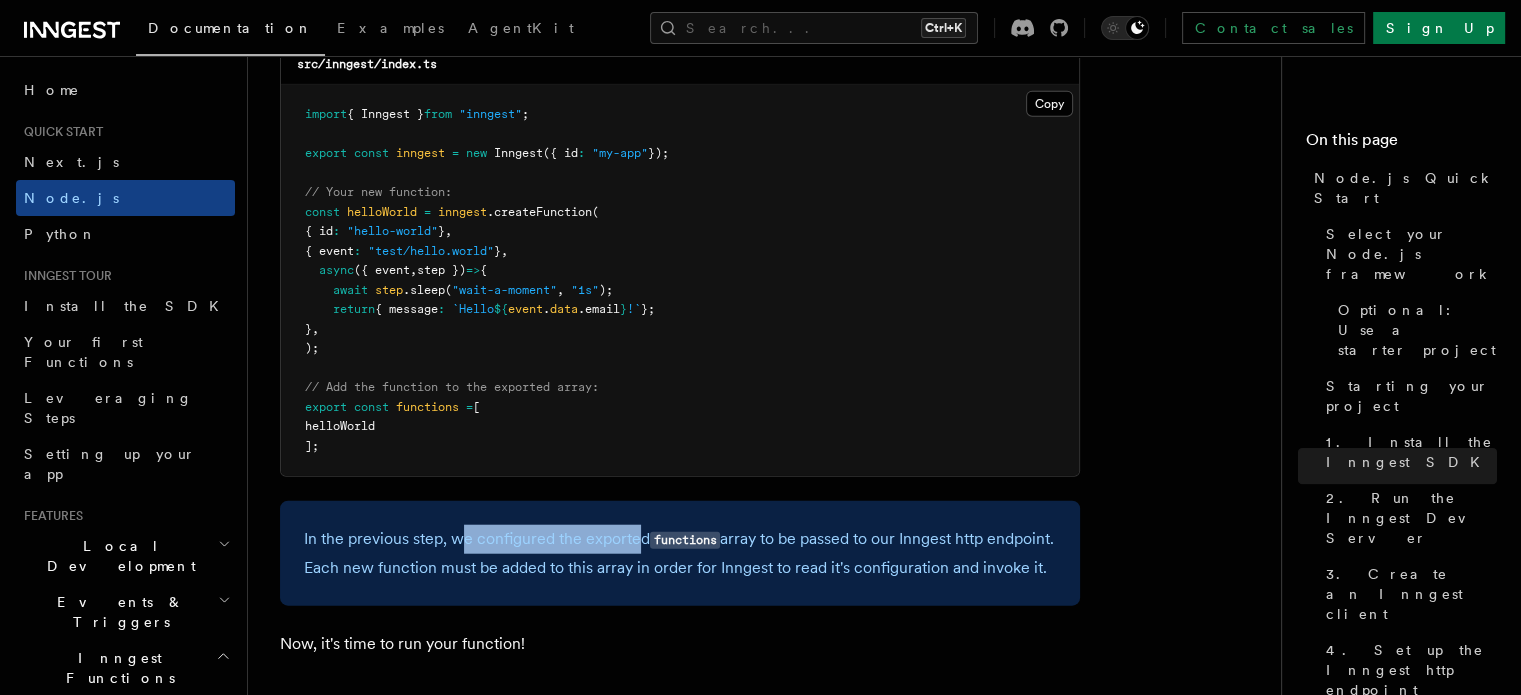 drag, startPoint x: 465, startPoint y: 523, endPoint x: 642, endPoint y: 511, distance: 177.40631 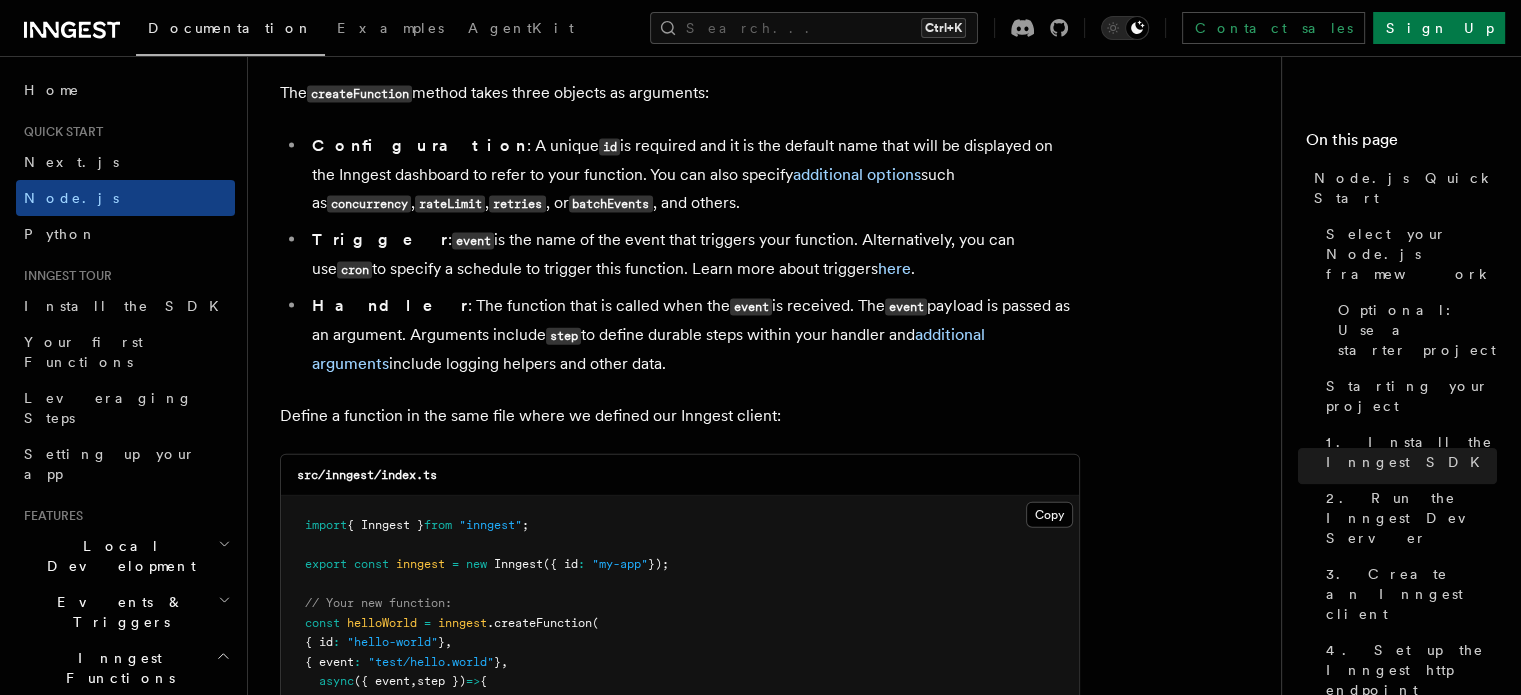 scroll, scrollTop: 4411, scrollLeft: 0, axis: vertical 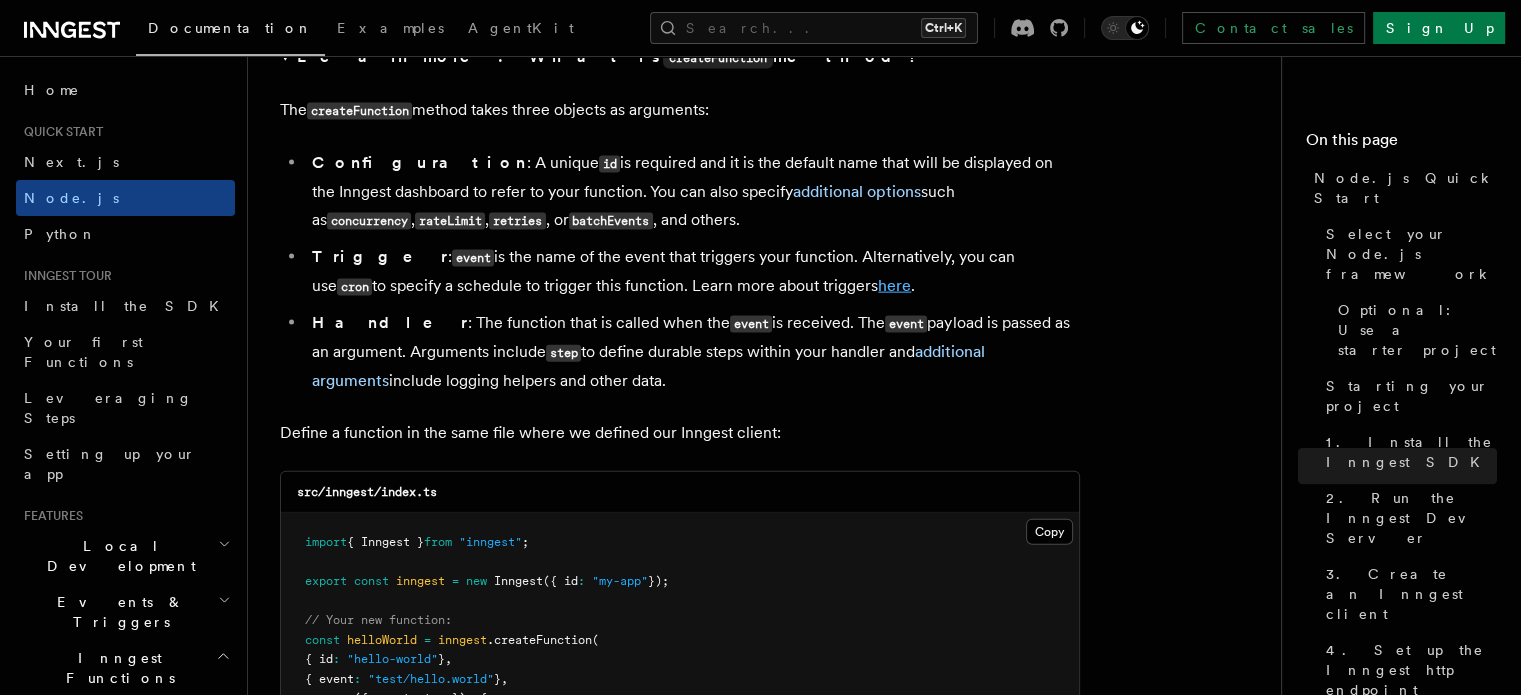 click on "here" at bounding box center (894, 285) 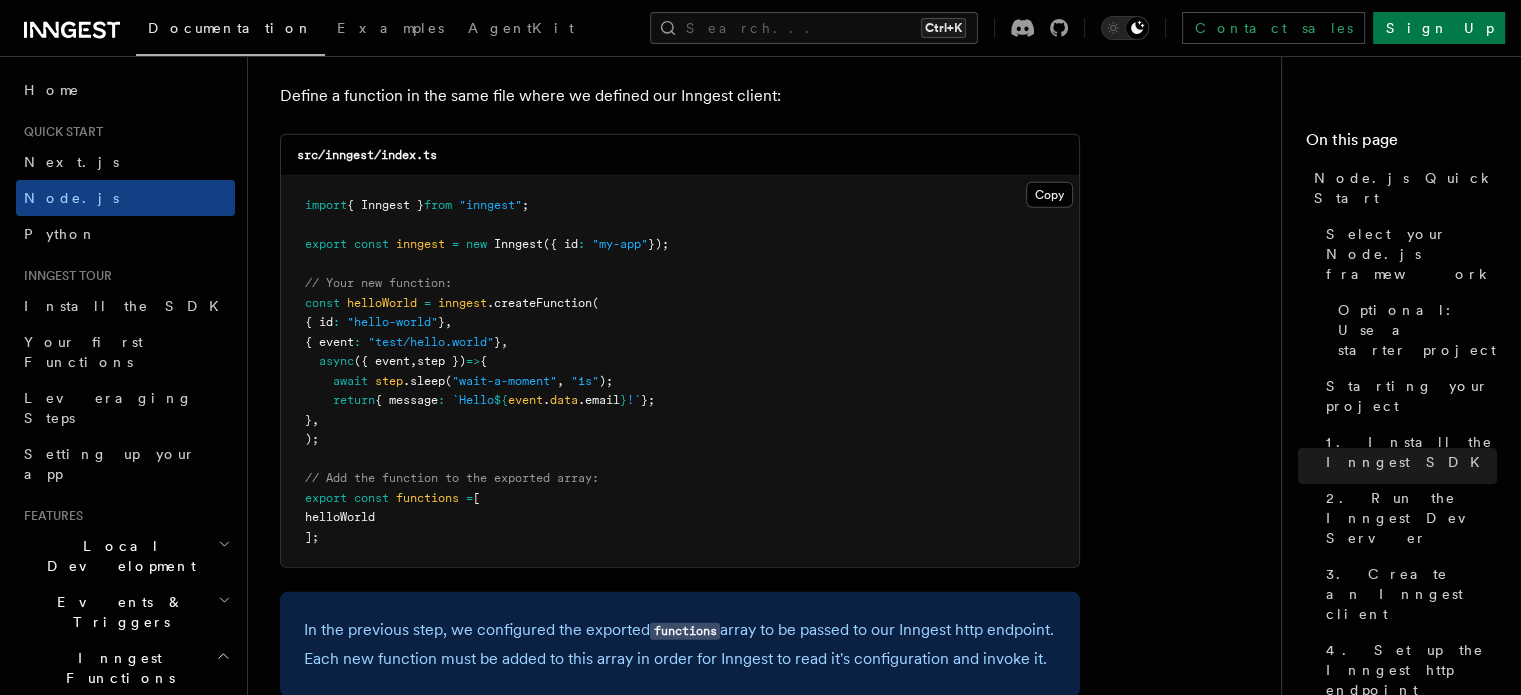 scroll, scrollTop: 4756, scrollLeft: 0, axis: vertical 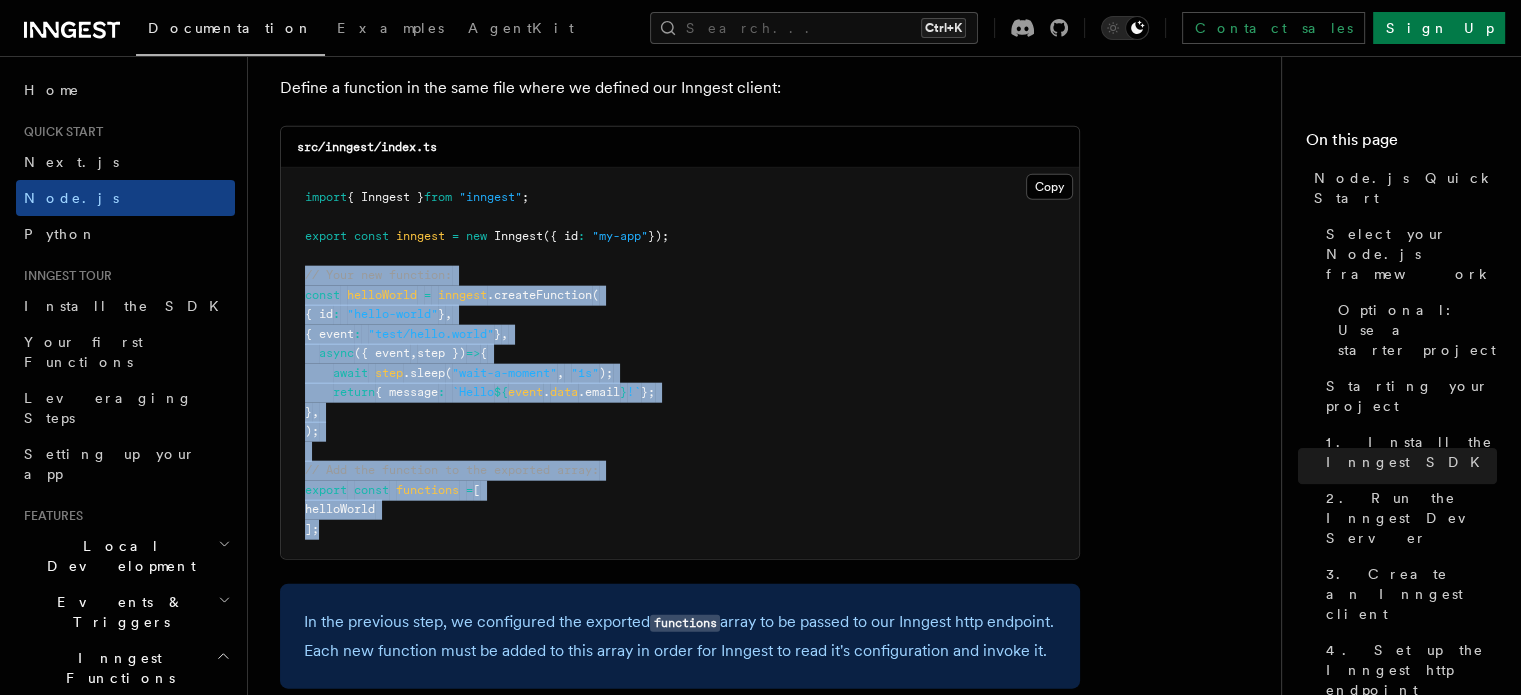 drag, startPoint x: 297, startPoint y: 263, endPoint x: 380, endPoint y: 525, distance: 274.83267 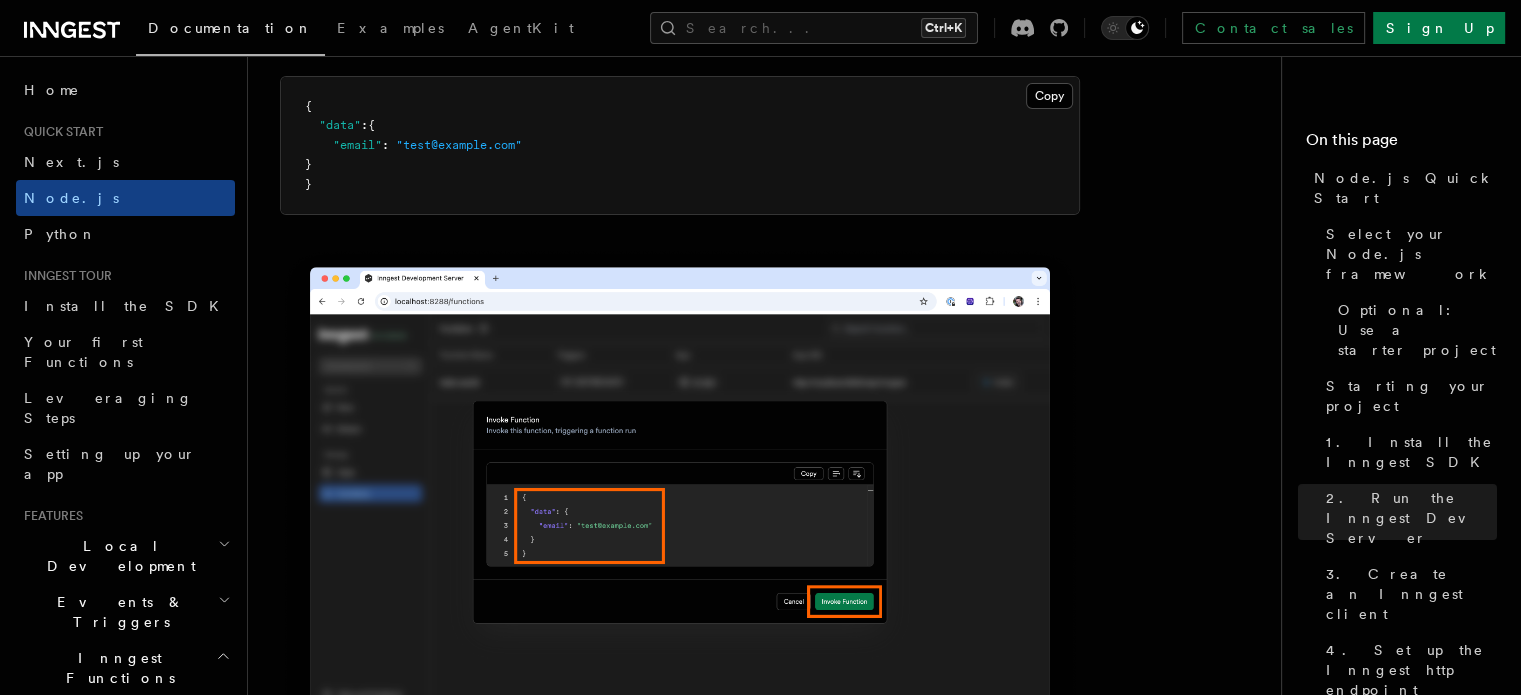 scroll, scrollTop: 6931, scrollLeft: 0, axis: vertical 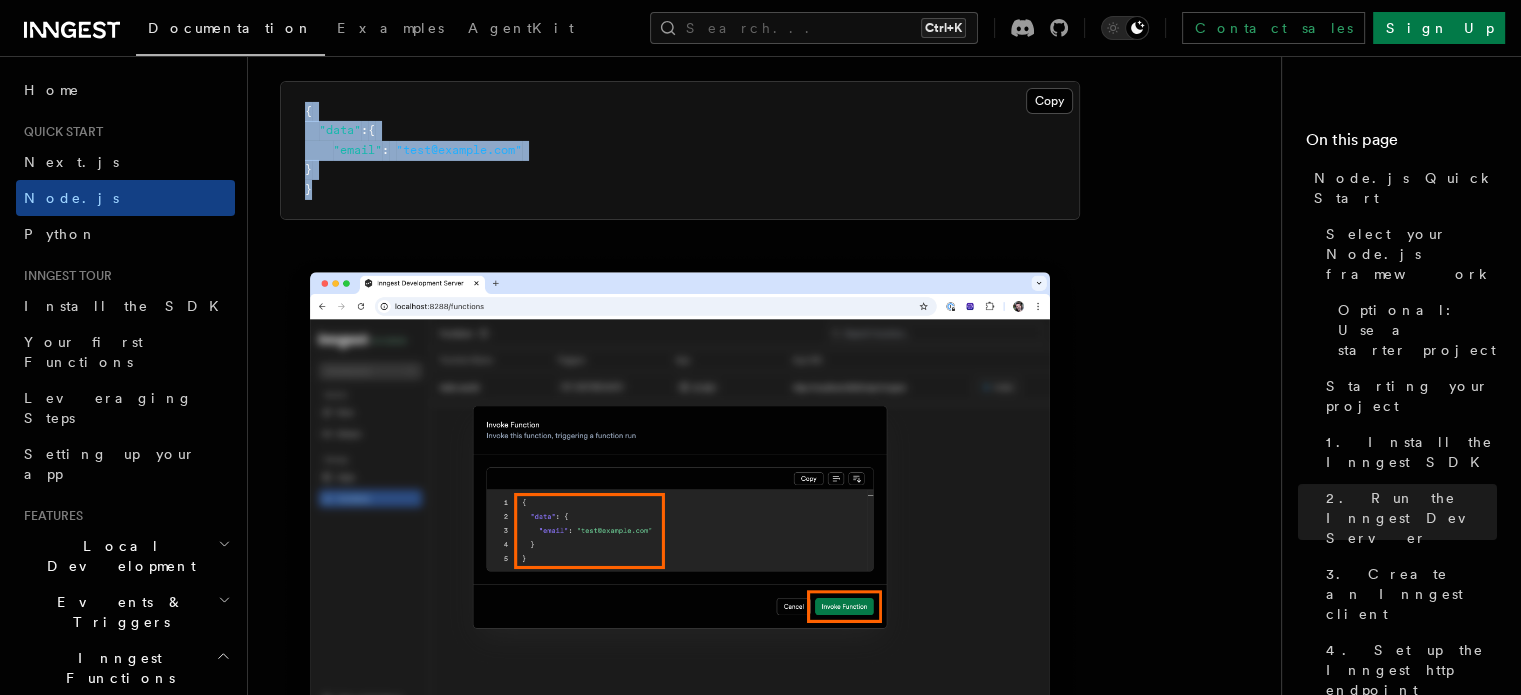 drag, startPoint x: 338, startPoint y: 211, endPoint x: 283, endPoint y: 117, distance: 108.90822 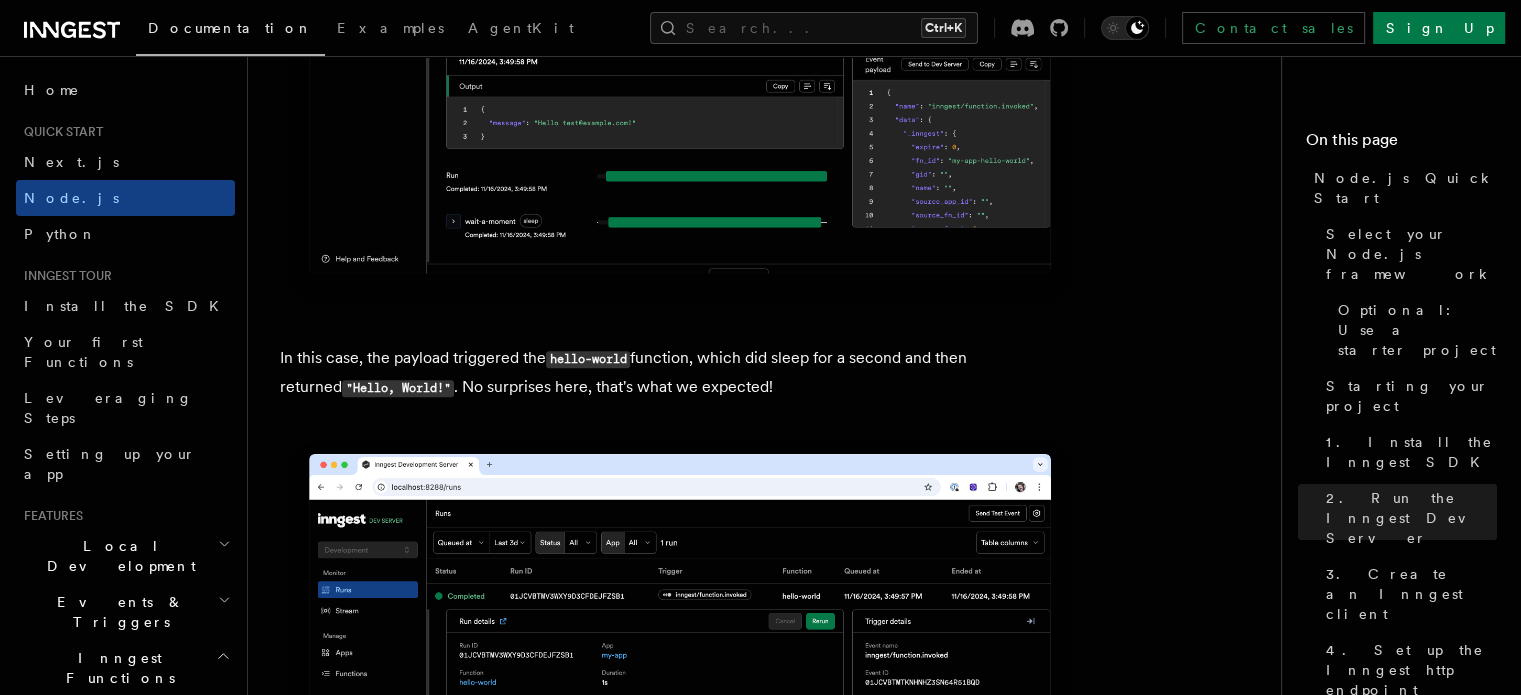 scroll, scrollTop: 8496, scrollLeft: 0, axis: vertical 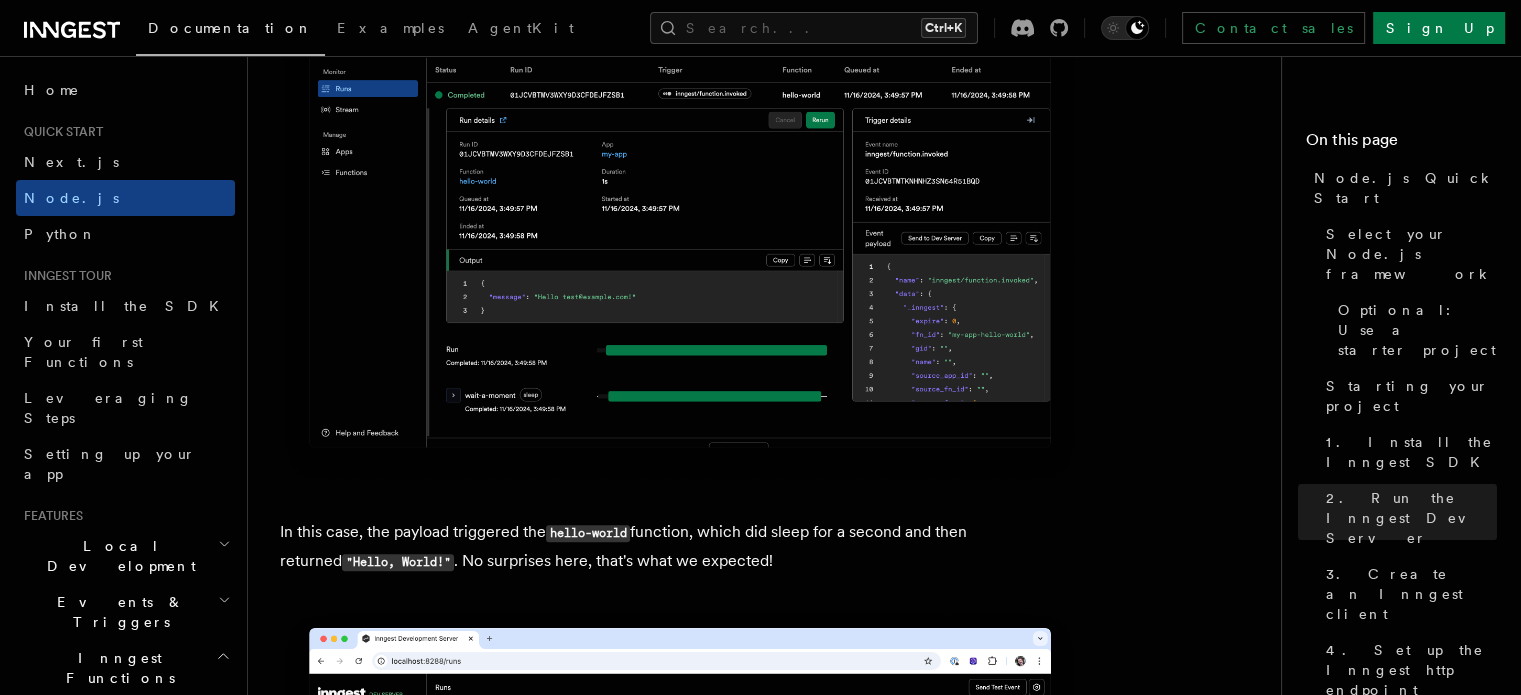 click on "Search... Ctrl+K   Contact sales Sign Up" at bounding box center (1069, 28) 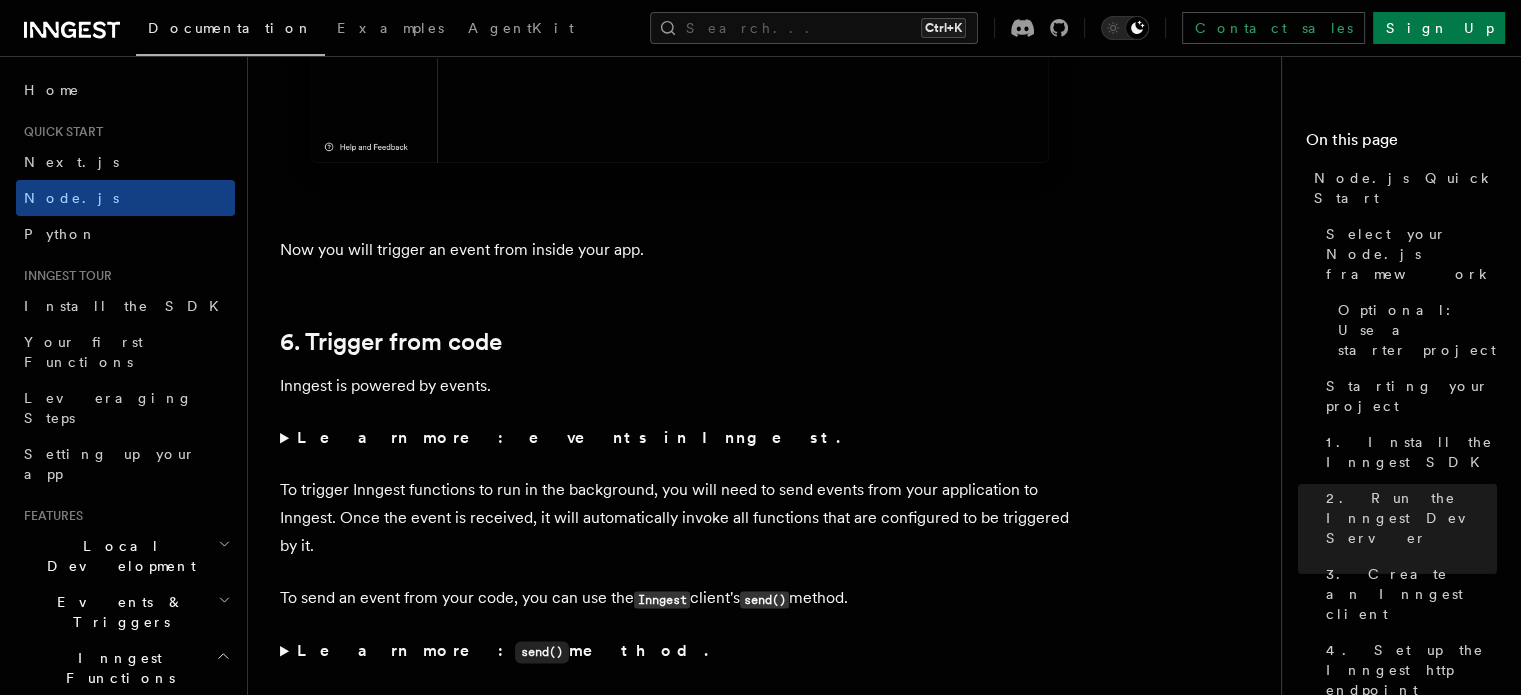 scroll, scrollTop: 10732, scrollLeft: 0, axis: vertical 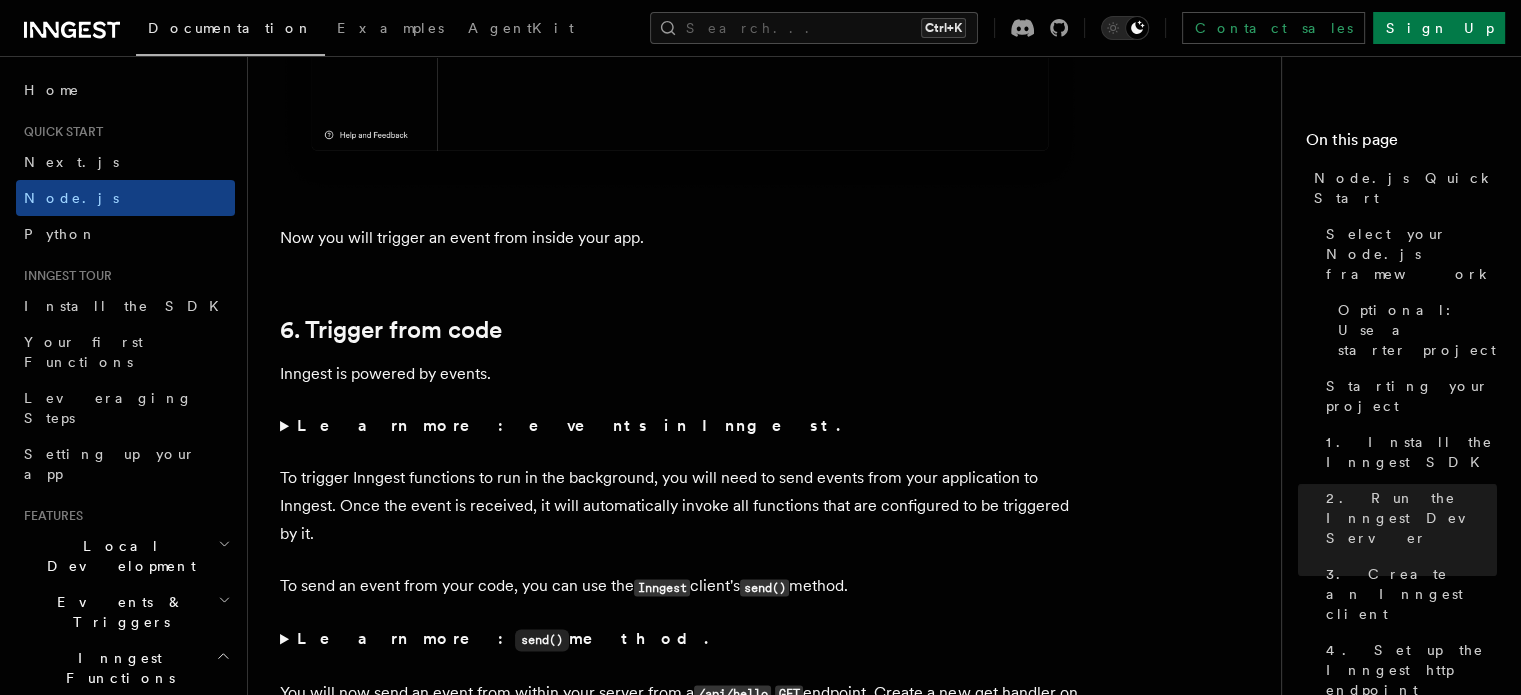 click on "Learn more: events in Inngest." at bounding box center (680, 426) 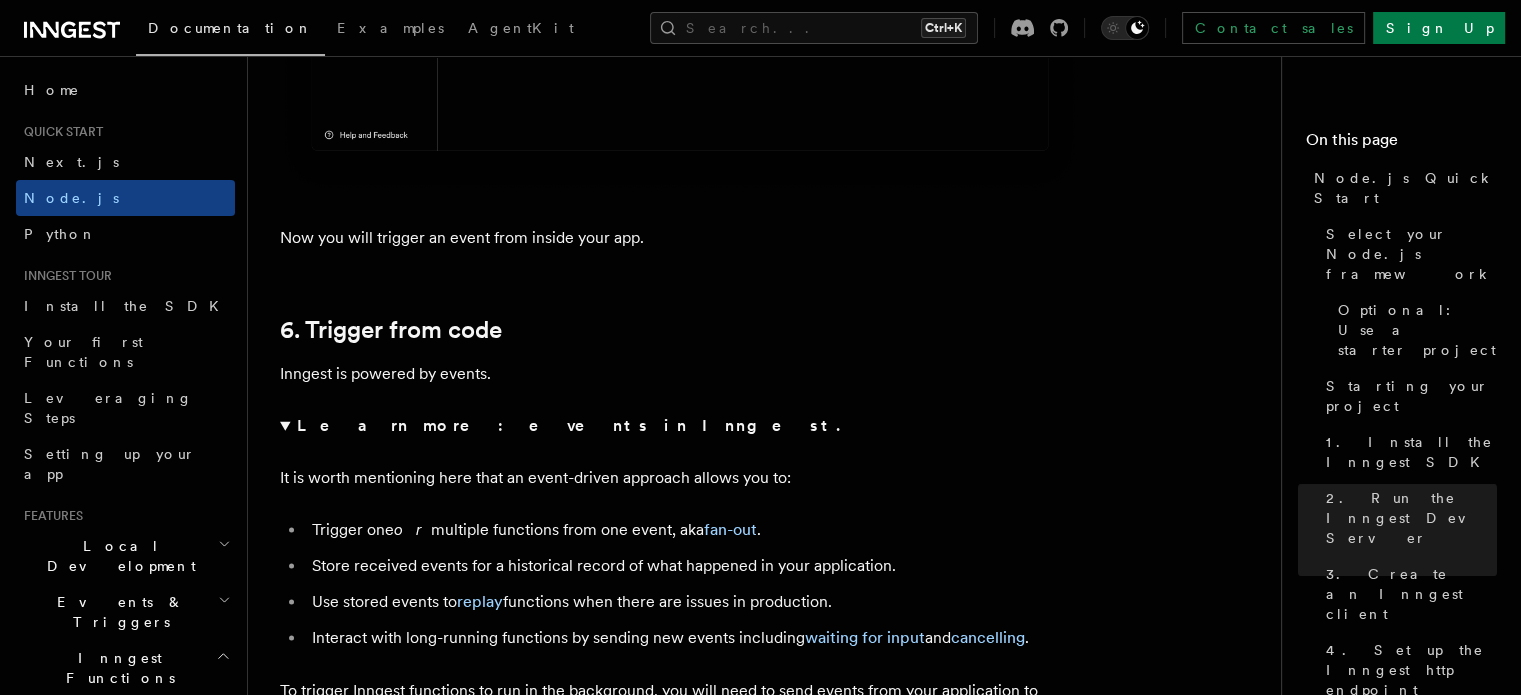scroll, scrollTop: 10900, scrollLeft: 0, axis: vertical 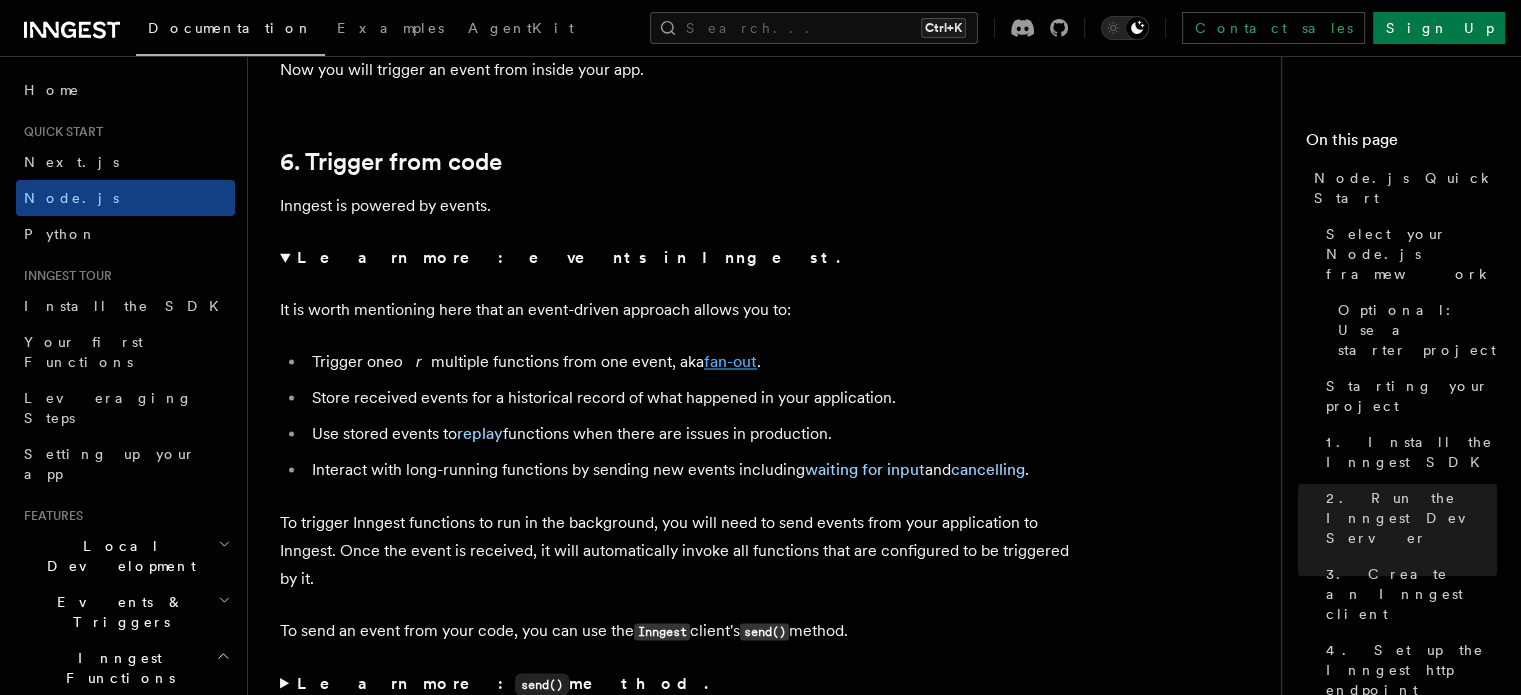 click on "fan-out" at bounding box center [730, 361] 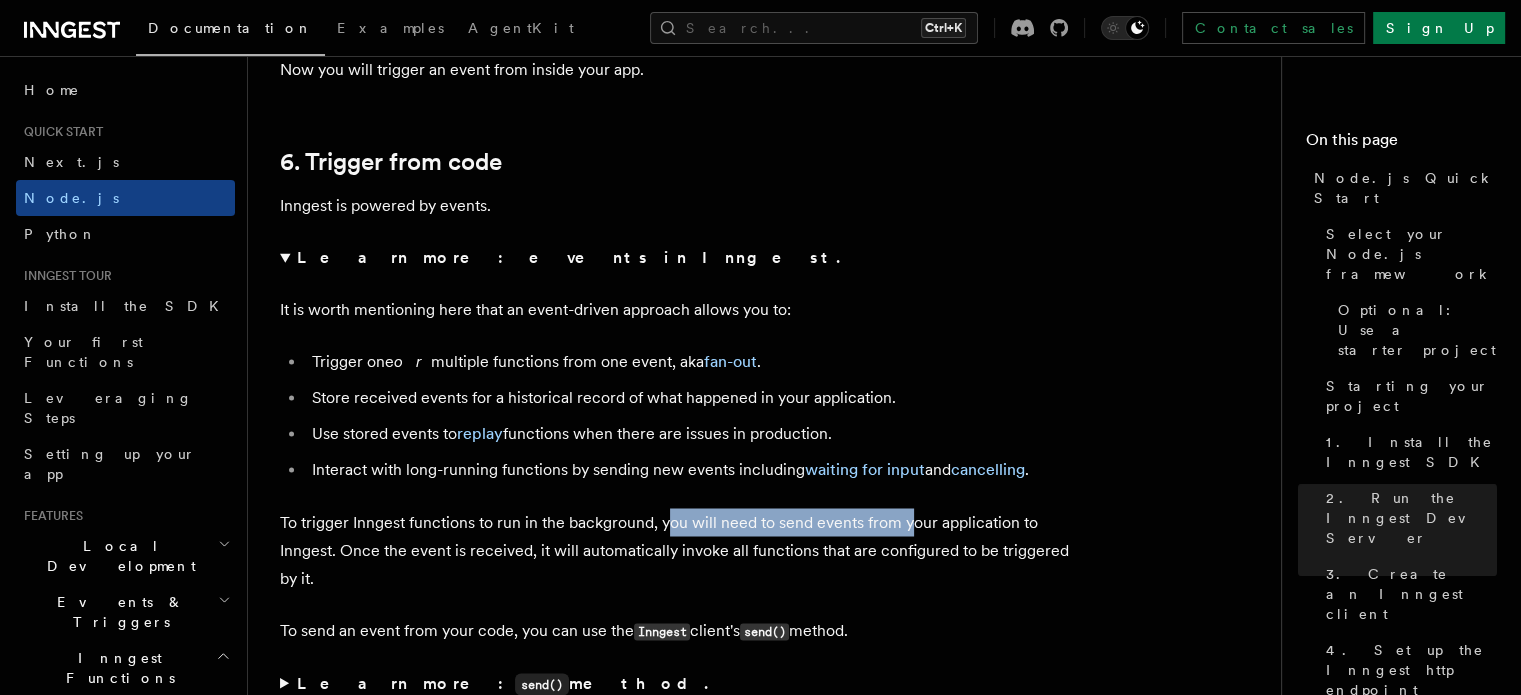 drag, startPoint x: 665, startPoint y: 518, endPoint x: 907, endPoint y: 544, distance: 243.39268 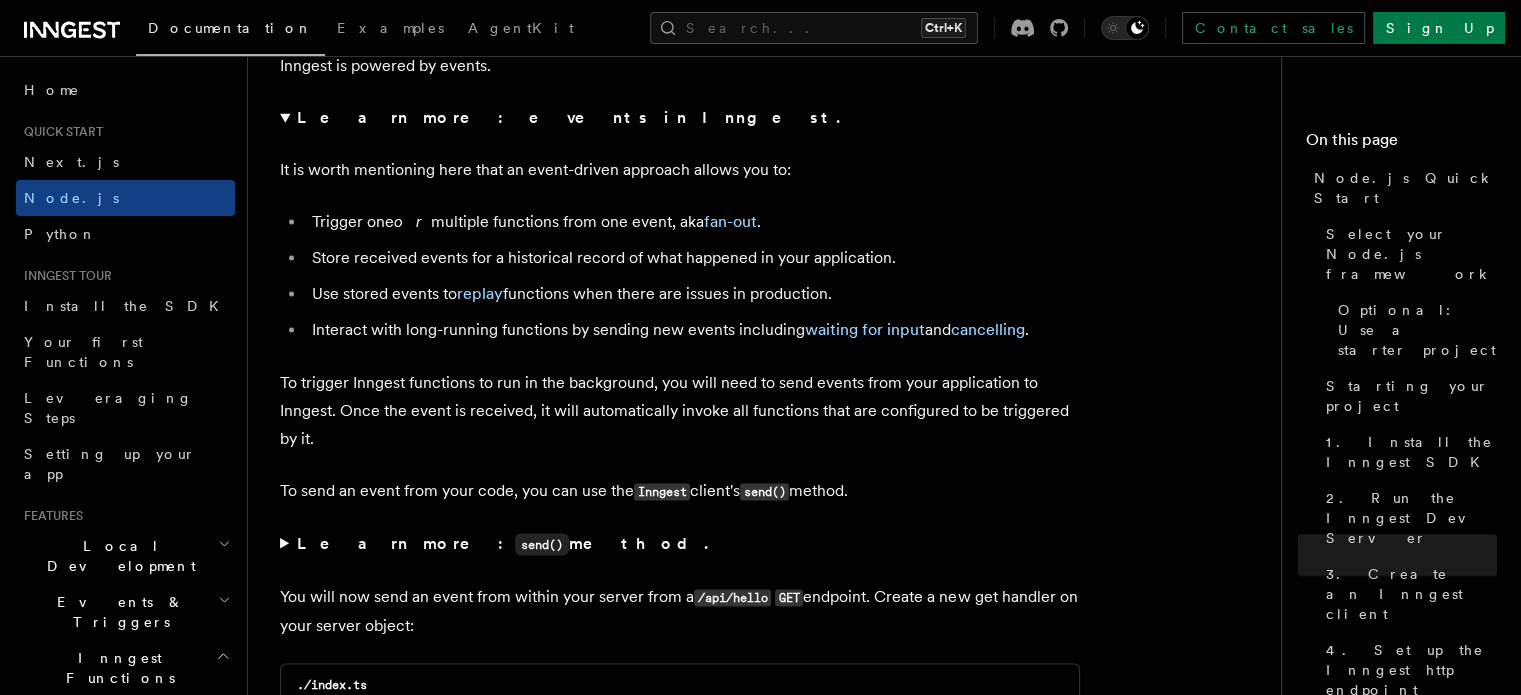 scroll, scrollTop: 11046, scrollLeft: 0, axis: vertical 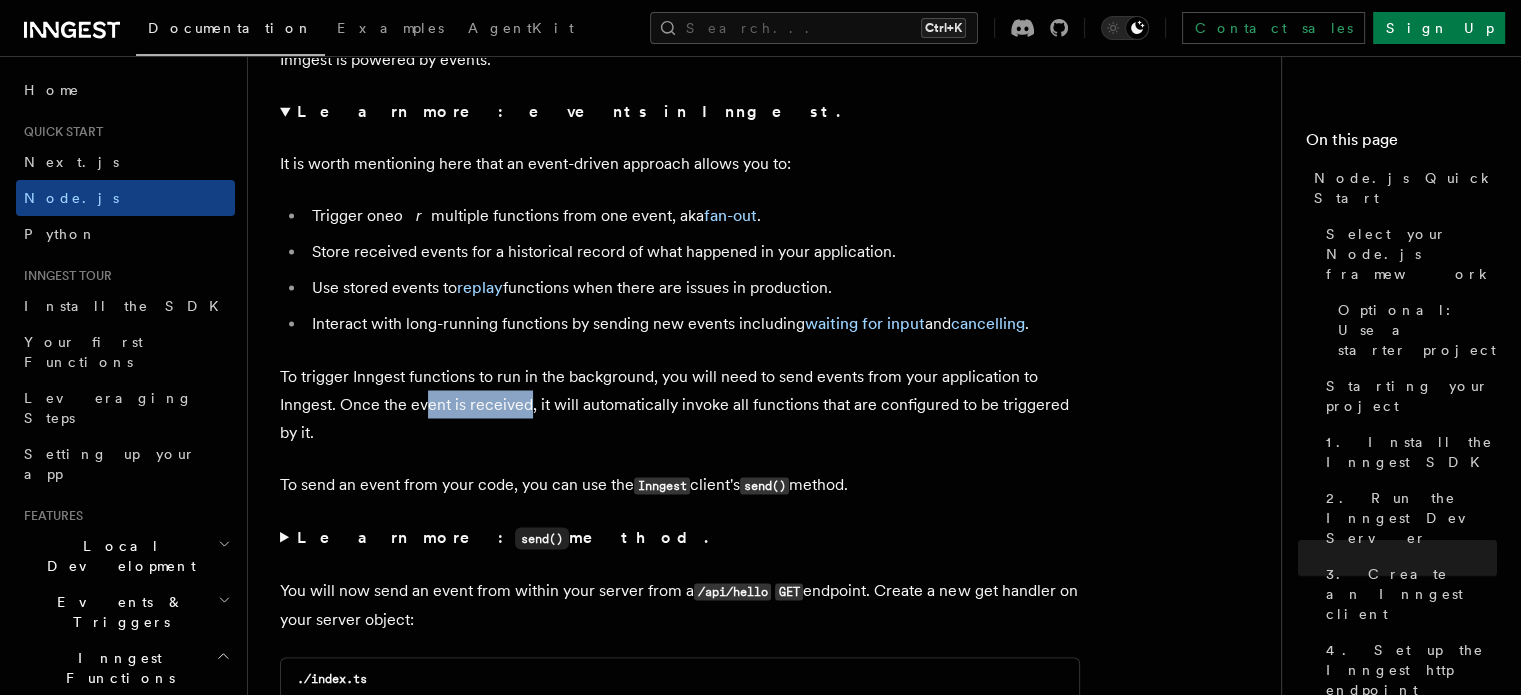drag, startPoint x: 429, startPoint y: 426, endPoint x: 525, endPoint y: 412, distance: 97.015465 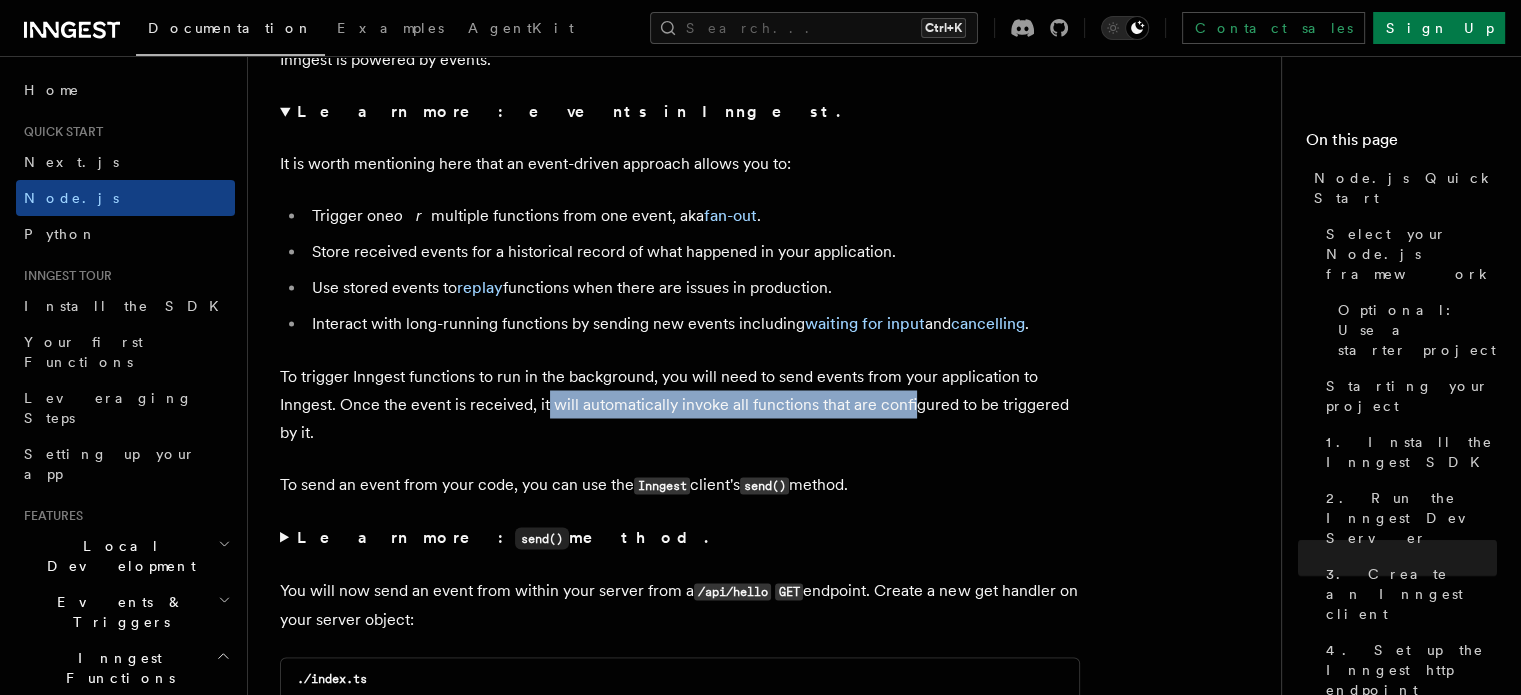drag, startPoint x: 545, startPoint y: 413, endPoint x: 914, endPoint y: 406, distance: 369.06638 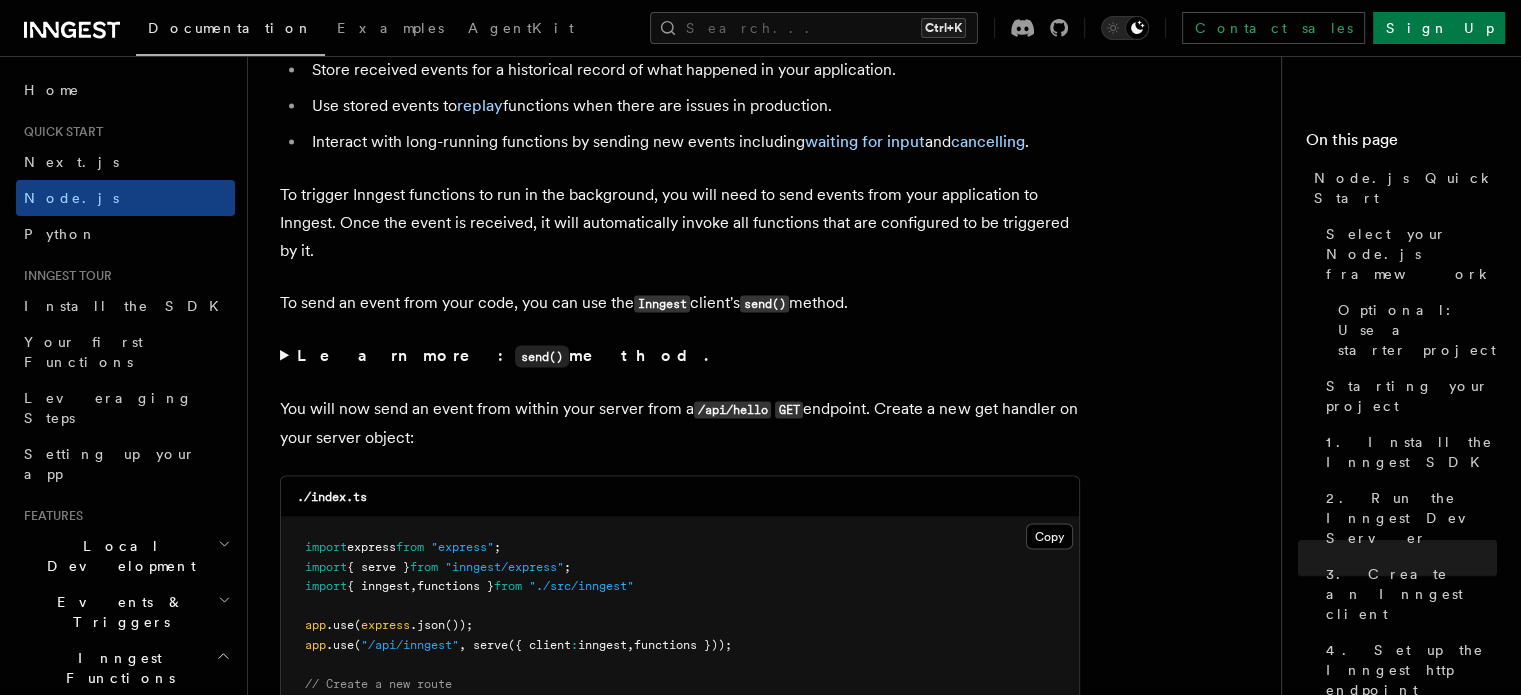 scroll, scrollTop: 11231, scrollLeft: 0, axis: vertical 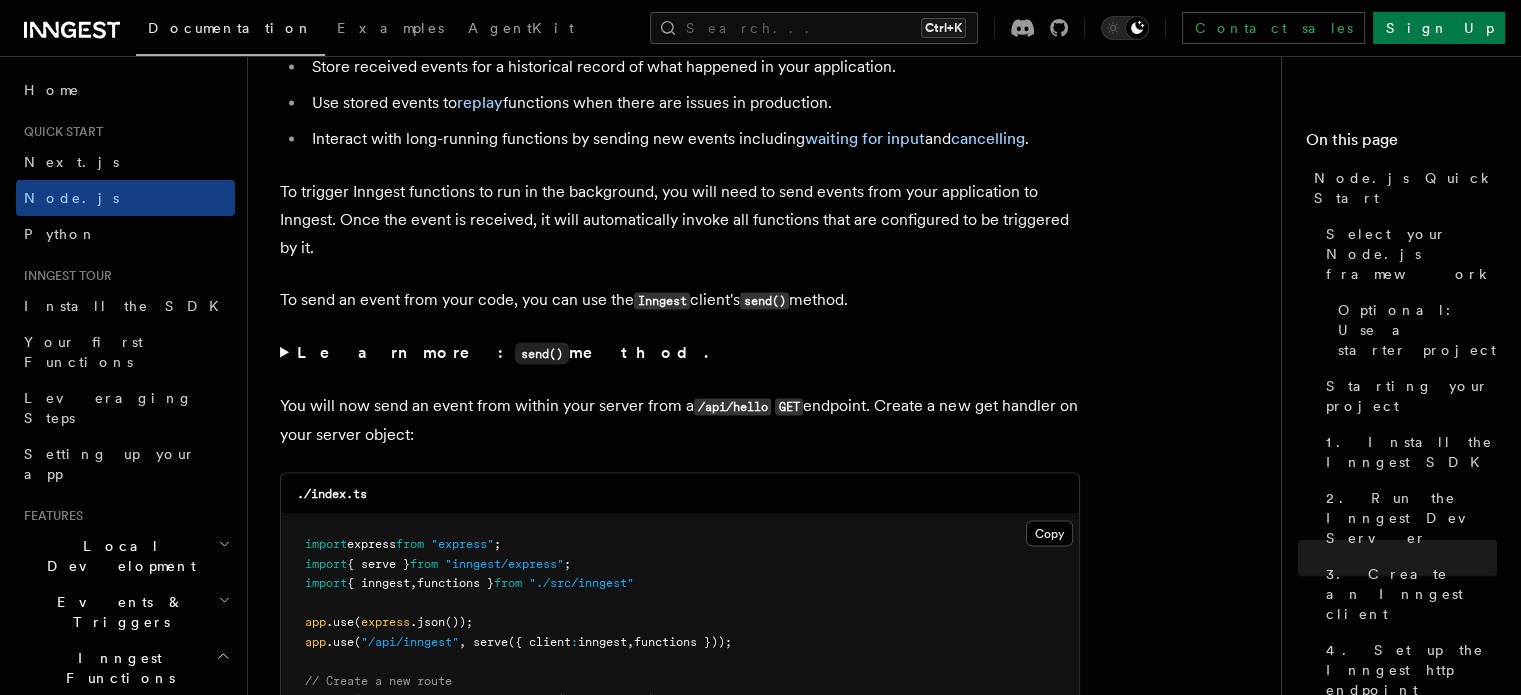 click on "Quick start Node.js Quick Start
In this tutorial you will add Inngest to a Node.js app to easily run background tasks and build complex workflows.
Inngest makes it easy to build, manage, and execute durable functions. Some use cases include scheduling drip marketing campaigns, building payment flows, or chaining LLM interactions.
By the end of this ten-minute tutorial you will:
Set up and run Inngest on your machine.
Write your first Inngest function.
Trigger your function from your app and through Inngest Dev Server.
Let's get started!
Select your Node.js framework
Choose your preferred Node.js web framework to get started. This guide uses ESM (ECMAScript Modules), but it also works for Common.js with typical modifications.
Express.js Fastify Inngest works with any Node, Bun or Deno backend framework,but this tutorial will focus on some of the most popular frameworks. Optional: Use a starter project Starting your project tsx  or  nodemon  for automatically restarting on file save: tsx" at bounding box center (804, -4017) 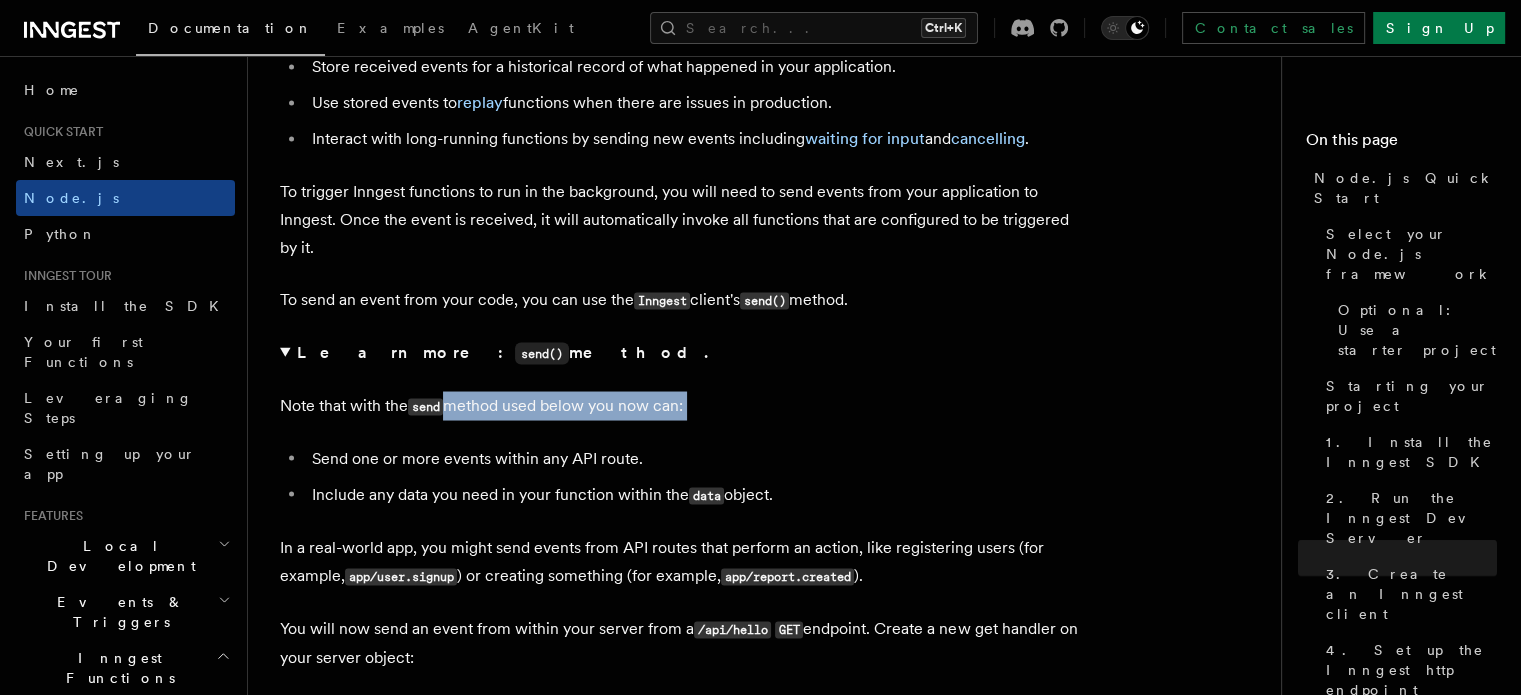 drag, startPoint x: 271, startPoint y: 434, endPoint x: 448, endPoint y: 427, distance: 177.13837 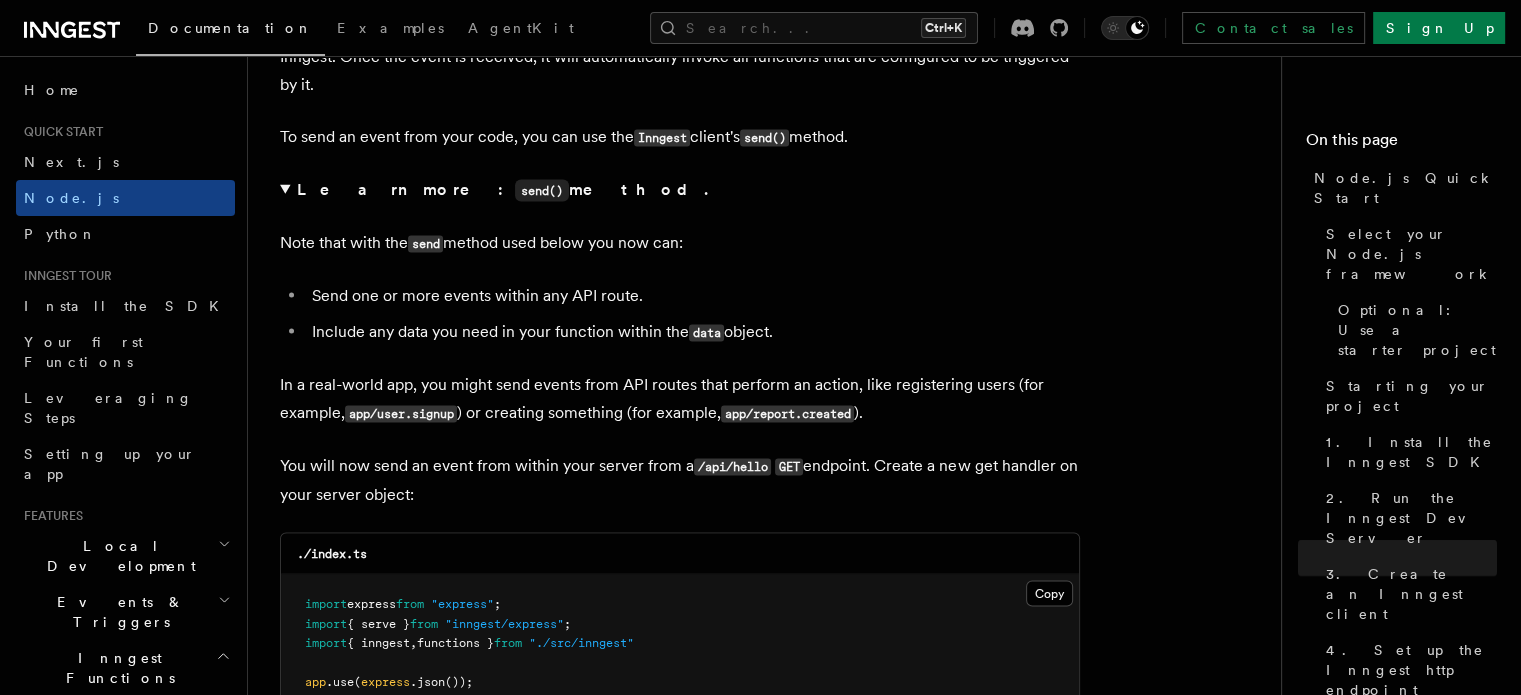 scroll, scrollTop: 11411, scrollLeft: 0, axis: vertical 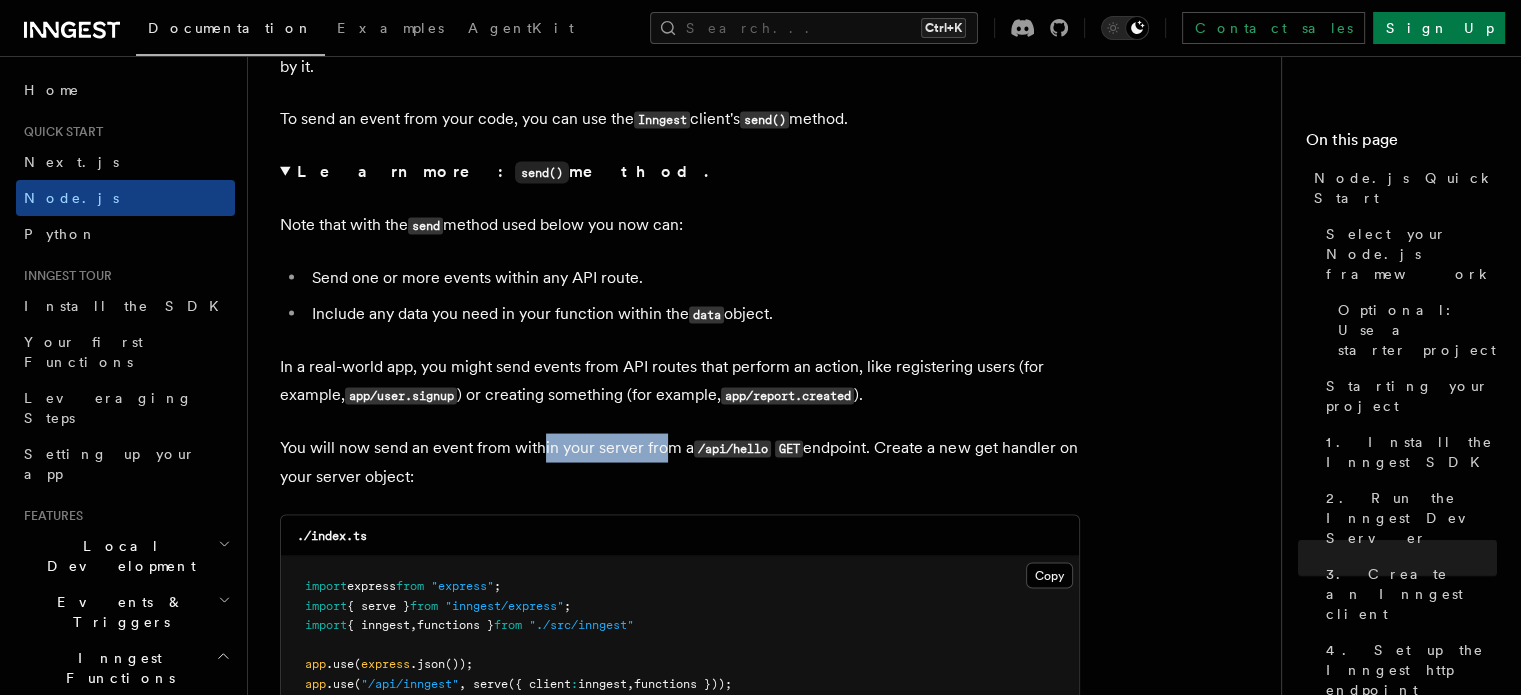 drag, startPoint x: 543, startPoint y: 457, endPoint x: 668, endPoint y: 451, distance: 125.14392 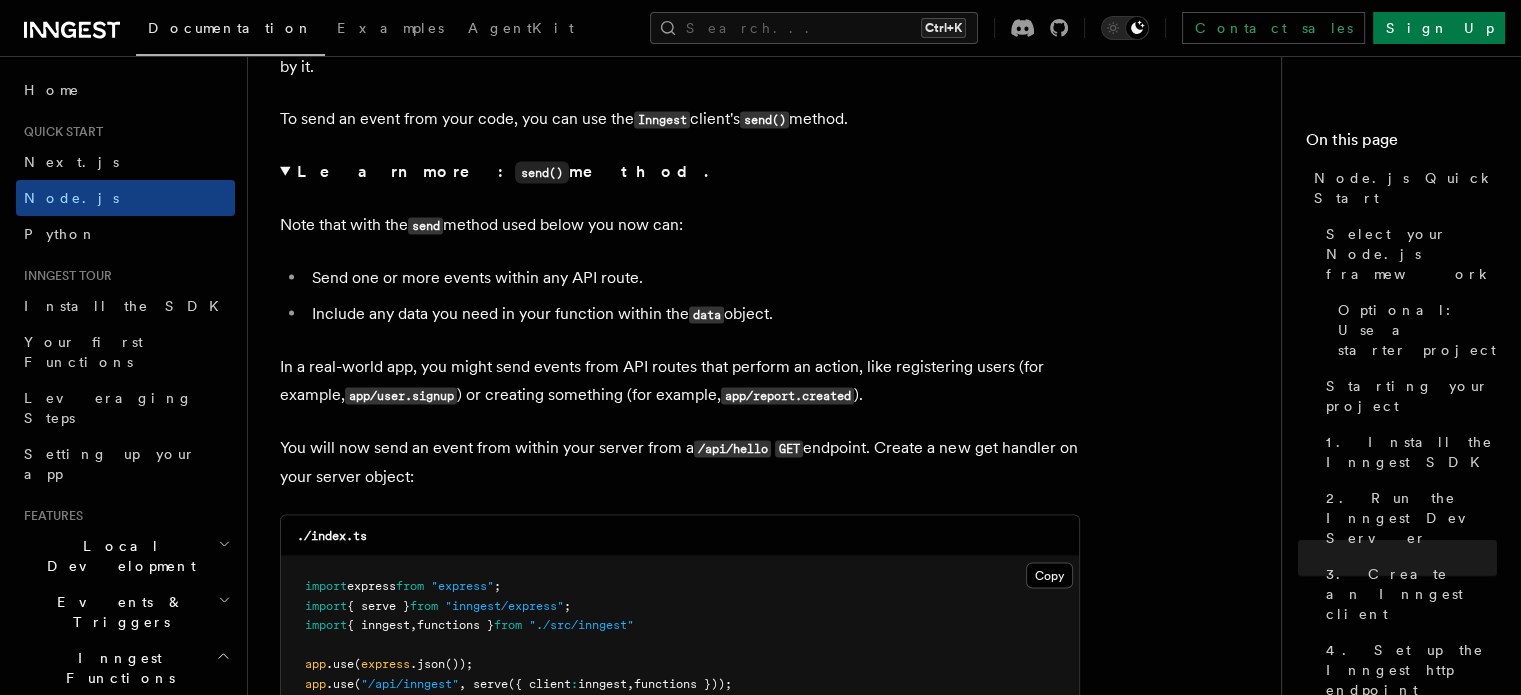 drag, startPoint x: 419, startPoint y: 487, endPoint x: 292, endPoint y: 470, distance: 128.13274 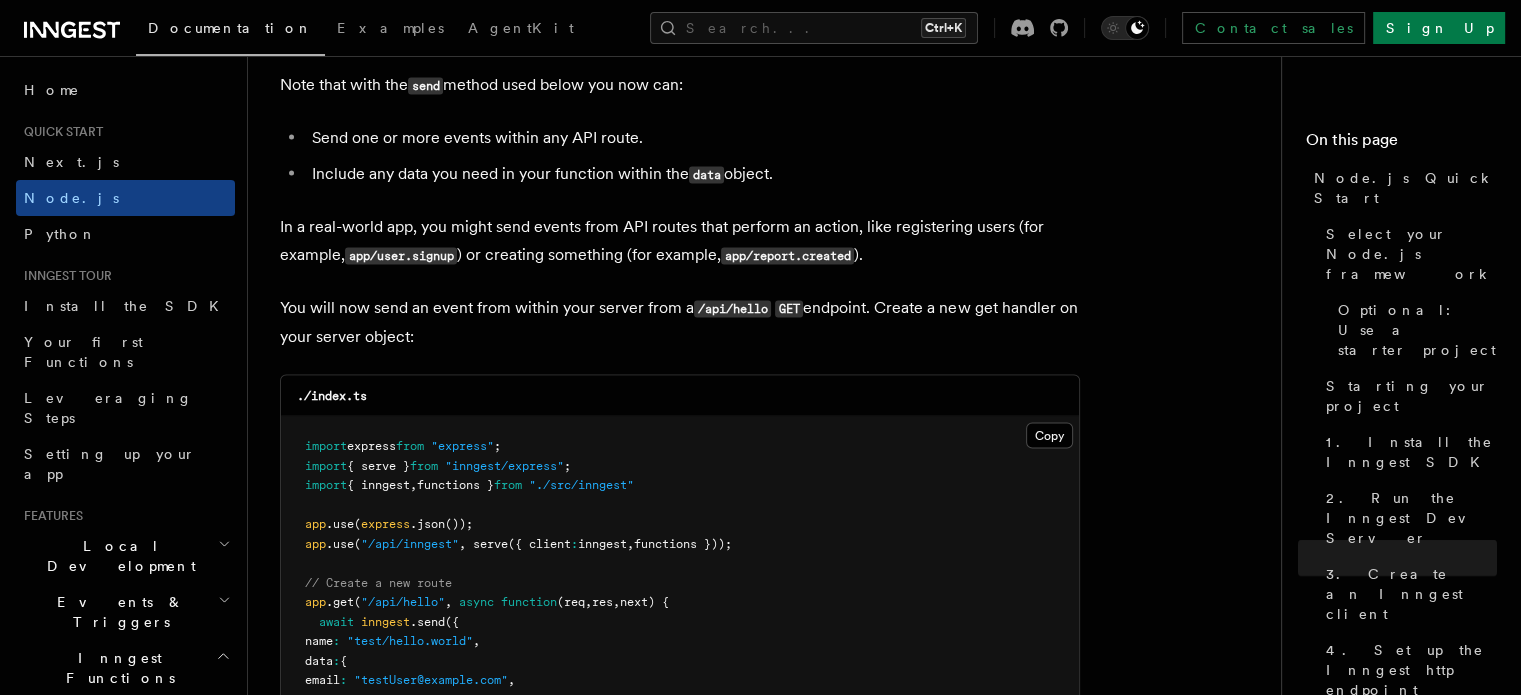 scroll, scrollTop: 11552, scrollLeft: 0, axis: vertical 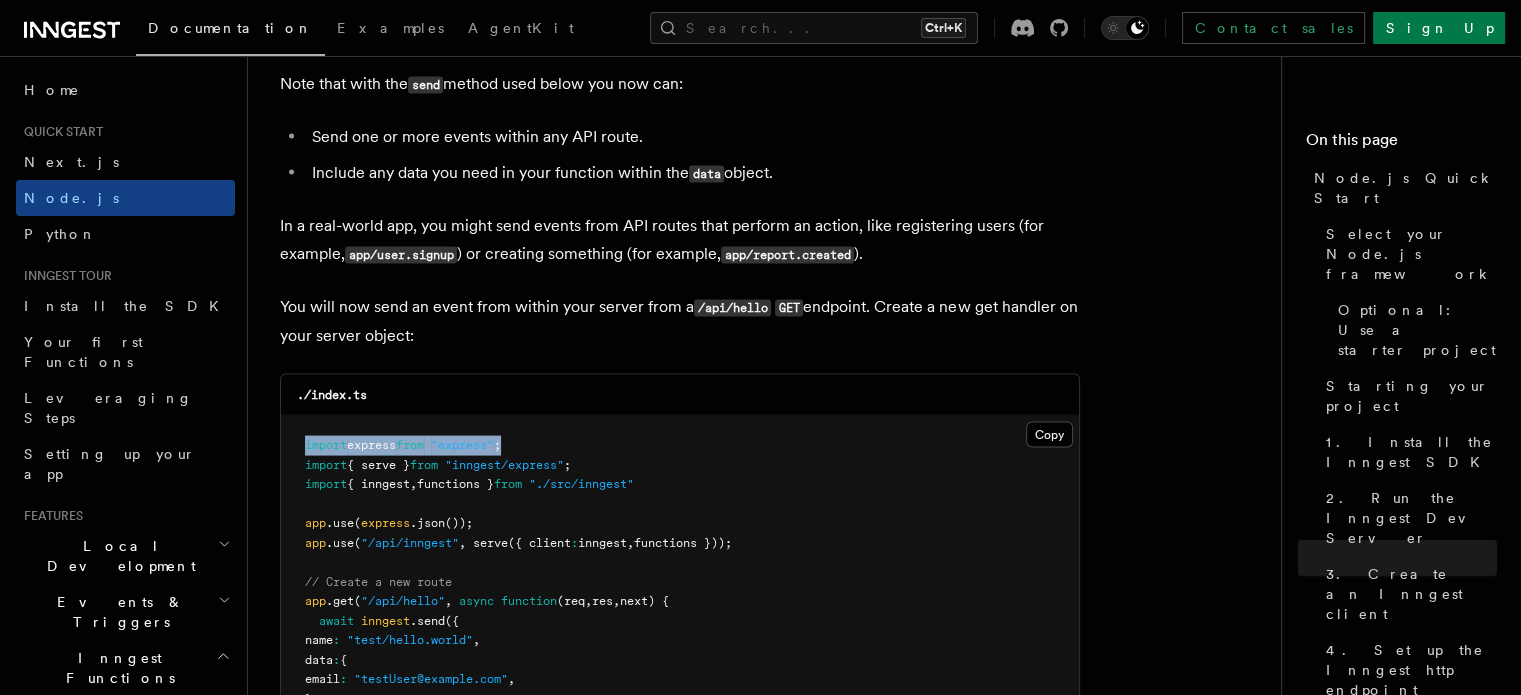 drag, startPoint x: 300, startPoint y: 459, endPoint x: 568, endPoint y: 441, distance: 268.6038 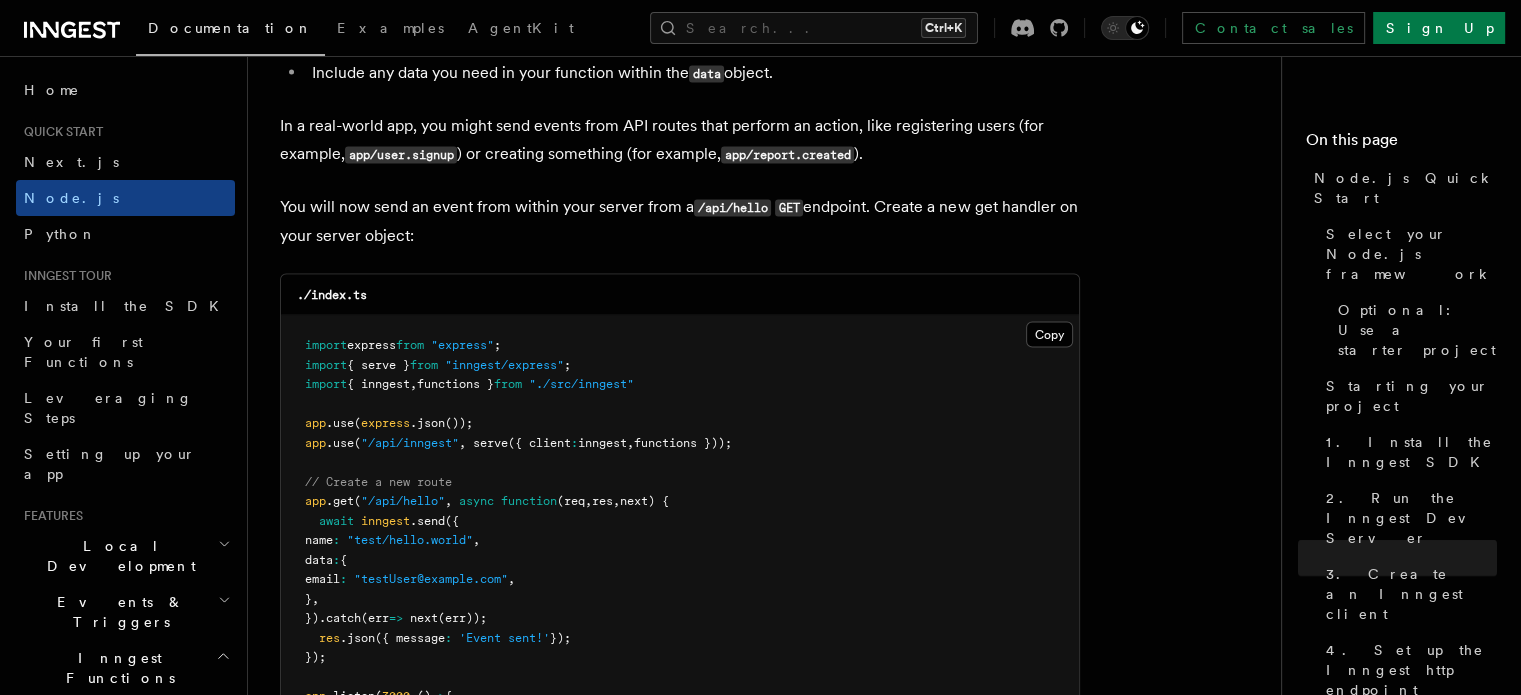 scroll, scrollTop: 11655, scrollLeft: 0, axis: vertical 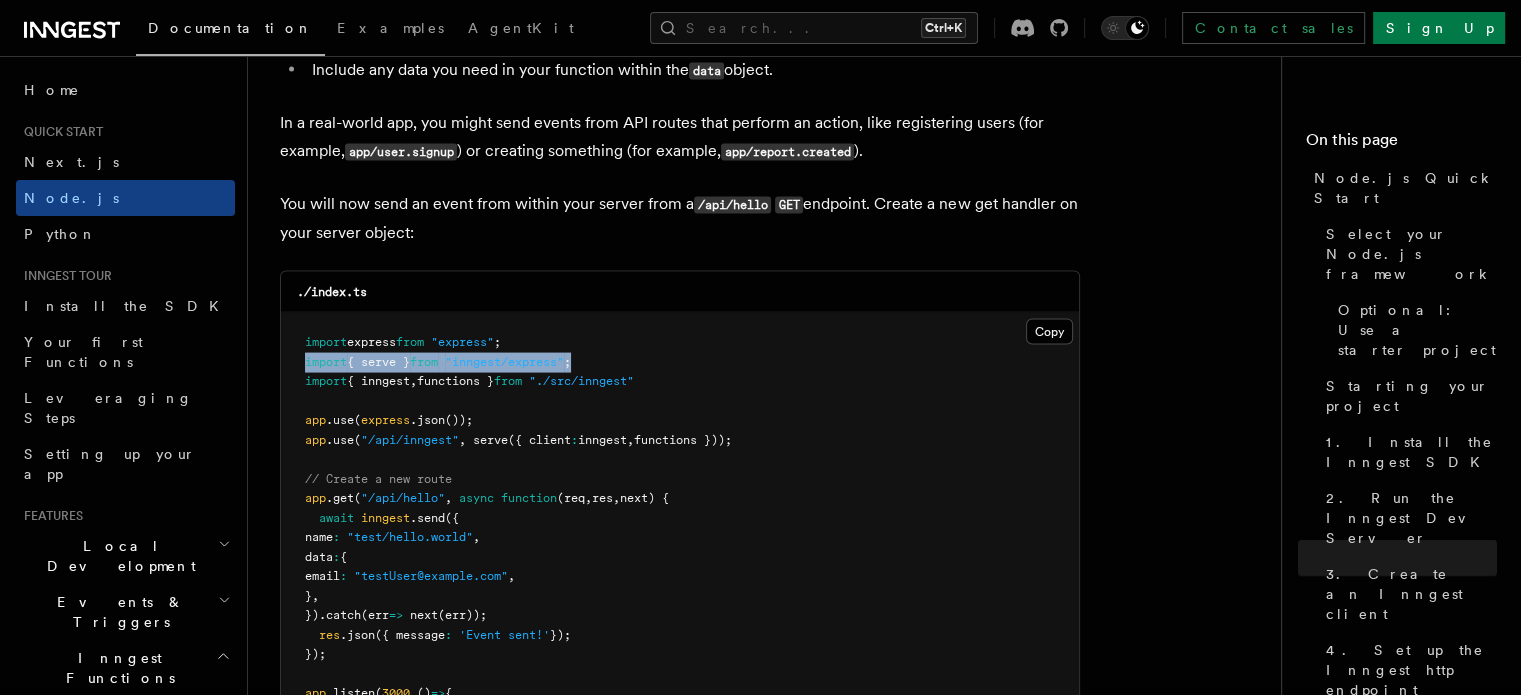 drag, startPoint x: 300, startPoint y: 368, endPoint x: 612, endPoint y: 372, distance: 312.02563 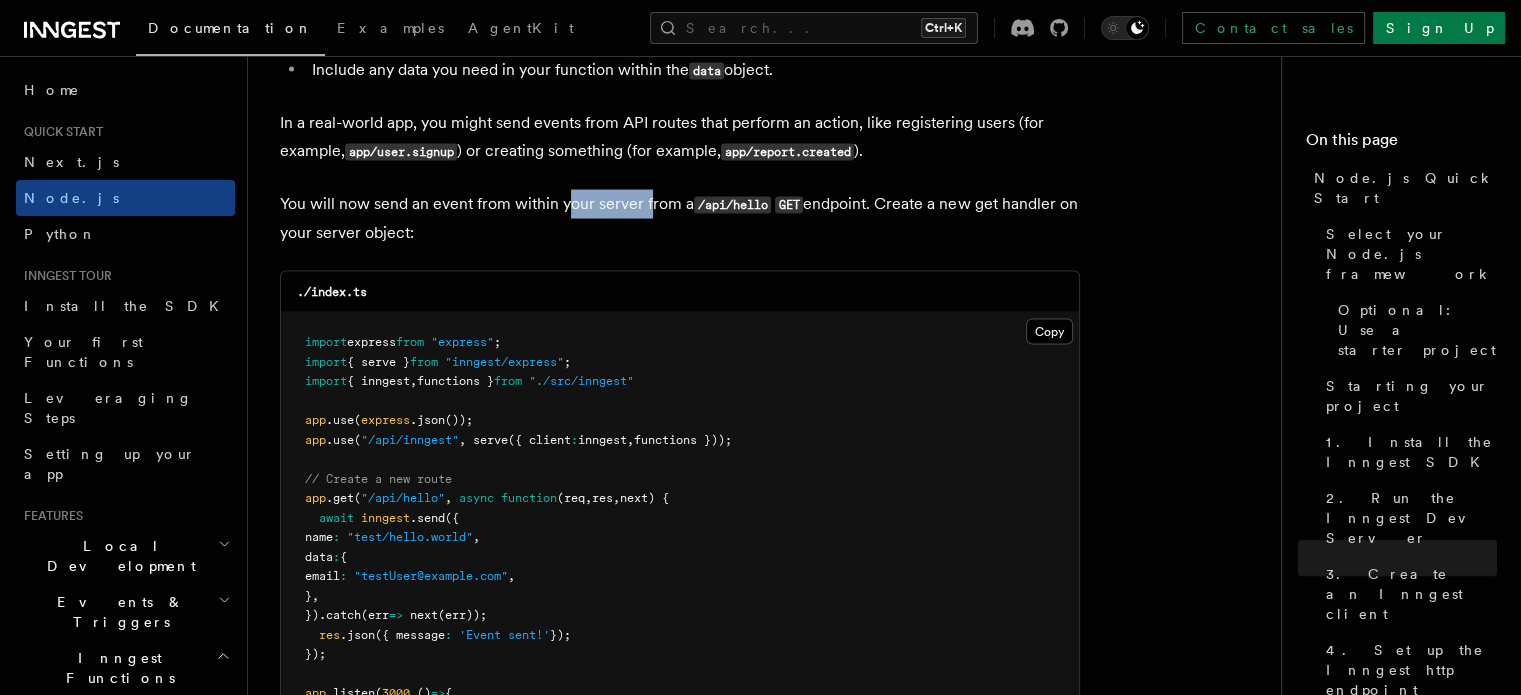 drag, startPoint x: 567, startPoint y: 223, endPoint x: 645, endPoint y: 219, distance: 78.10249 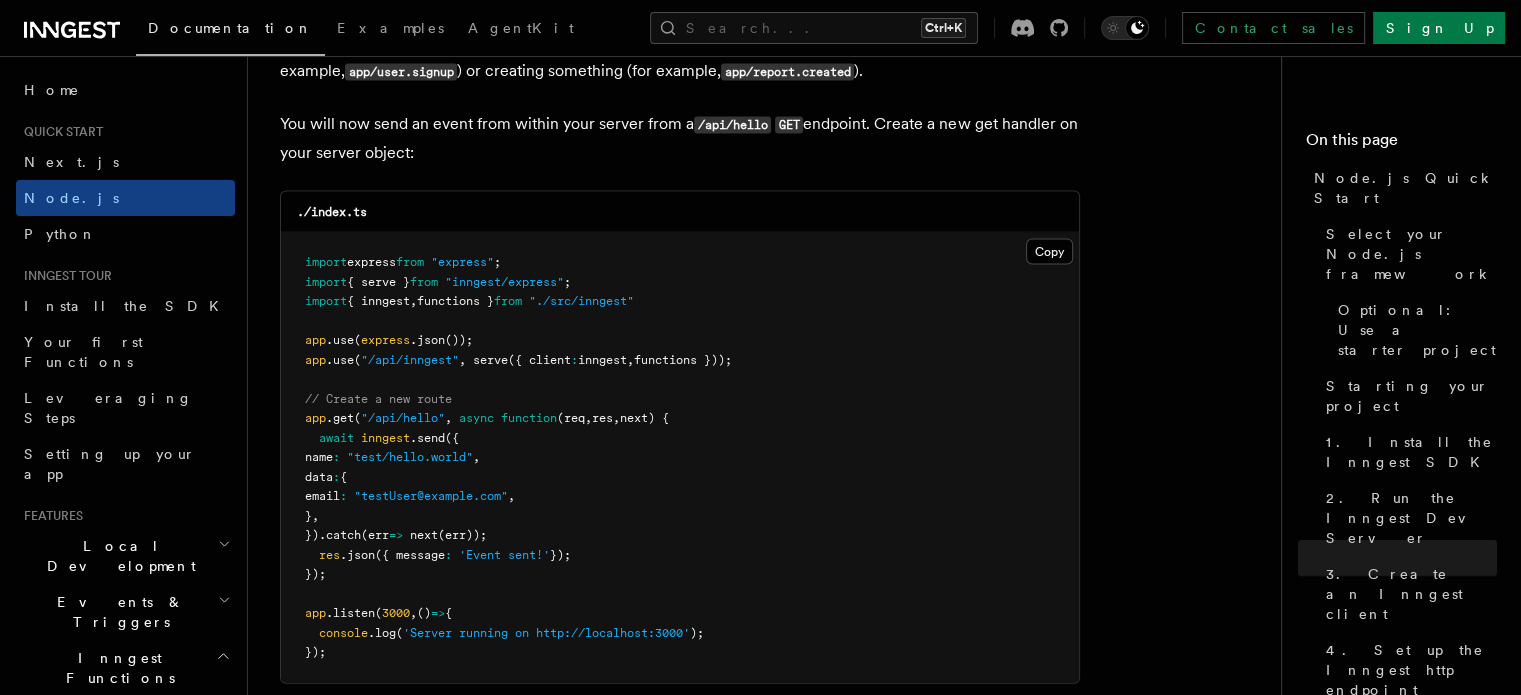 scroll, scrollTop: 11736, scrollLeft: 0, axis: vertical 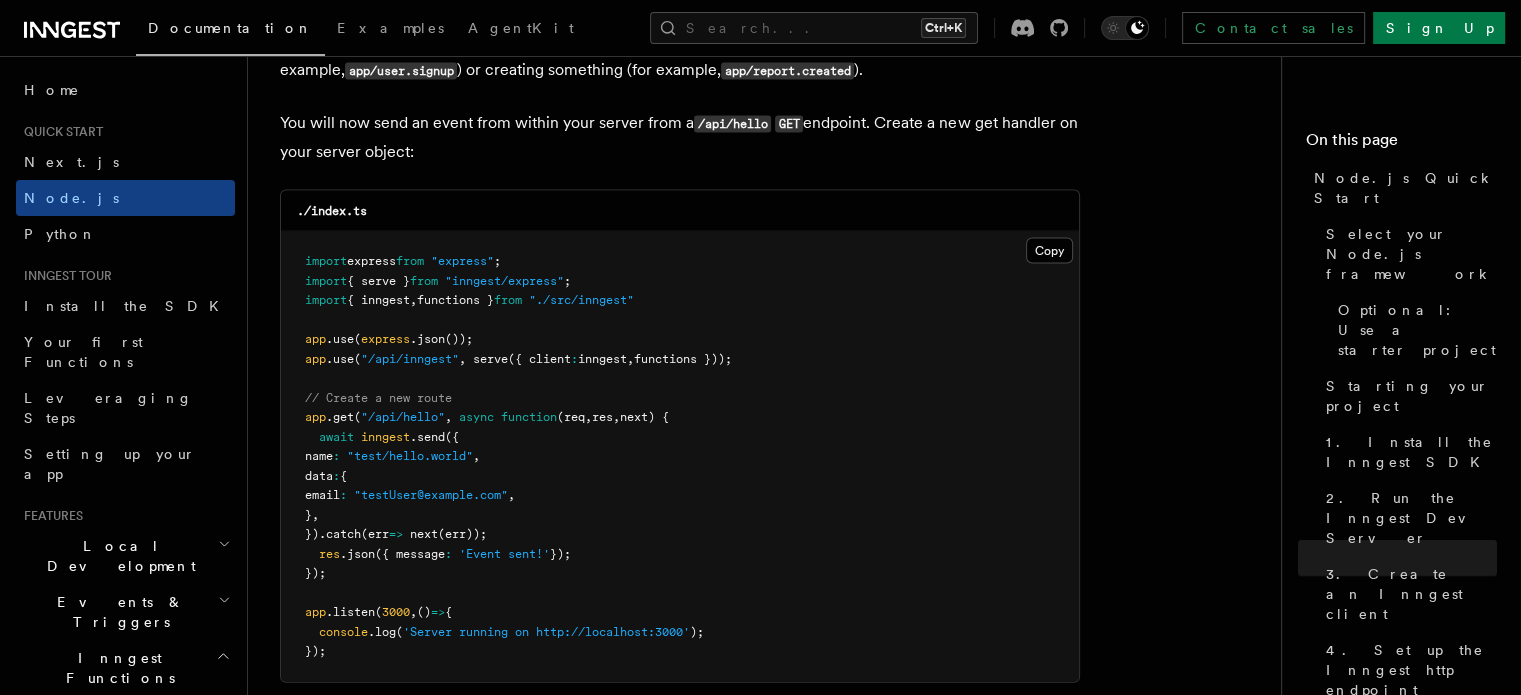 click on "express" at bounding box center (371, 261) 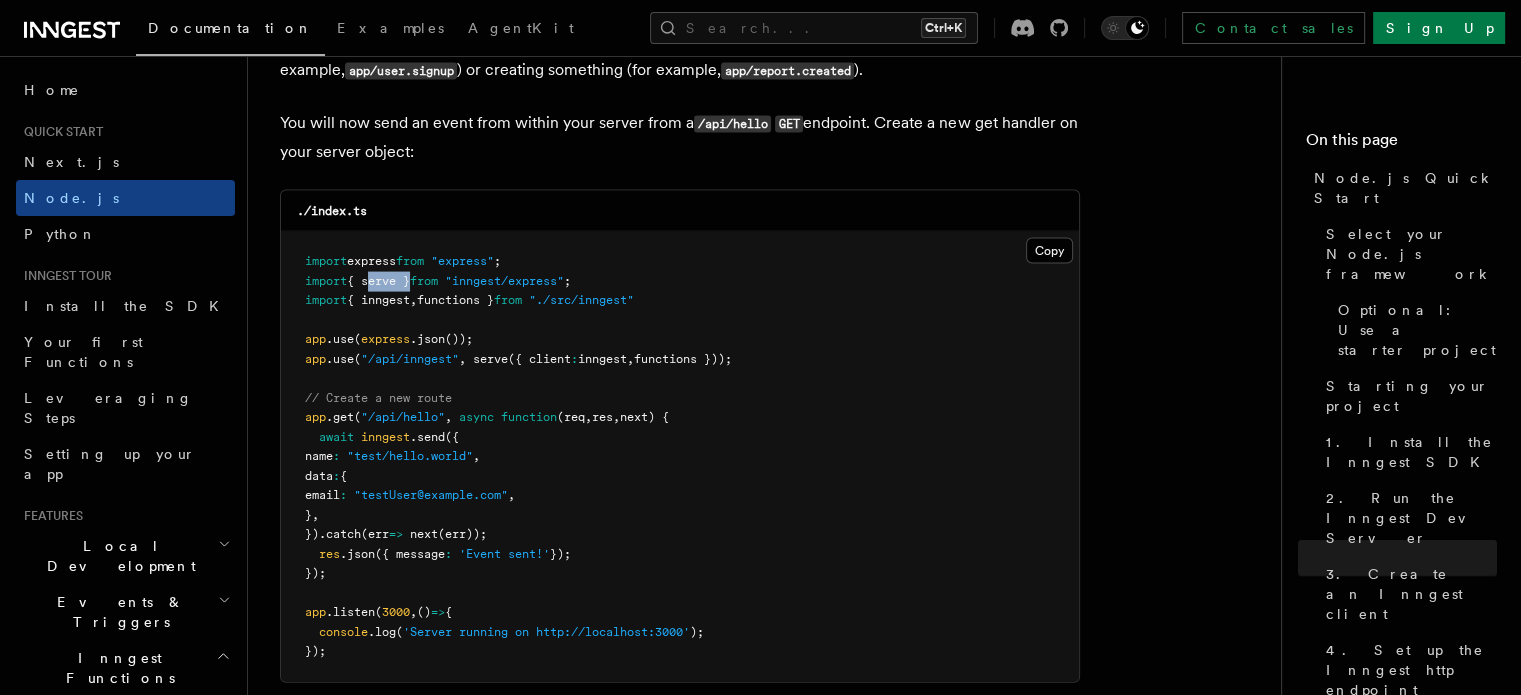 click on "{ serve }" at bounding box center (378, 281) 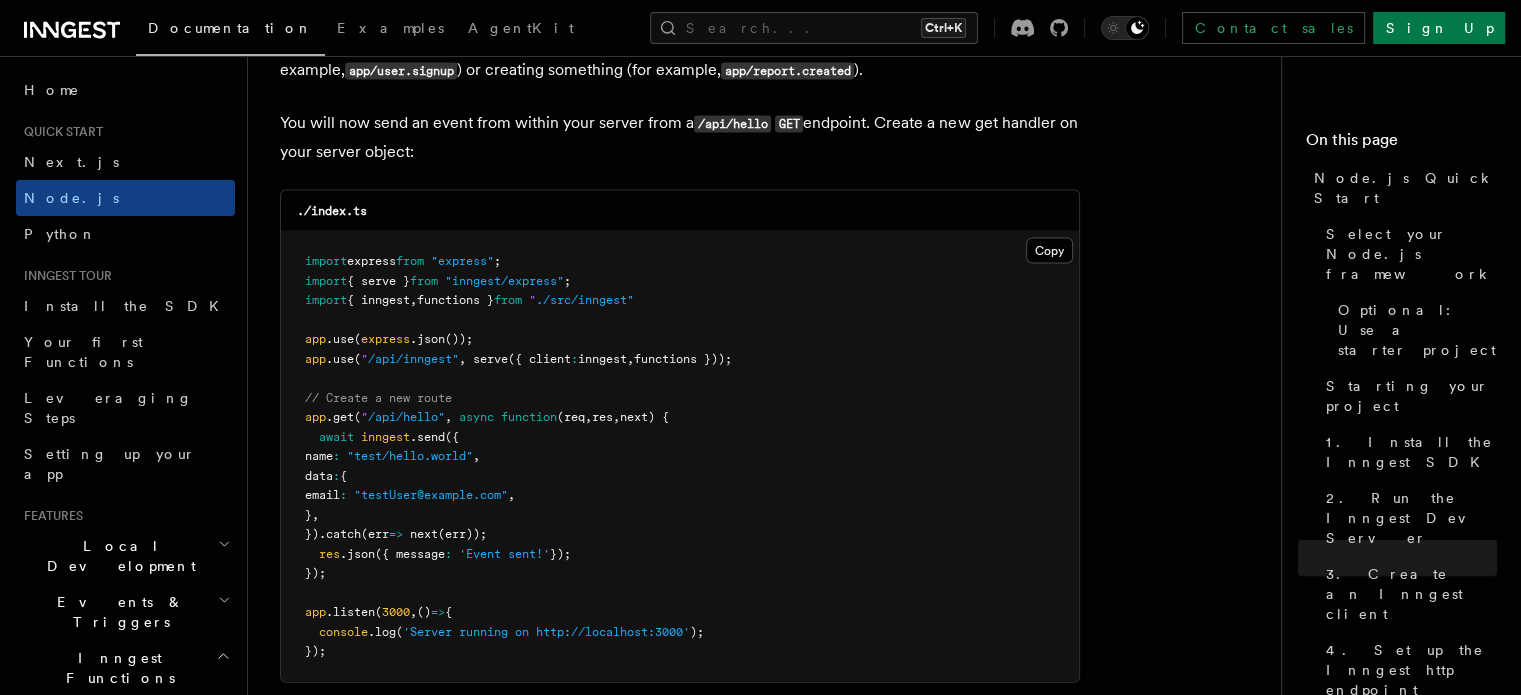 click on "{ inngest" at bounding box center [378, 300] 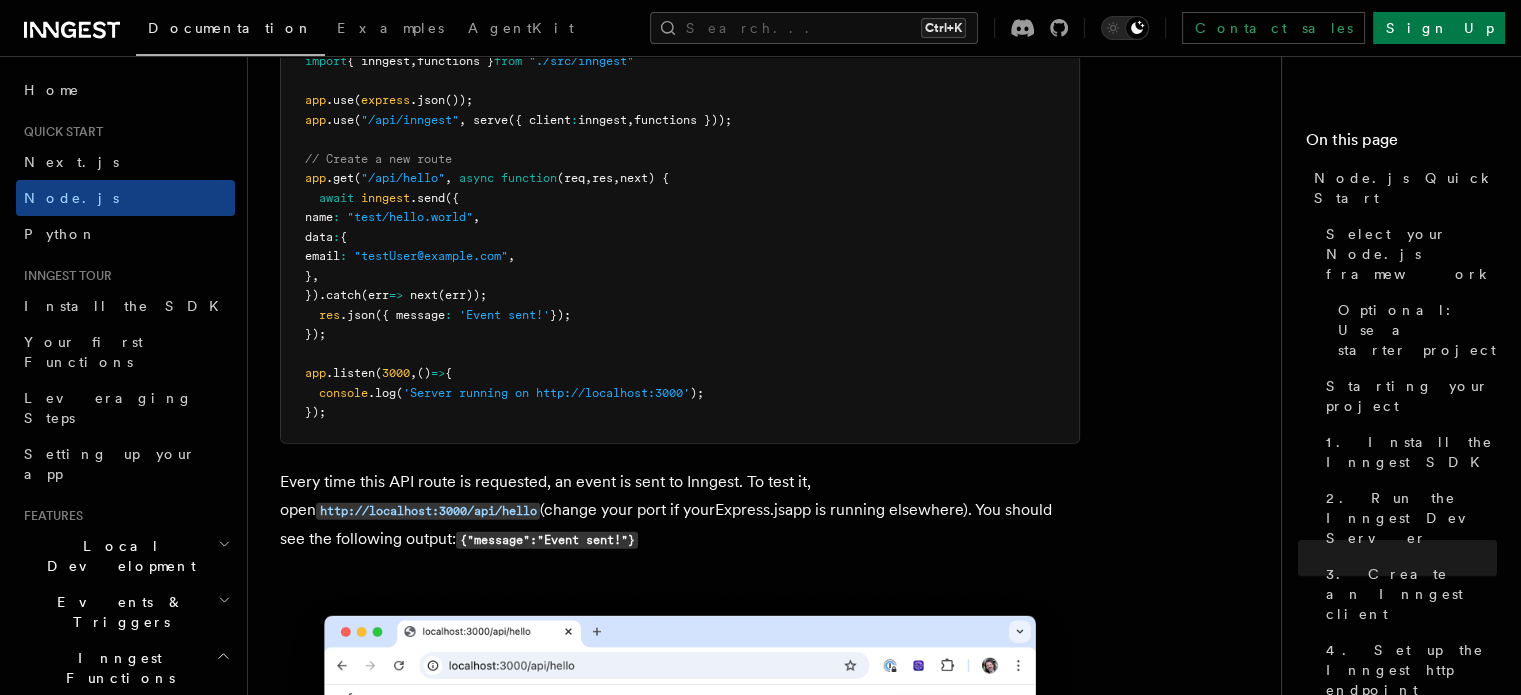 scroll, scrollTop: 11976, scrollLeft: 0, axis: vertical 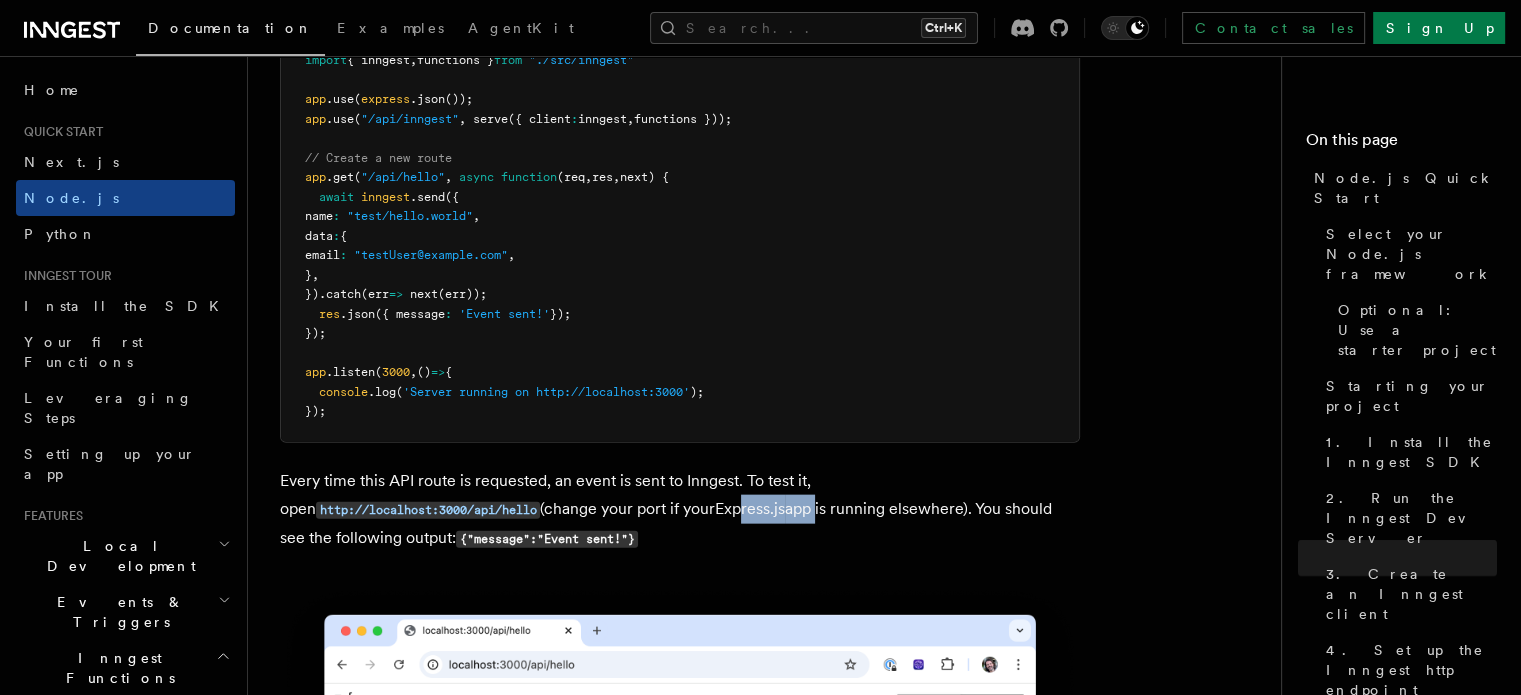 drag, startPoint x: 716, startPoint y: 525, endPoint x: 820, endPoint y: 519, distance: 104.172935 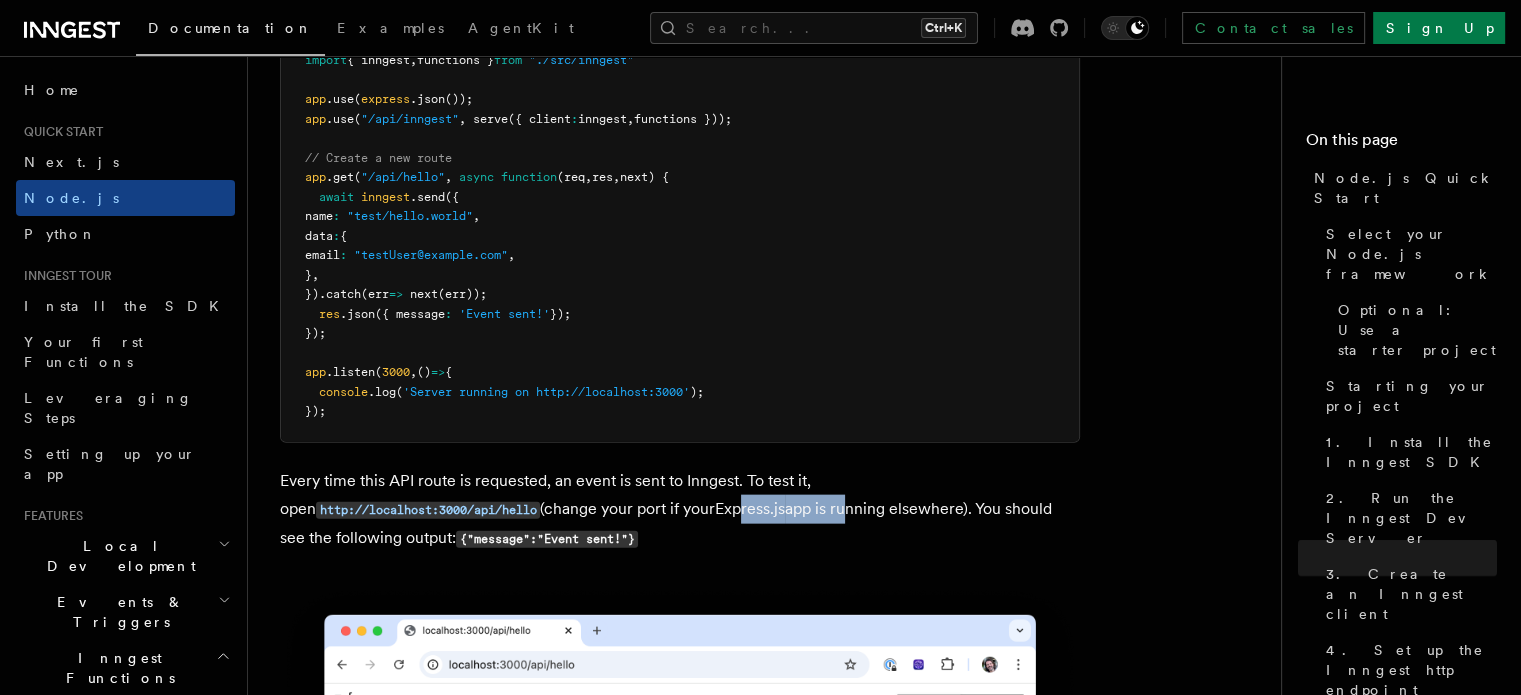 click on "Every time this API route is requested, an event is sent to Inngest. To test it, open  http://localhost:3000/api/hello  (change your port if your  Express.js  app is running elsewhere). You should see the following output:  {"message":"Event sent!"}" at bounding box center [680, 510] 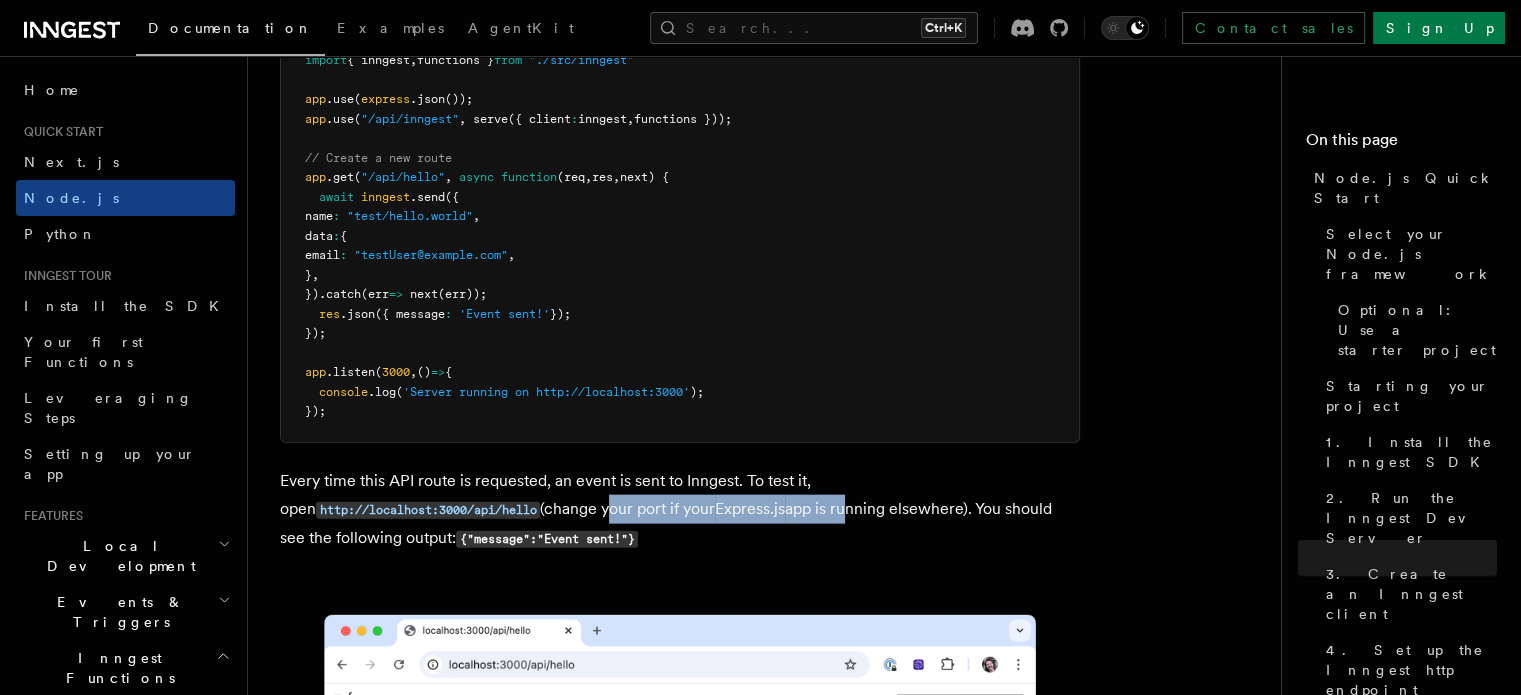 drag, startPoint x: 820, startPoint y: 519, endPoint x: 574, endPoint y: 516, distance: 246.0183 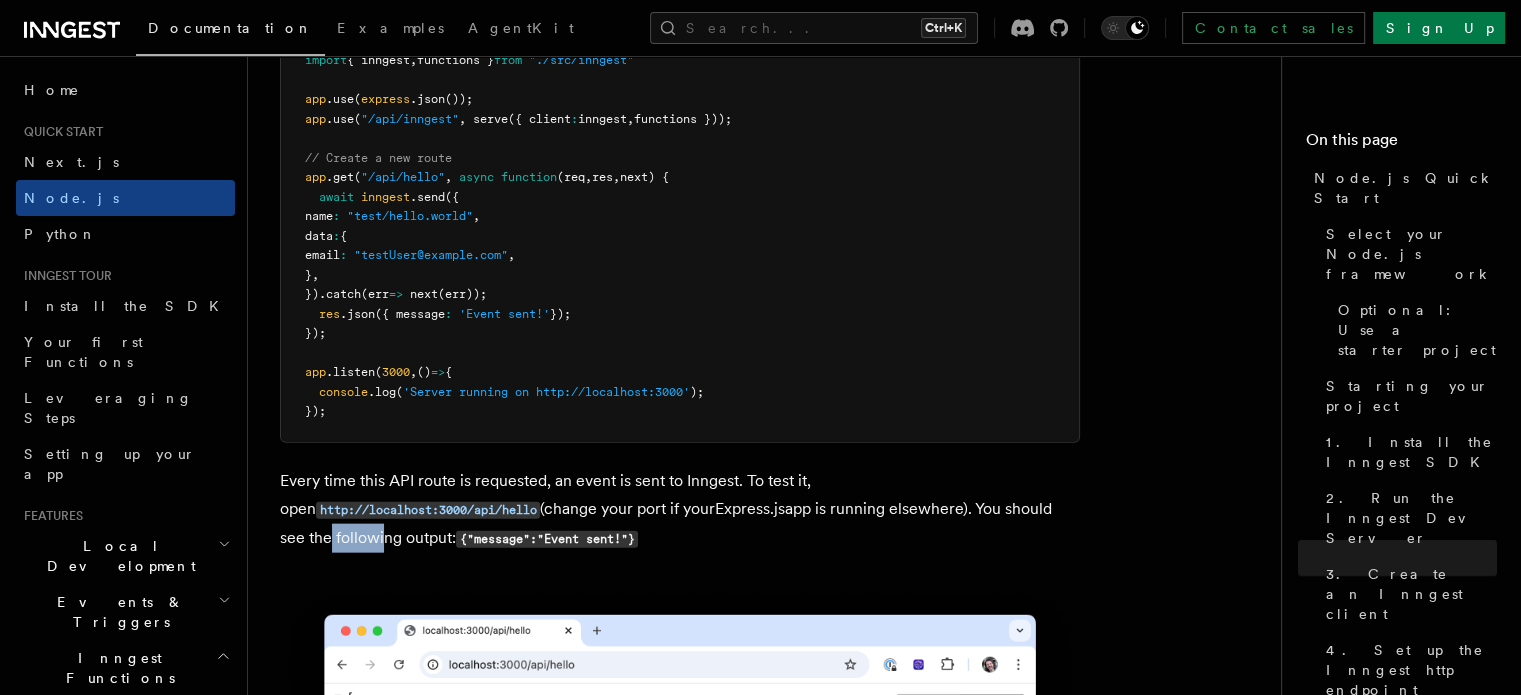 drag, startPoint x: 291, startPoint y: 565, endPoint x: 363, endPoint y: 559, distance: 72.249565 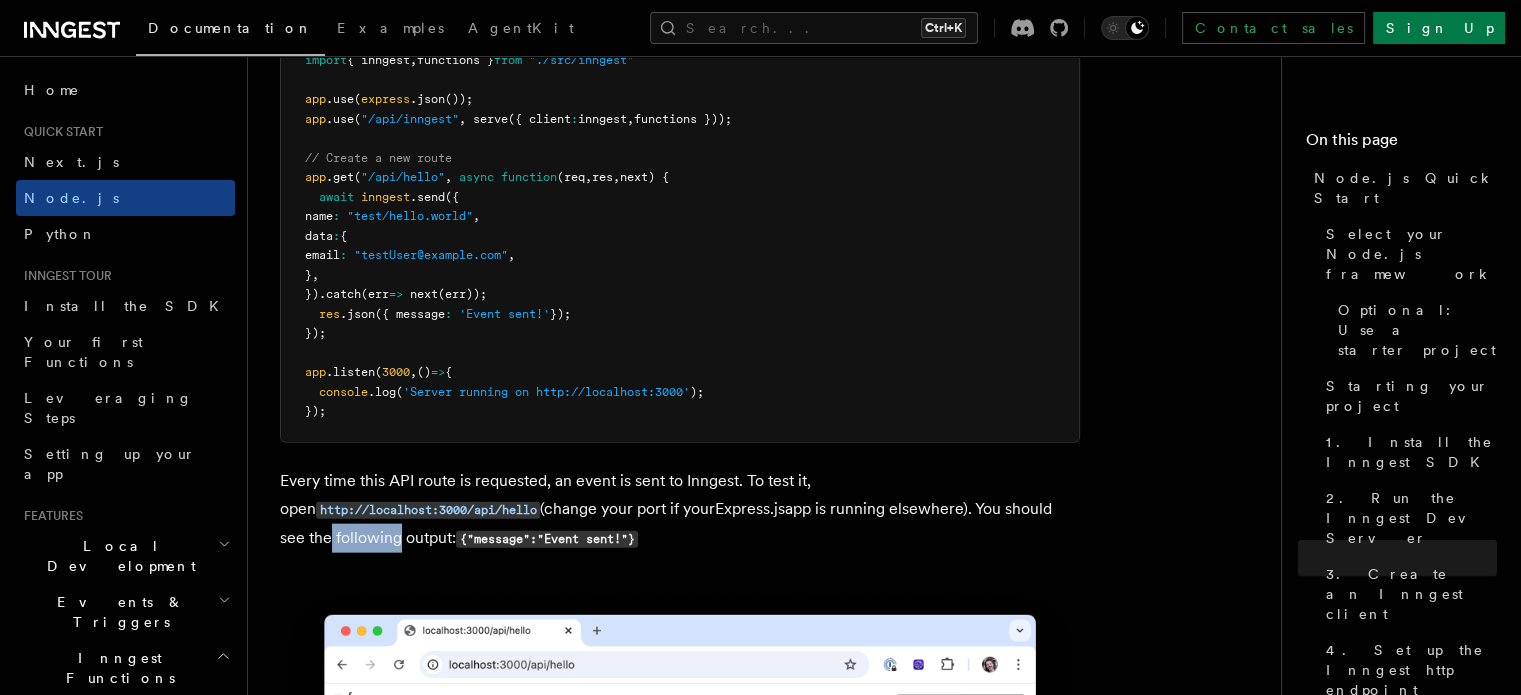 click on "Every time this API route is requested, an event is sent to Inngest. To test it, open  http://localhost:3000/api/hello  (change your port if your  Express.js  app is running elsewhere). You should see the following output:  {"message":"Event sent!"}" at bounding box center (680, 510) 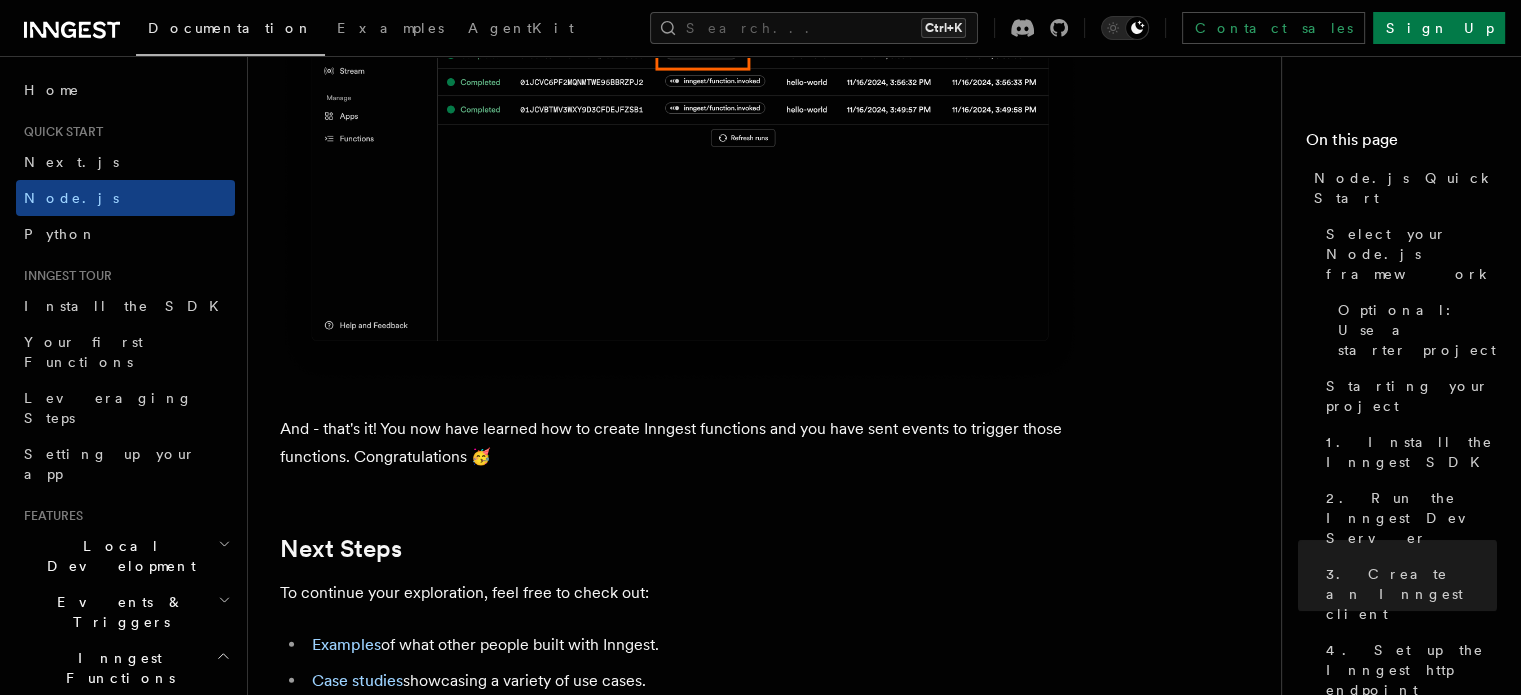 scroll, scrollTop: 13282, scrollLeft: 0, axis: vertical 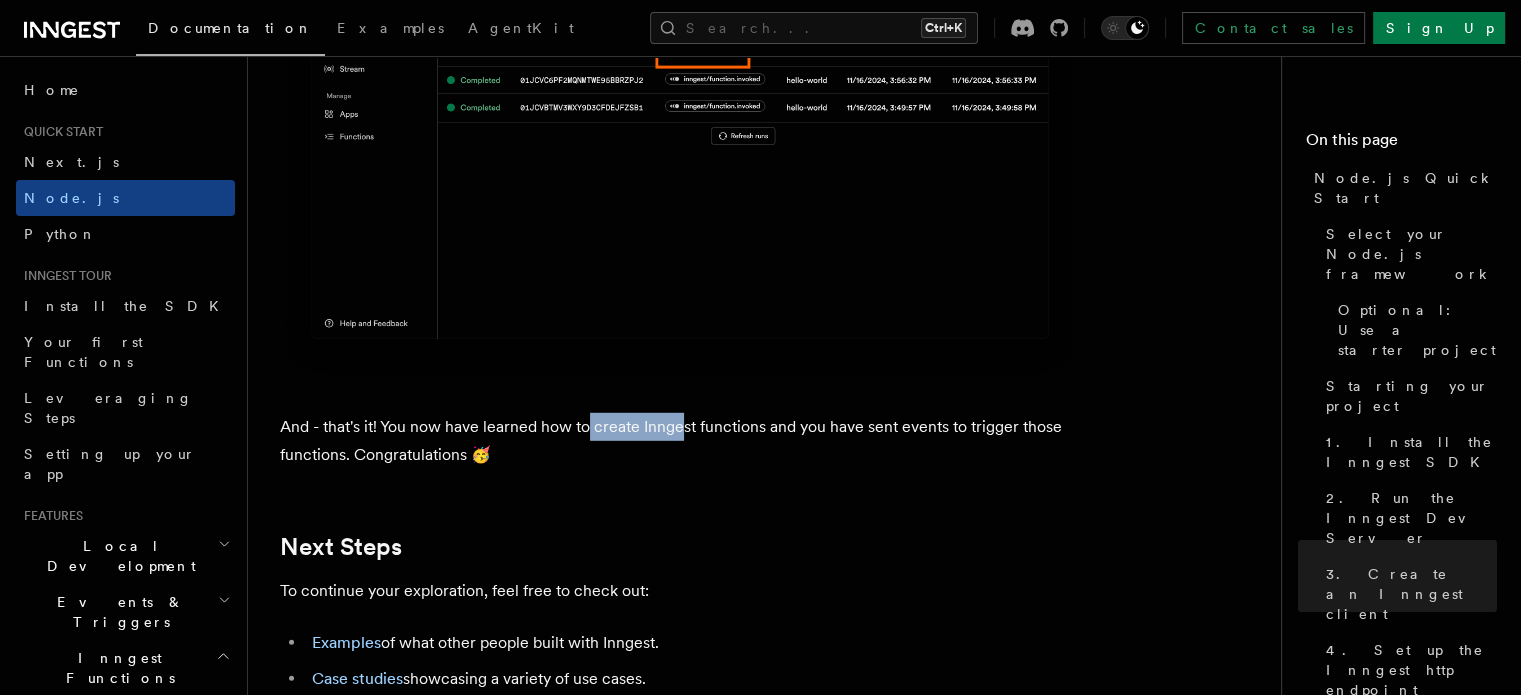 drag, startPoint x: 588, startPoint y: 428, endPoint x: 705, endPoint y: 401, distance: 120.074974 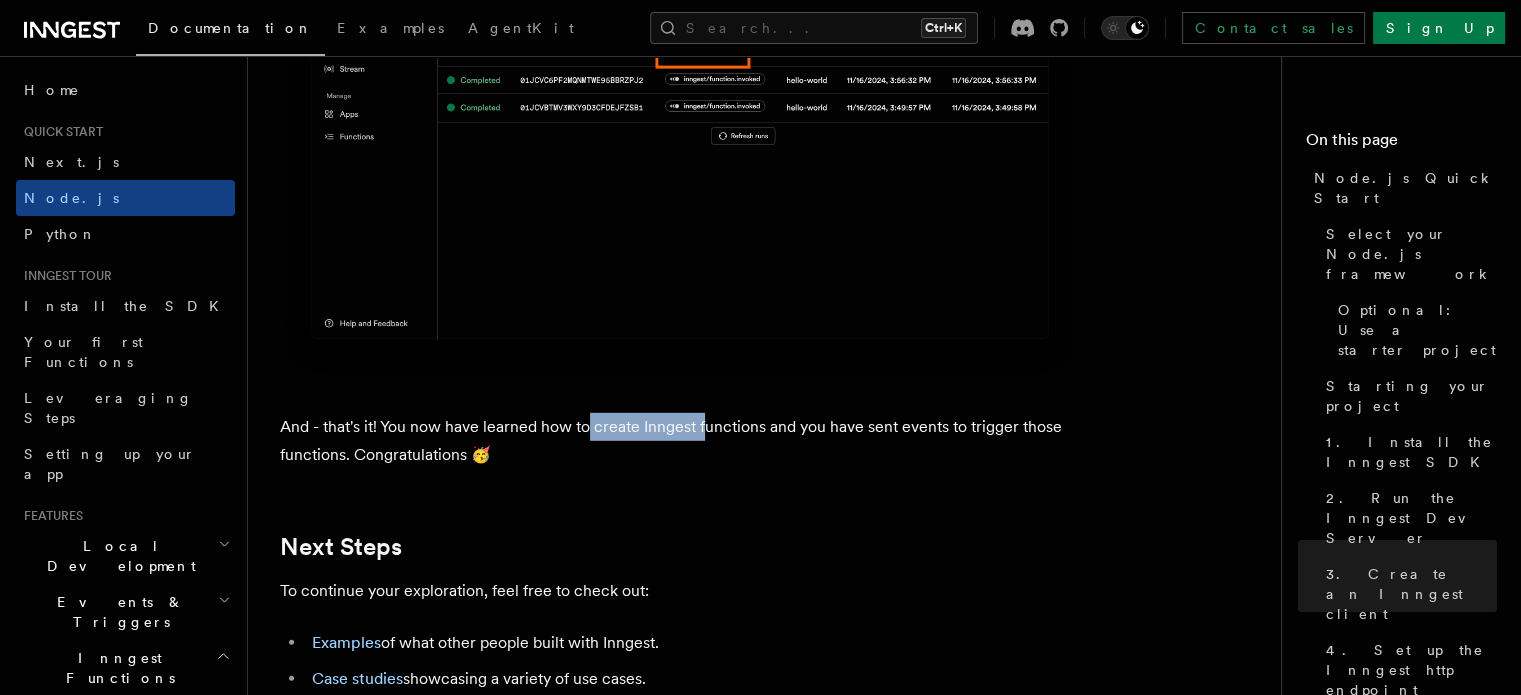 click on "Quick start Node.js Quick Start
In this tutorial you will add Inngest to a Node.js app to easily run background tasks and build complex workflows.
Inngest makes it easy to build, manage, and execute durable functions. Some use cases include scheduling drip marketing campaigns, building payment flows, or chaining LLM interactions.
By the end of this ten-minute tutorial you will:
Set up and run Inngest on your machine.
Write your first Inngest function.
Trigger your function from your app and through Inngest Dev Server.
Let's get started!
Select your Node.js framework
Choose your preferred Node.js web framework to get started. This guide uses ESM (ECMAScript Modules), but it also works for Common.js with typical modifications.
Express.js Fastify Inngest works with any Node, Bun or Deno backend framework,but this tutorial will focus on some of the most popular frameworks. Optional: Use a starter project Starting your project tsx  or  nodemon  for automatically restarting on file save: tsx" at bounding box center [772, -5912] 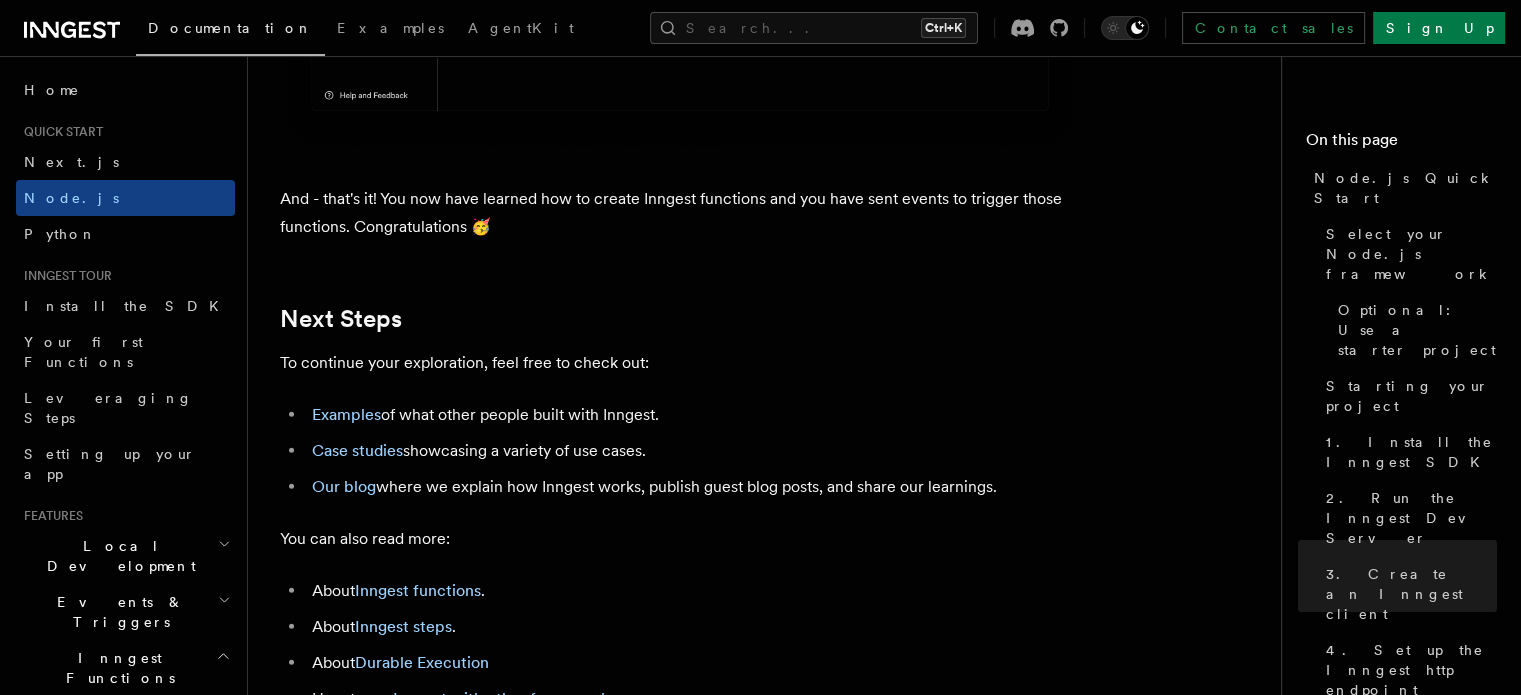 scroll, scrollTop: 13511, scrollLeft: 0, axis: vertical 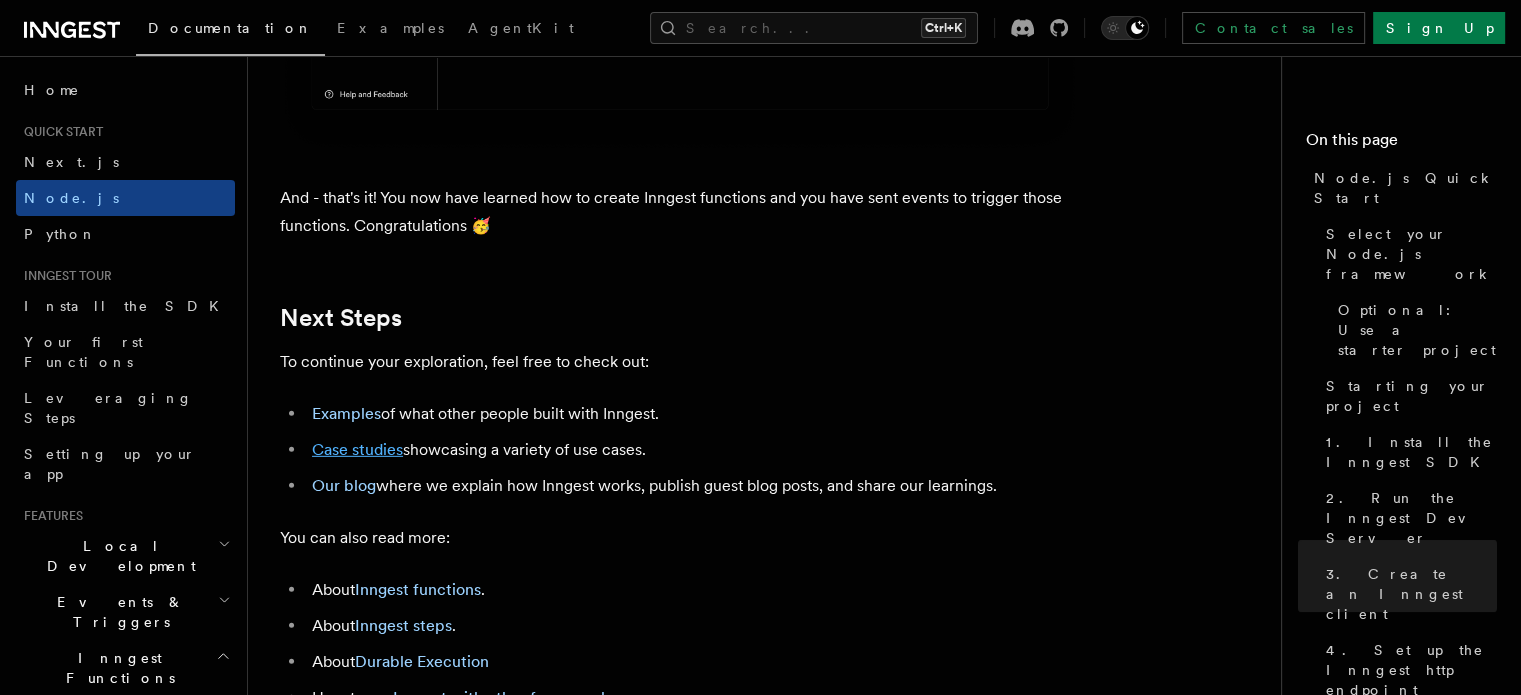 click on "Case studies" at bounding box center [357, 449] 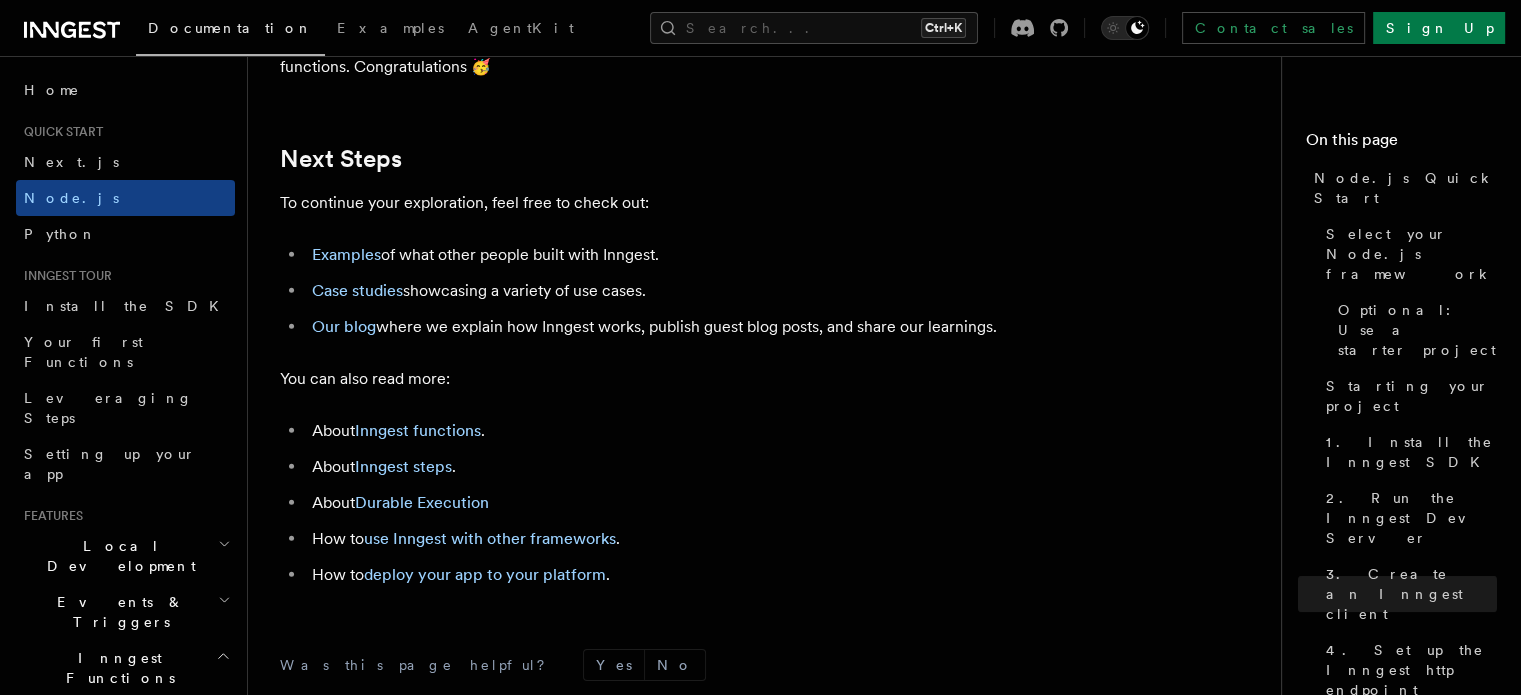 scroll, scrollTop: 13662, scrollLeft: 0, axis: vertical 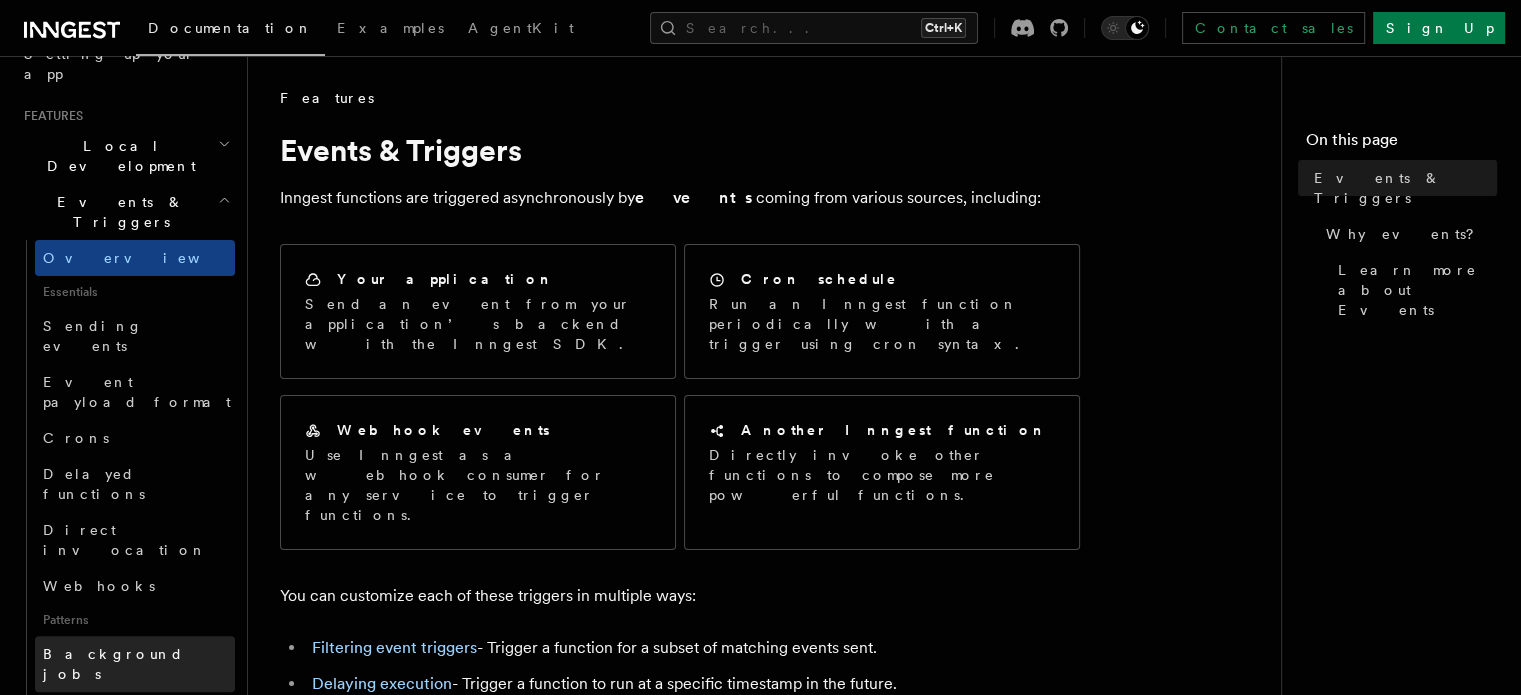 click on "Background jobs" at bounding box center (113, 664) 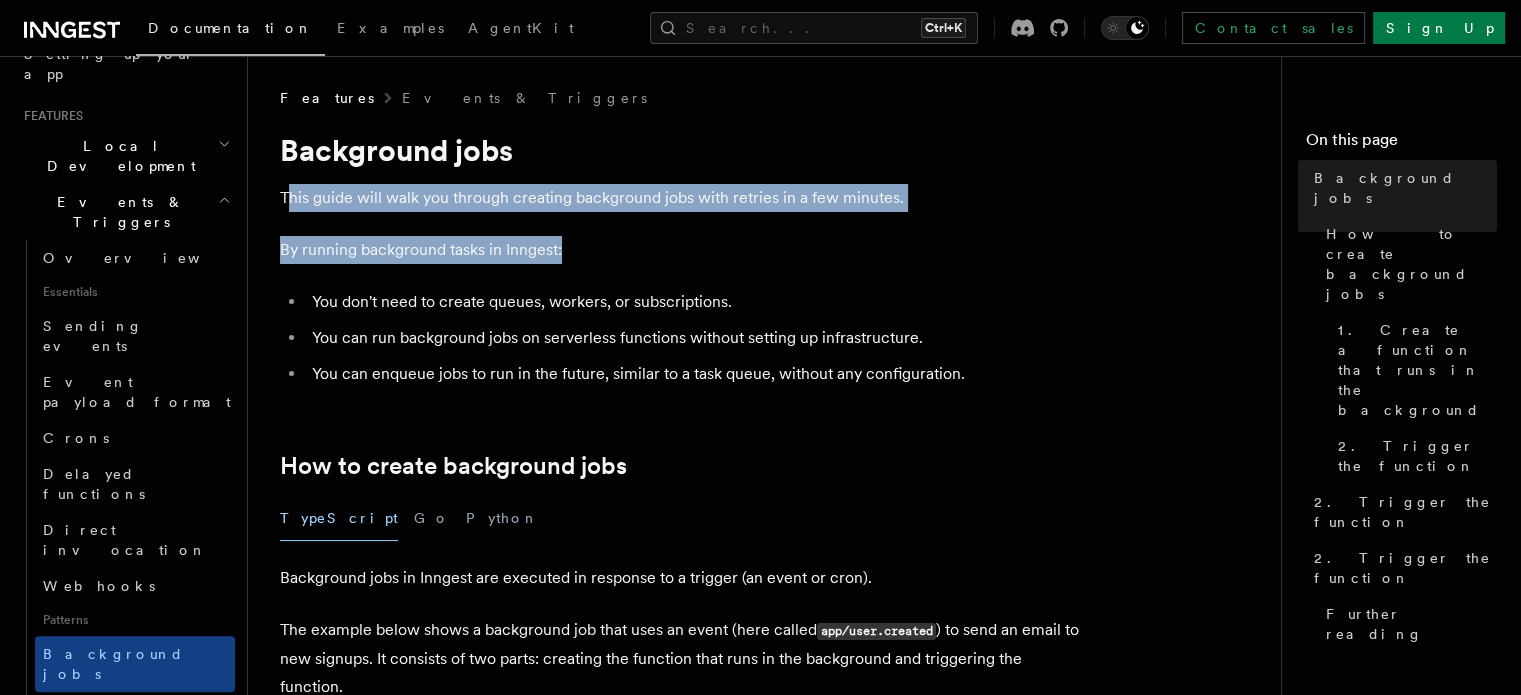drag, startPoint x: 292, startPoint y: 195, endPoint x: 832, endPoint y: 234, distance: 541.4065 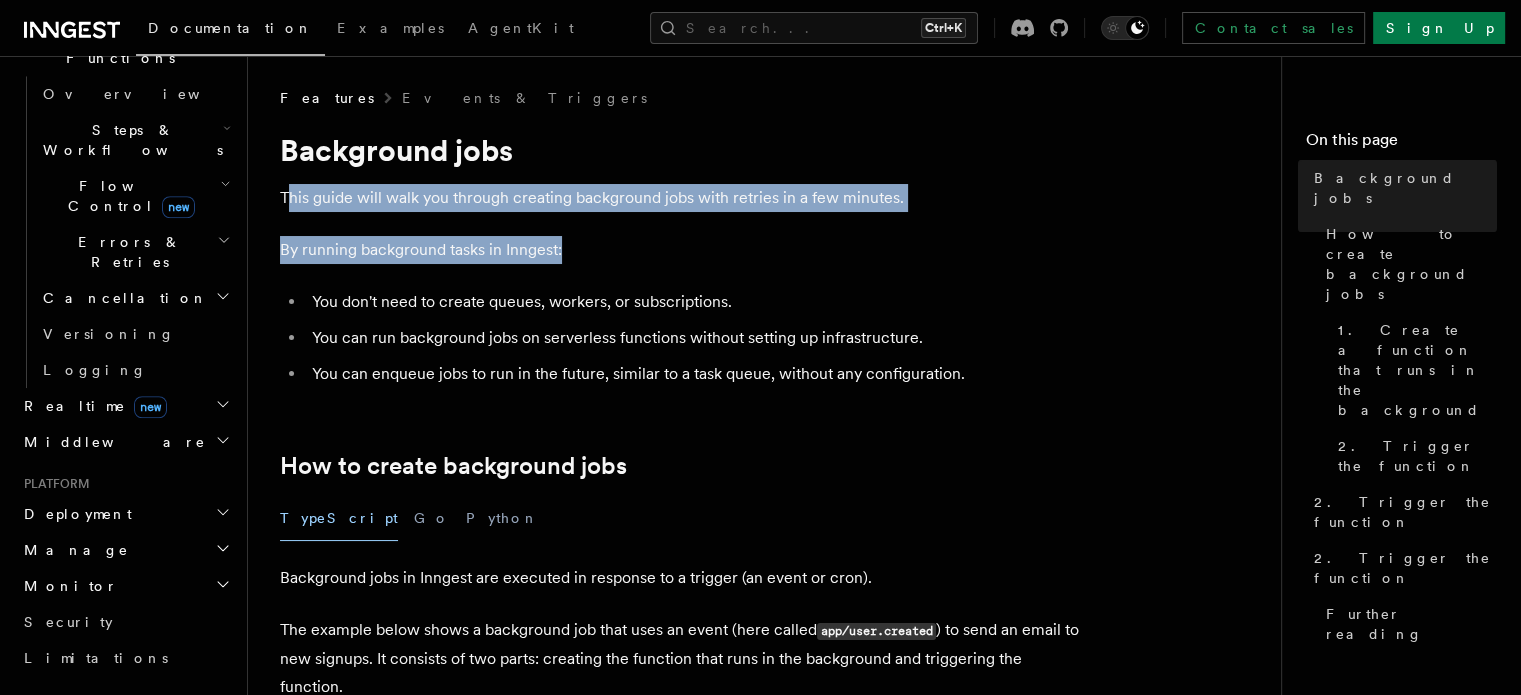 scroll, scrollTop: 1684, scrollLeft: 0, axis: vertical 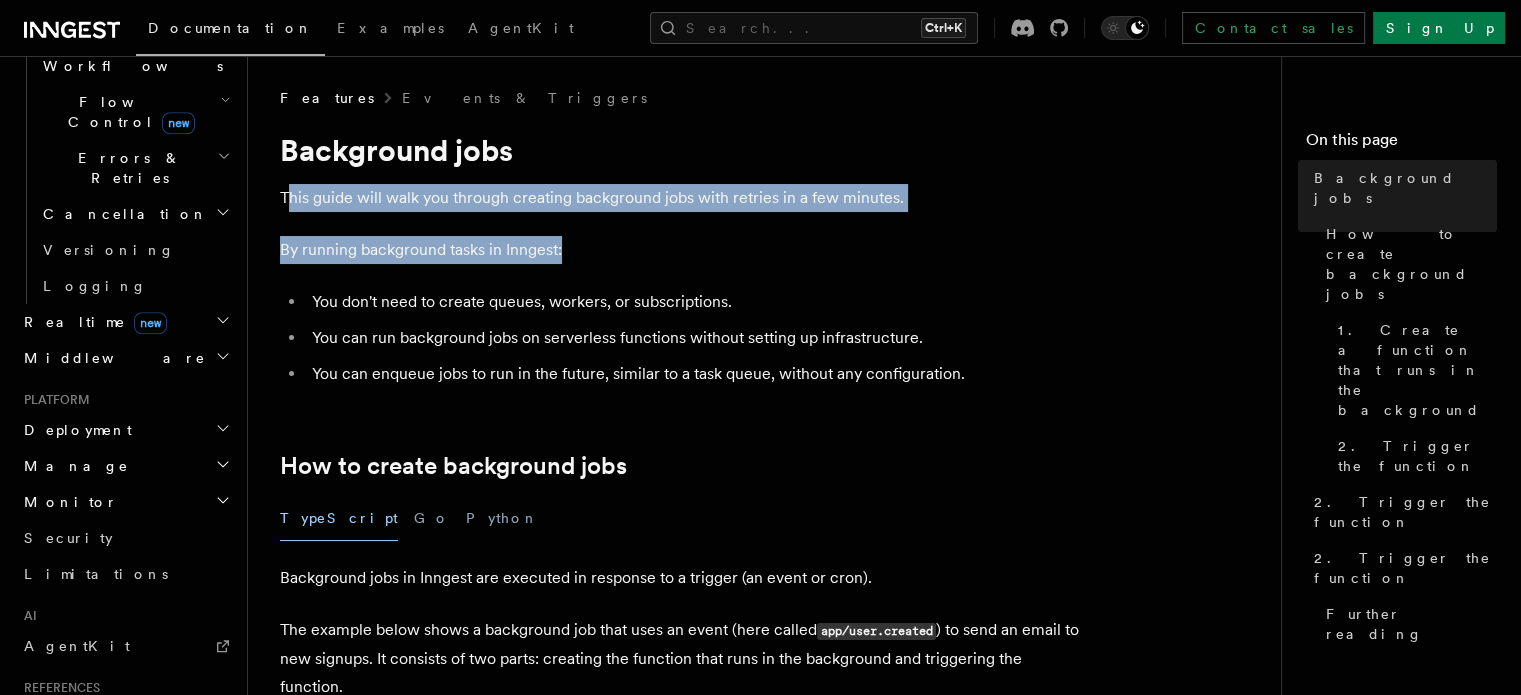 click 